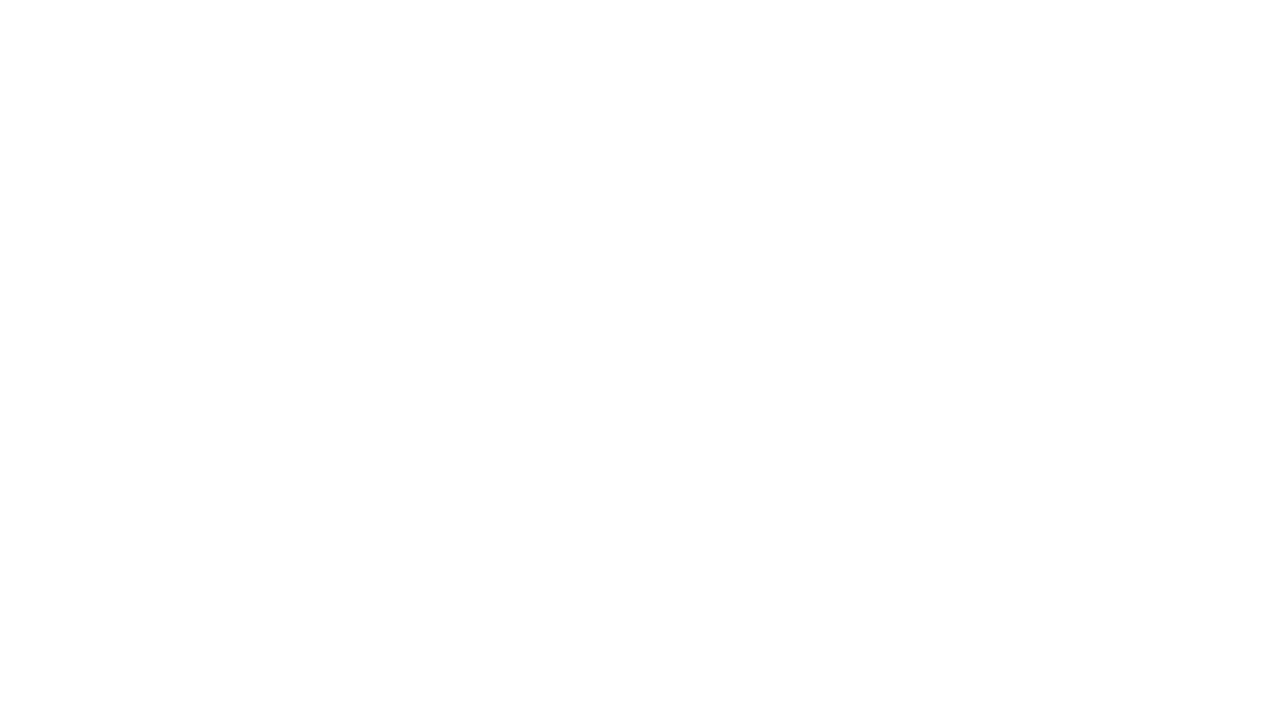 scroll, scrollTop: 0, scrollLeft: 0, axis: both 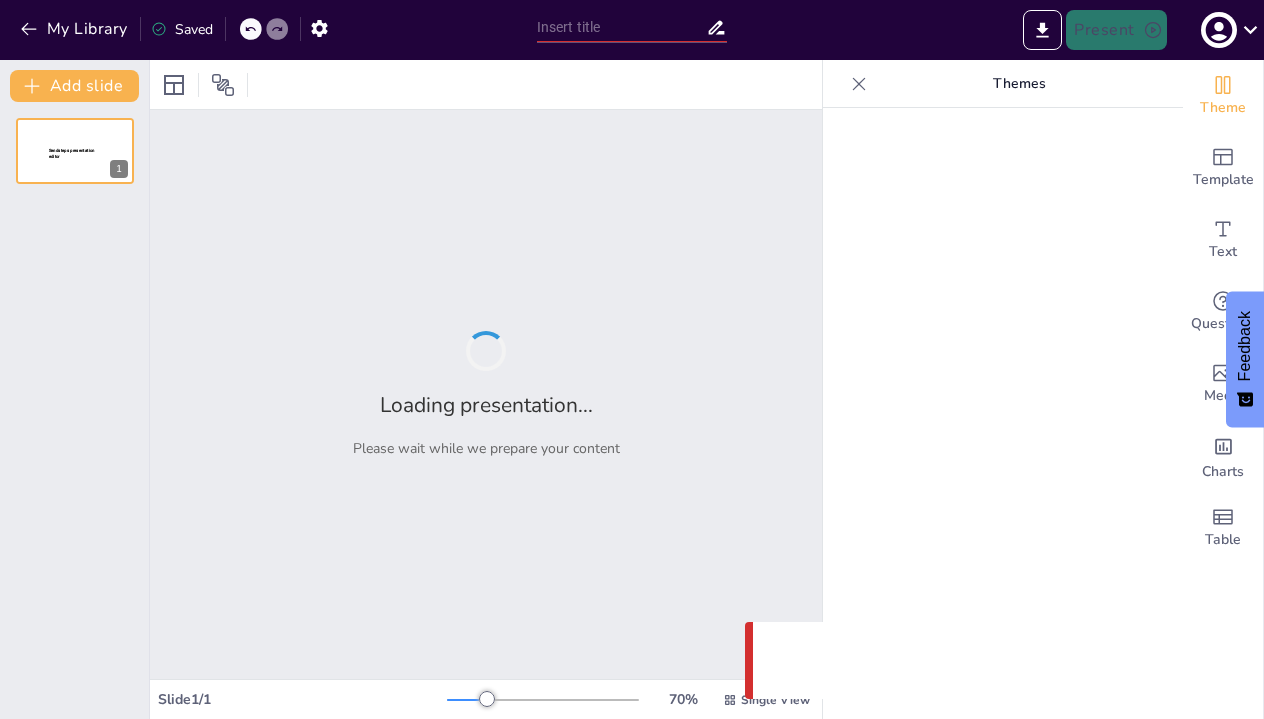type on "Principios de buena fe y derechos de los estados" 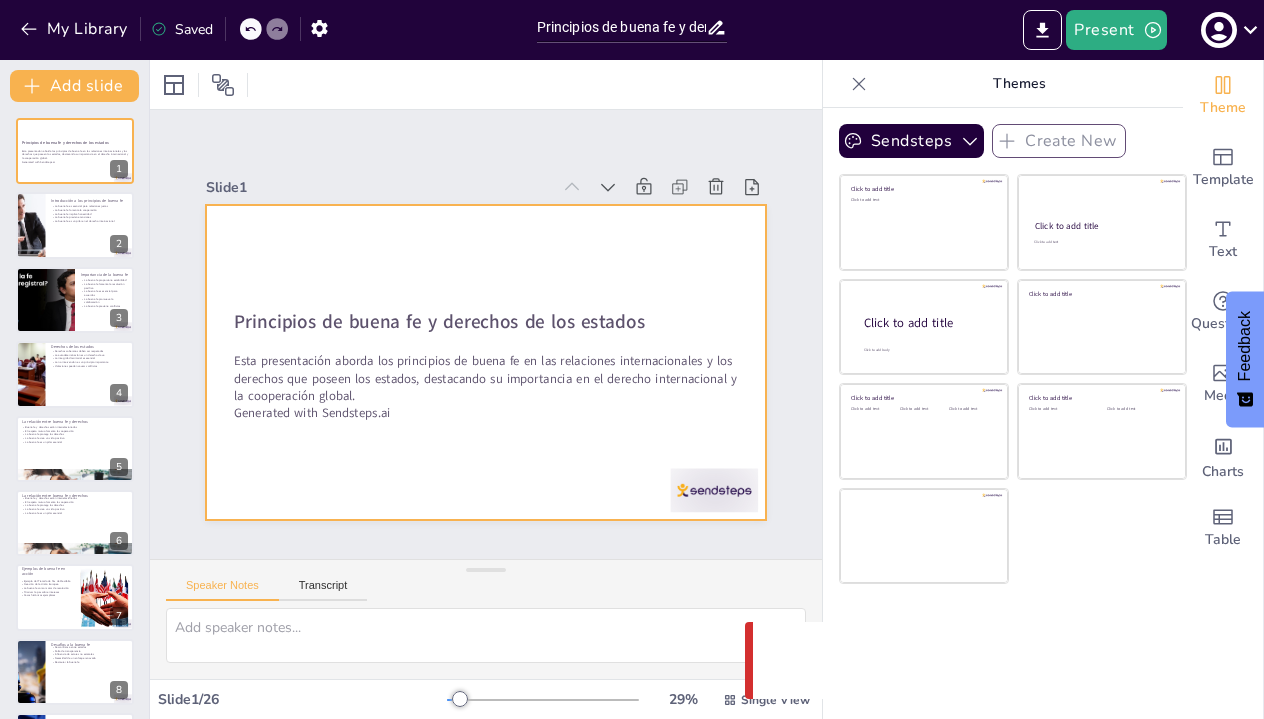 checkbox on "true" 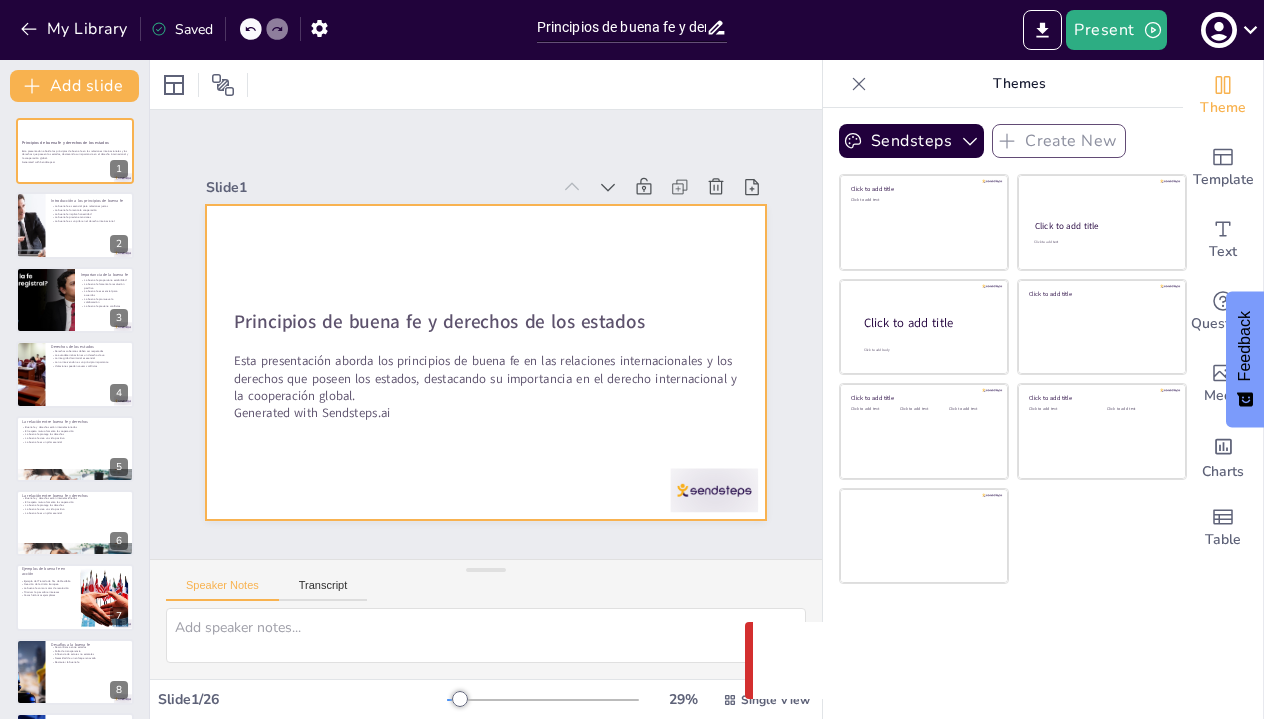 checkbox on "true" 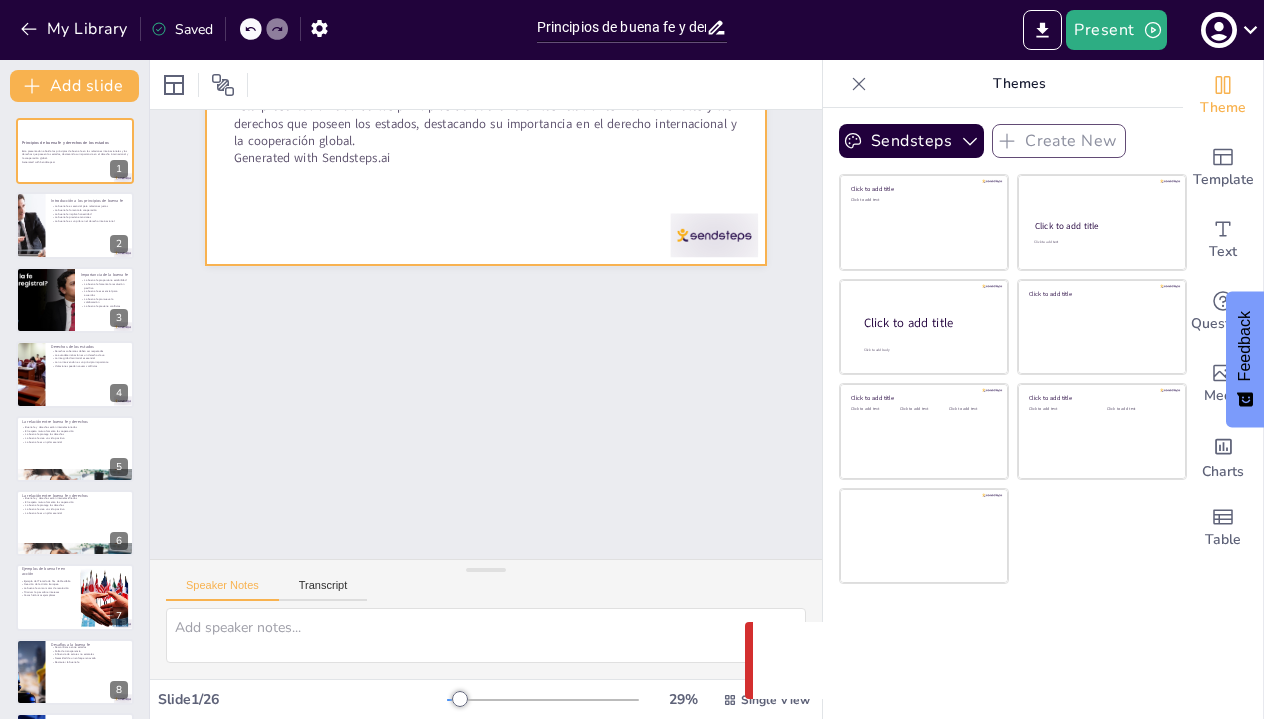 checkbox on "true" 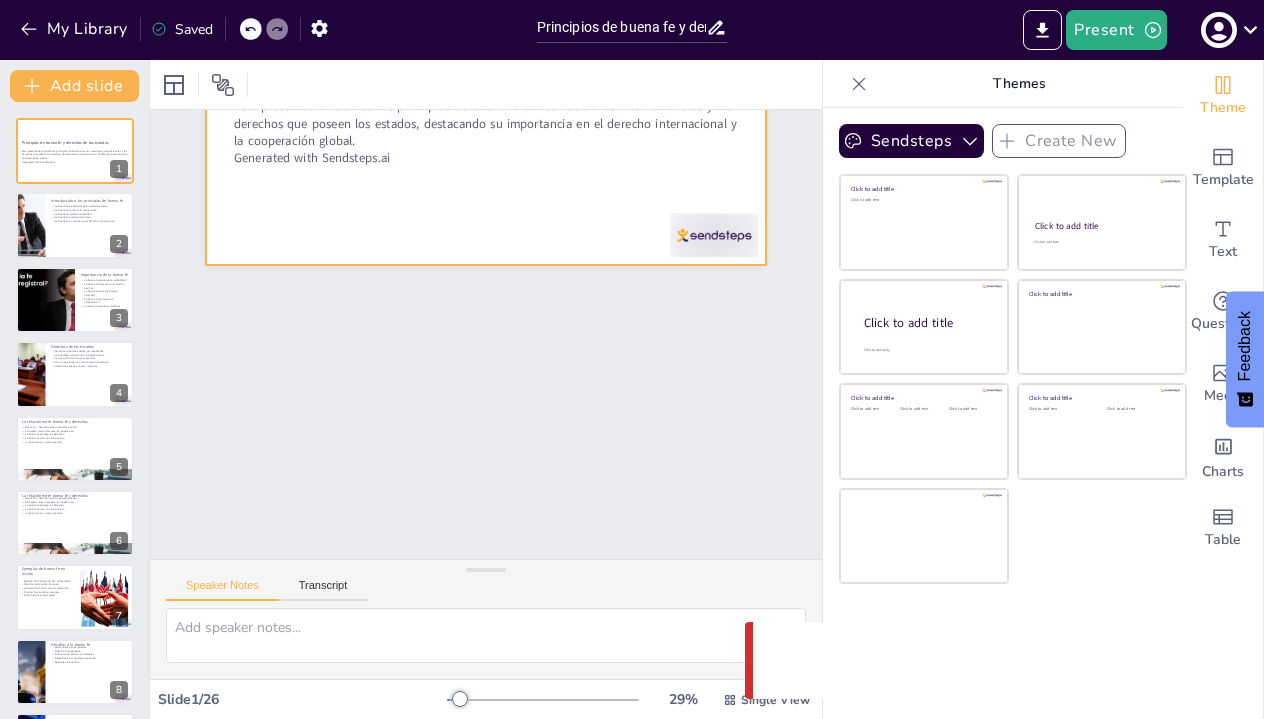 checkbox on "true" 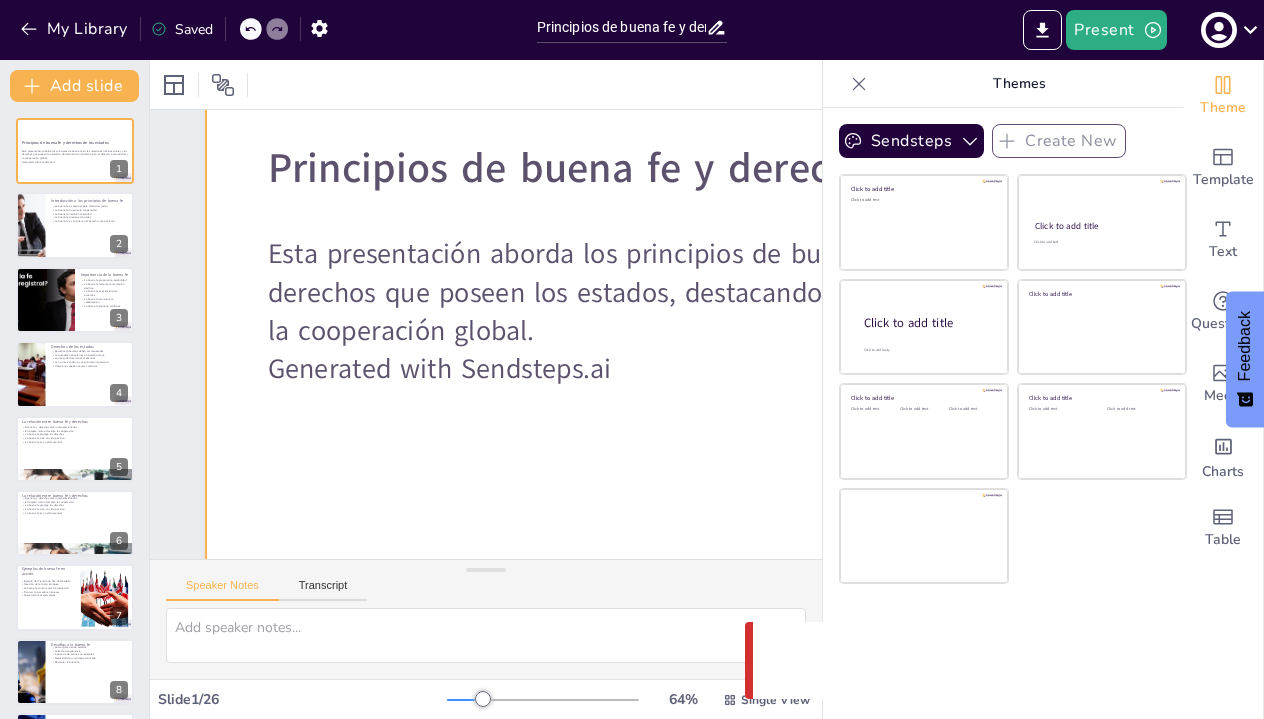 checkbox on "true" 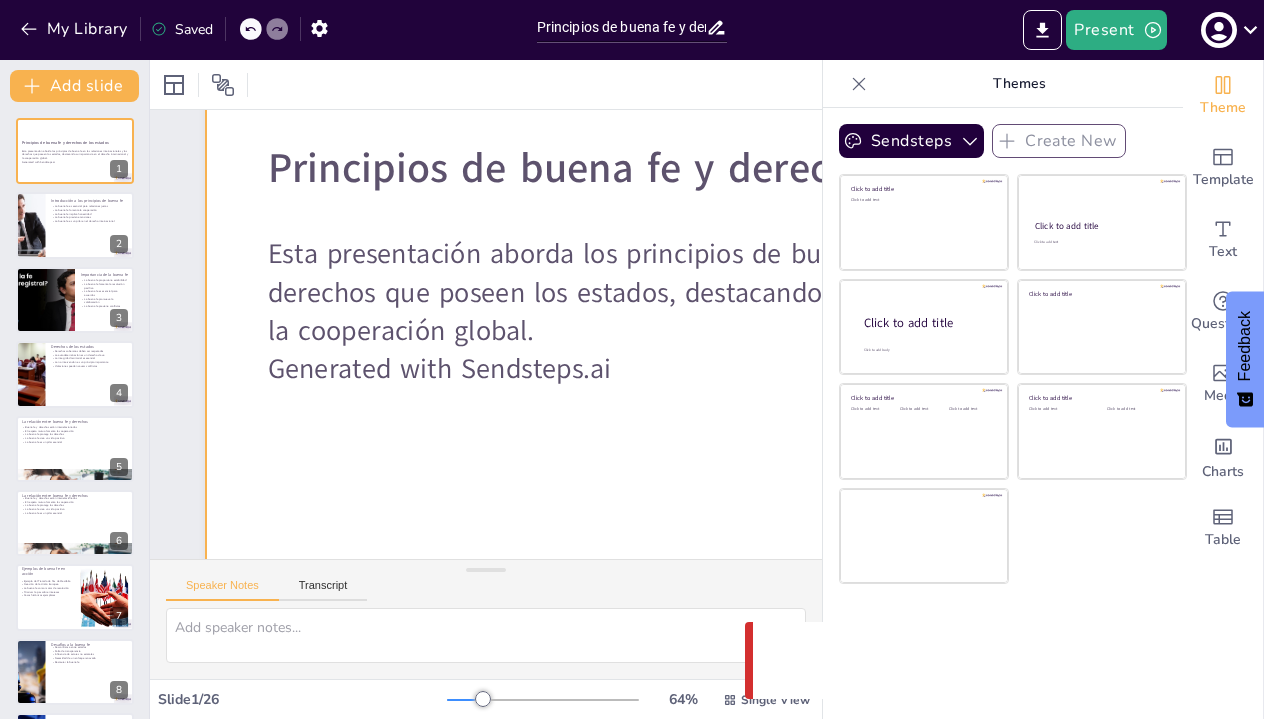 checkbox on "true" 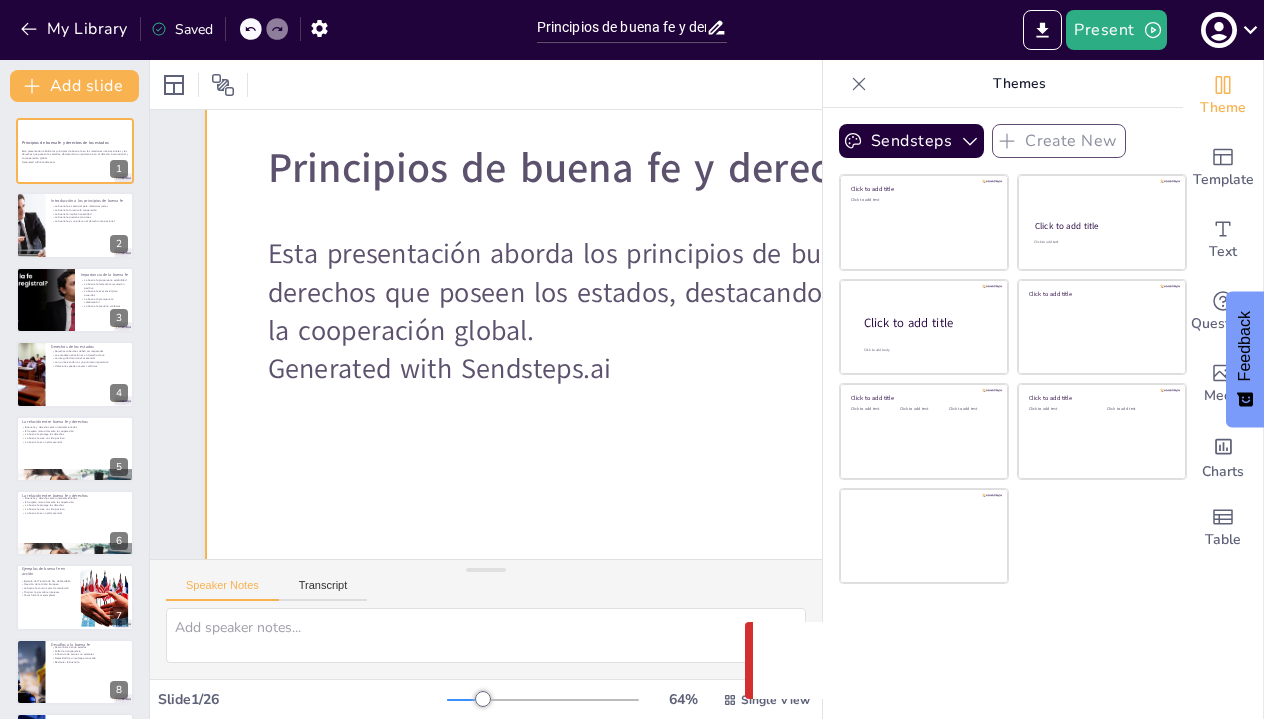 checkbox on "true" 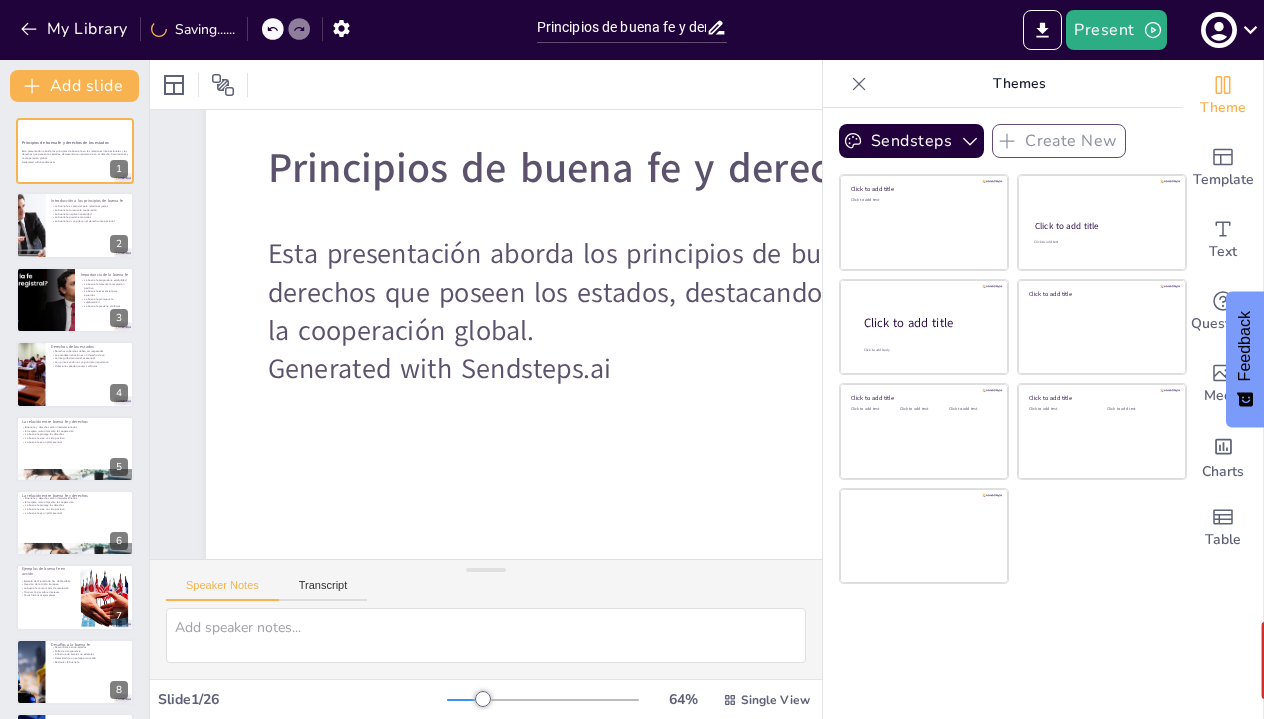 checkbox on "true" 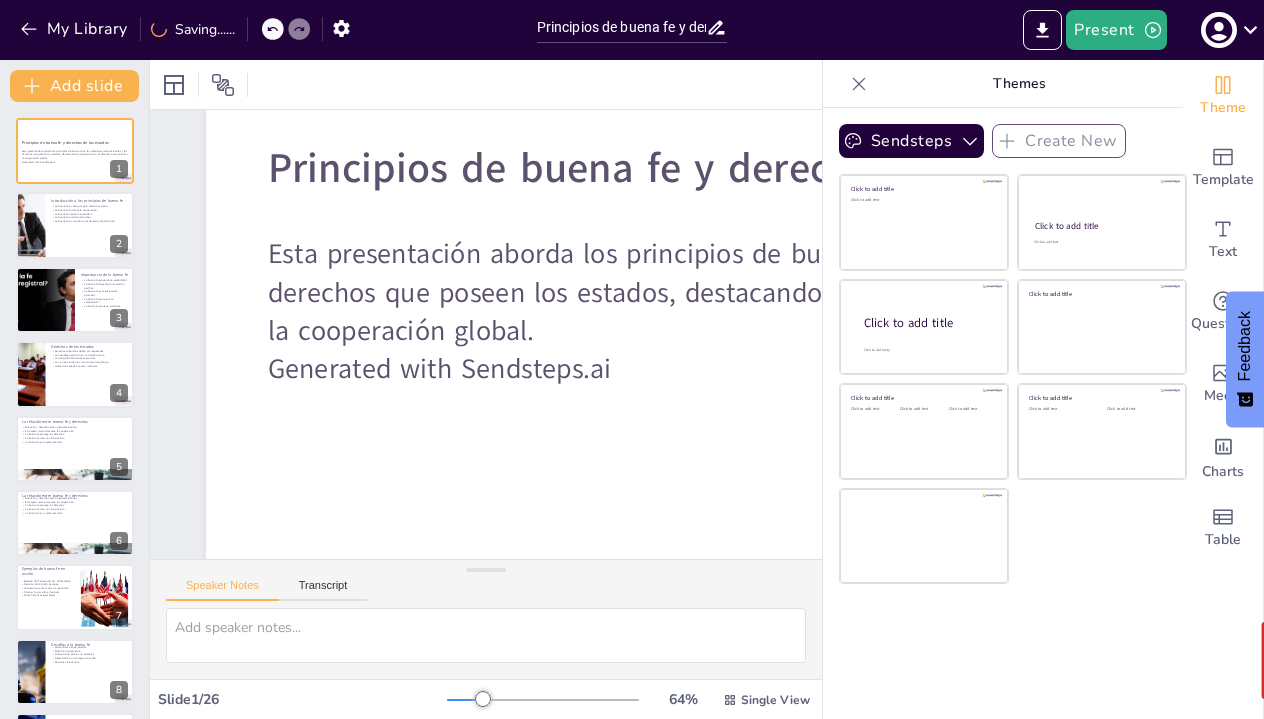 checkbox on "true" 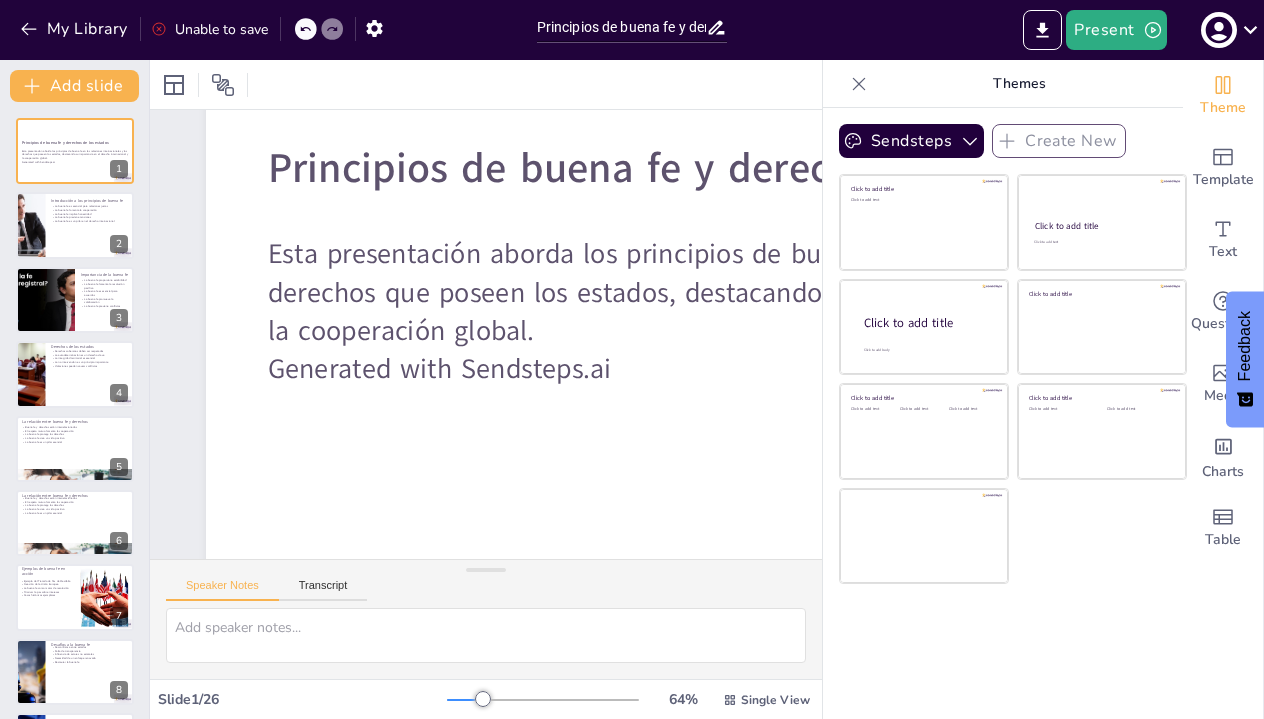 checkbox on "true" 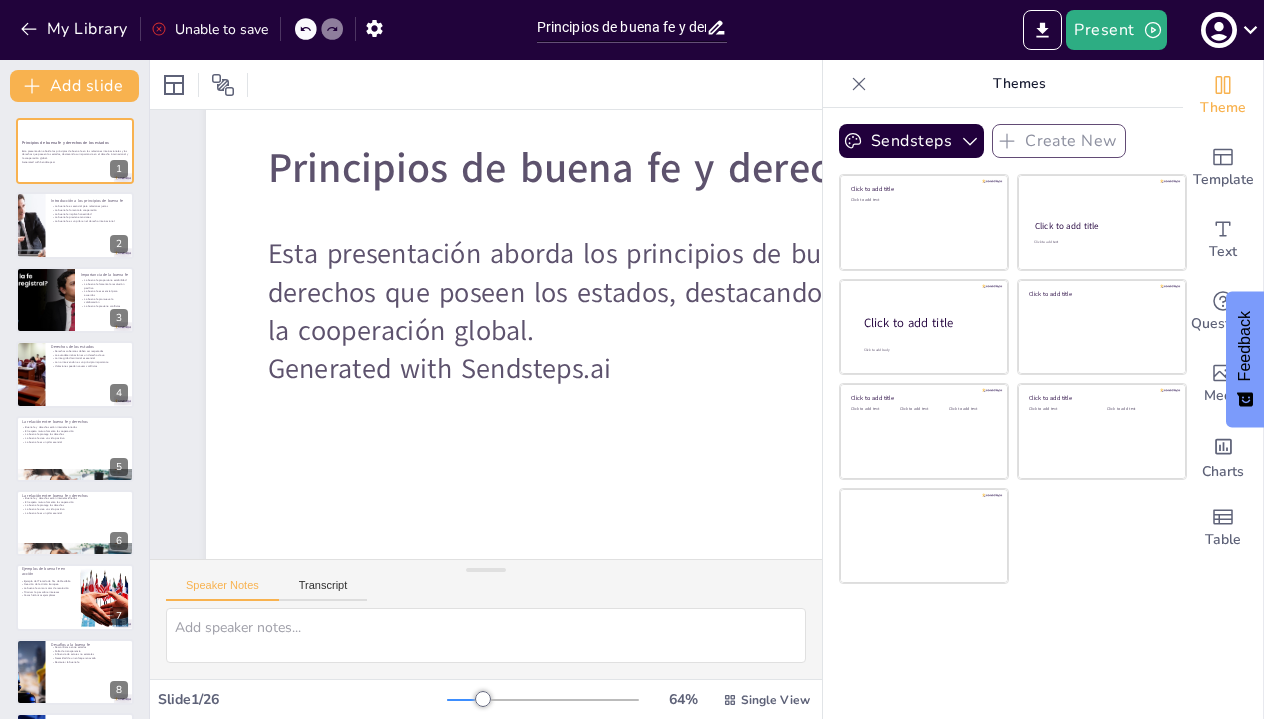 checkbox on "true" 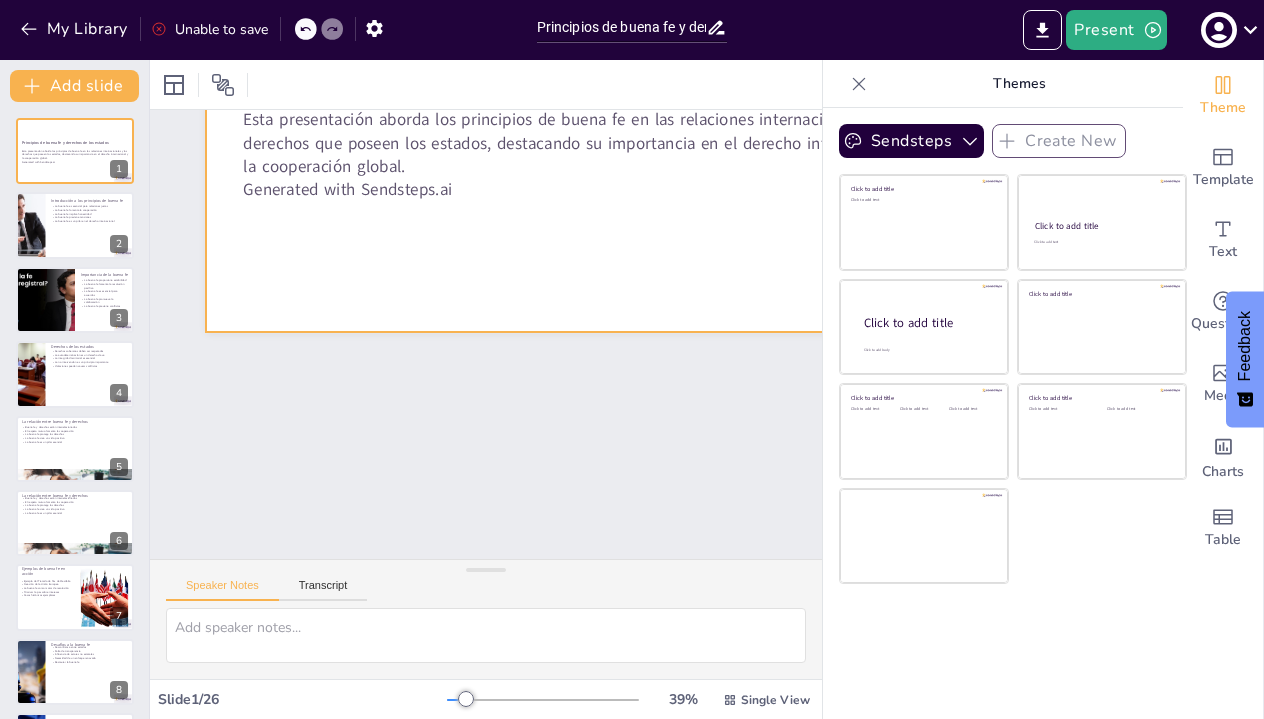 checkbox on "true" 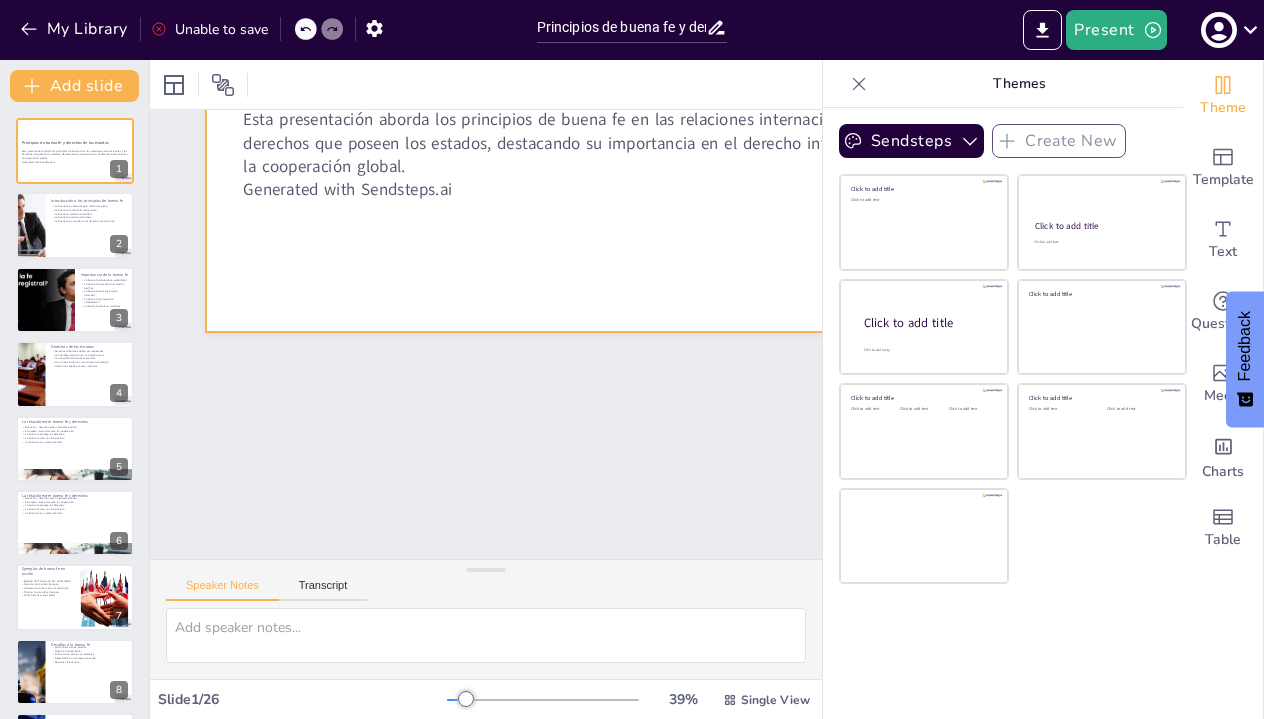 checkbox on "true" 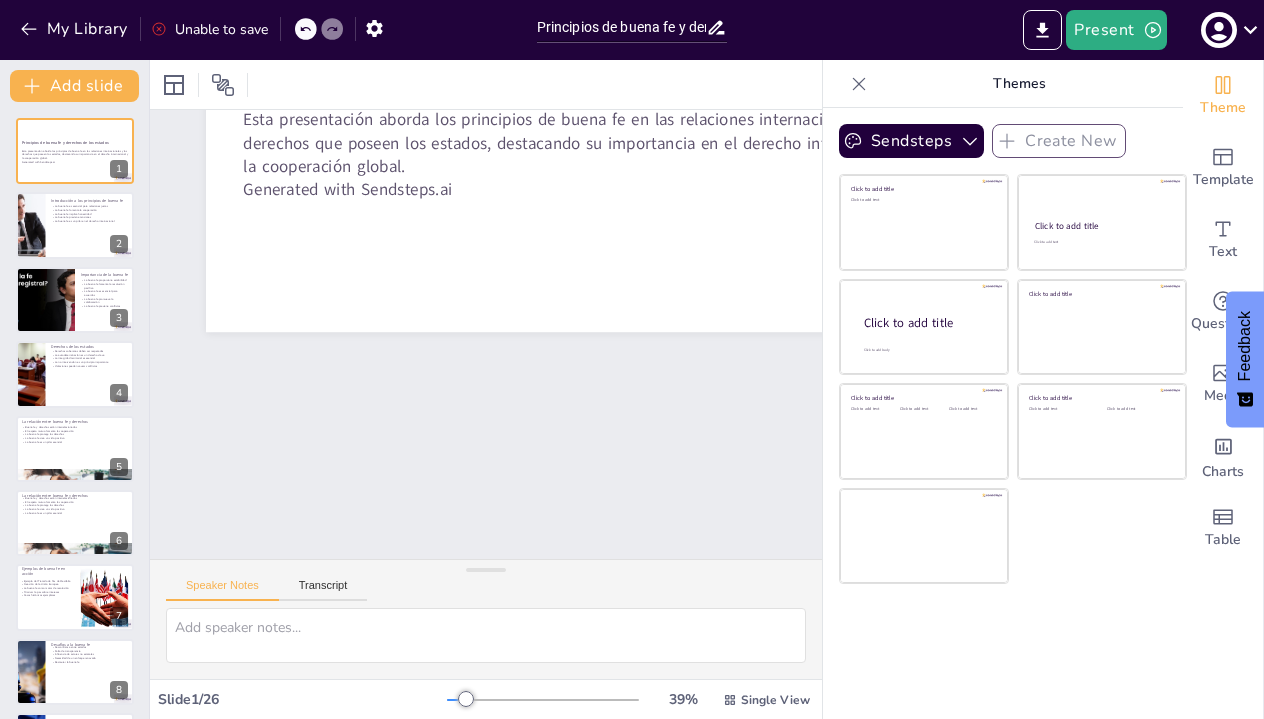 checkbox on "true" 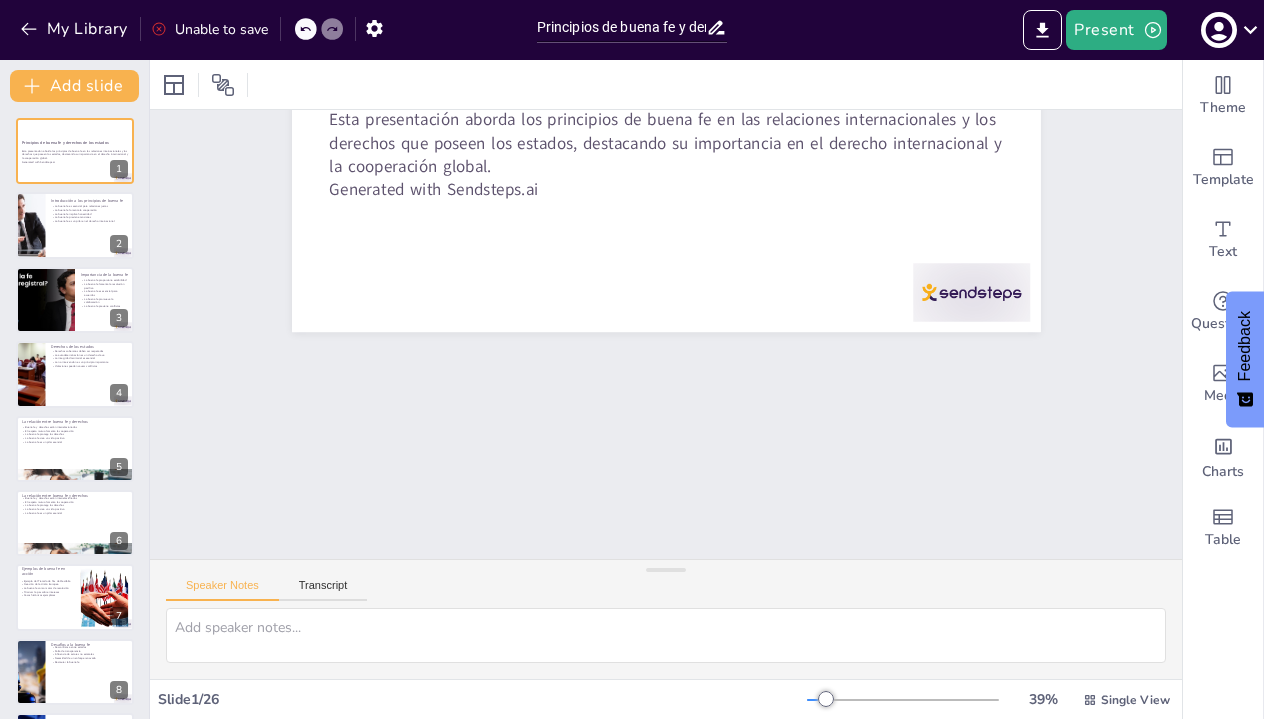 checkbox on "true" 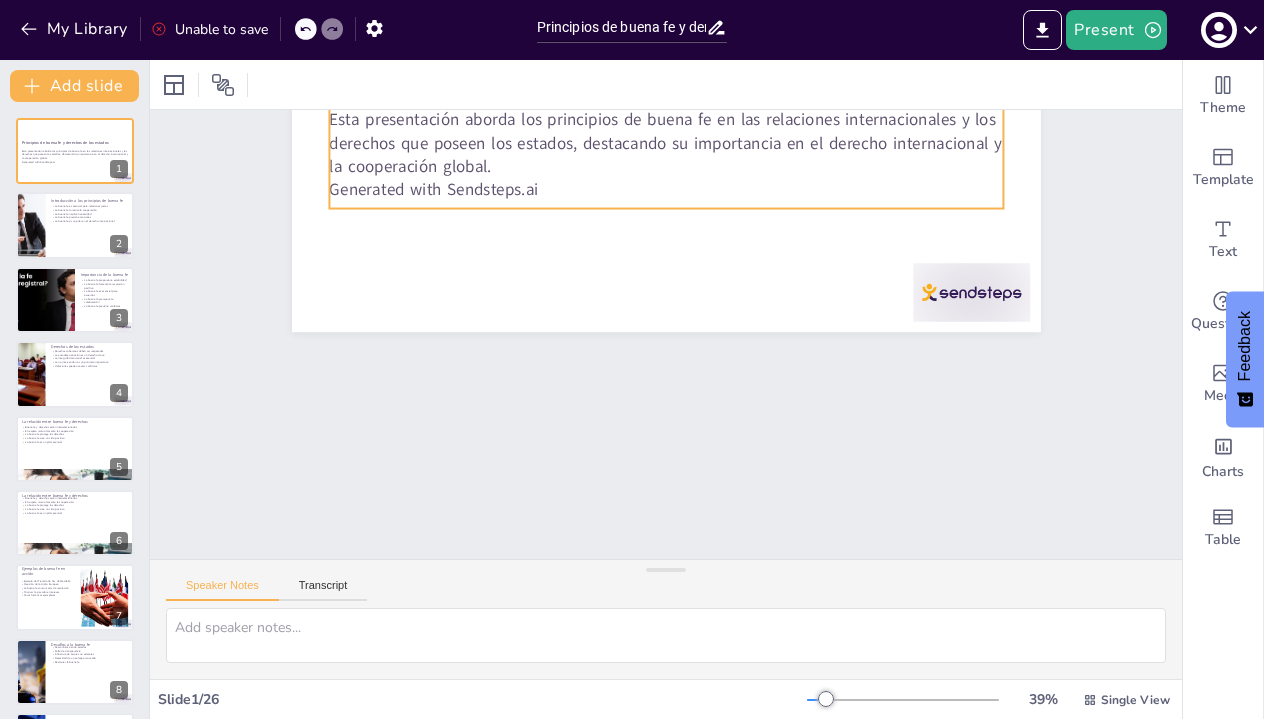 checkbox on "true" 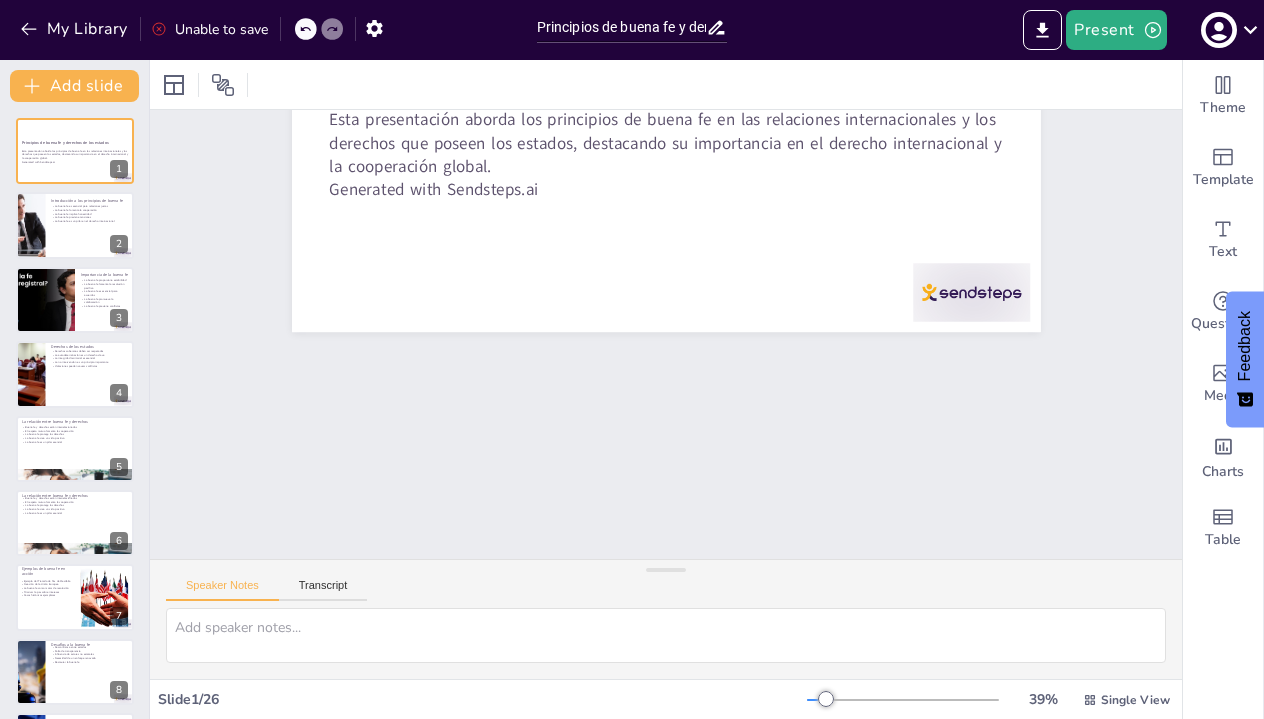 checkbox on "true" 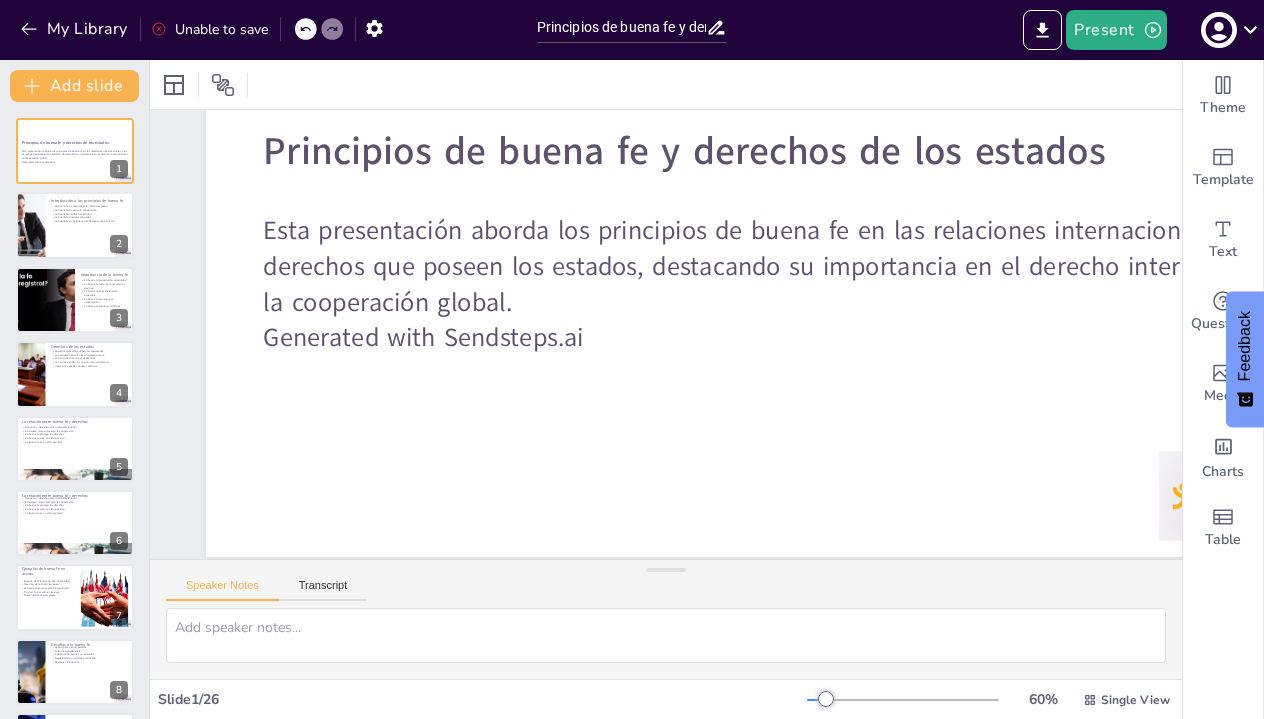 checkbox on "true" 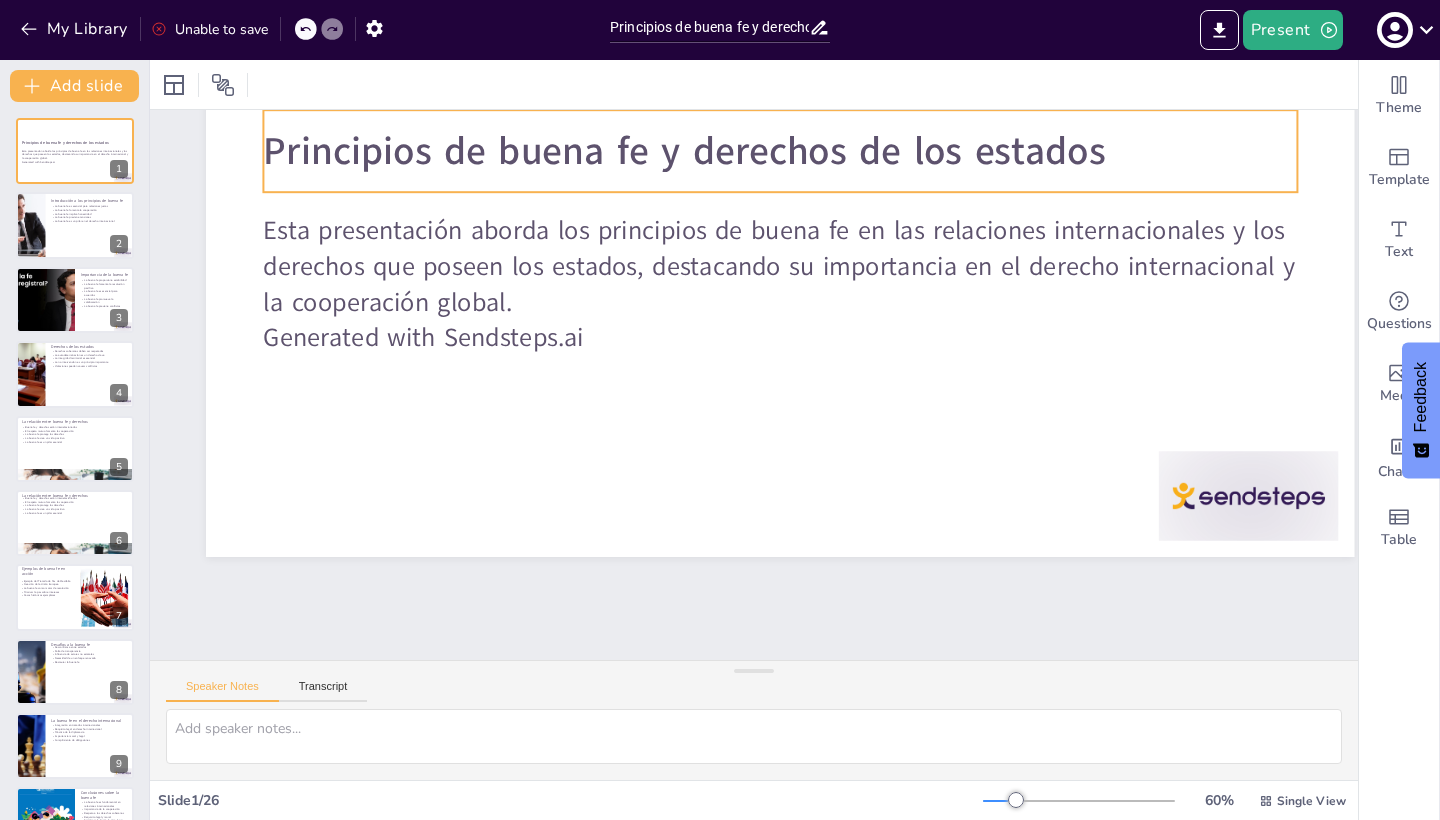 checkbox on "true" 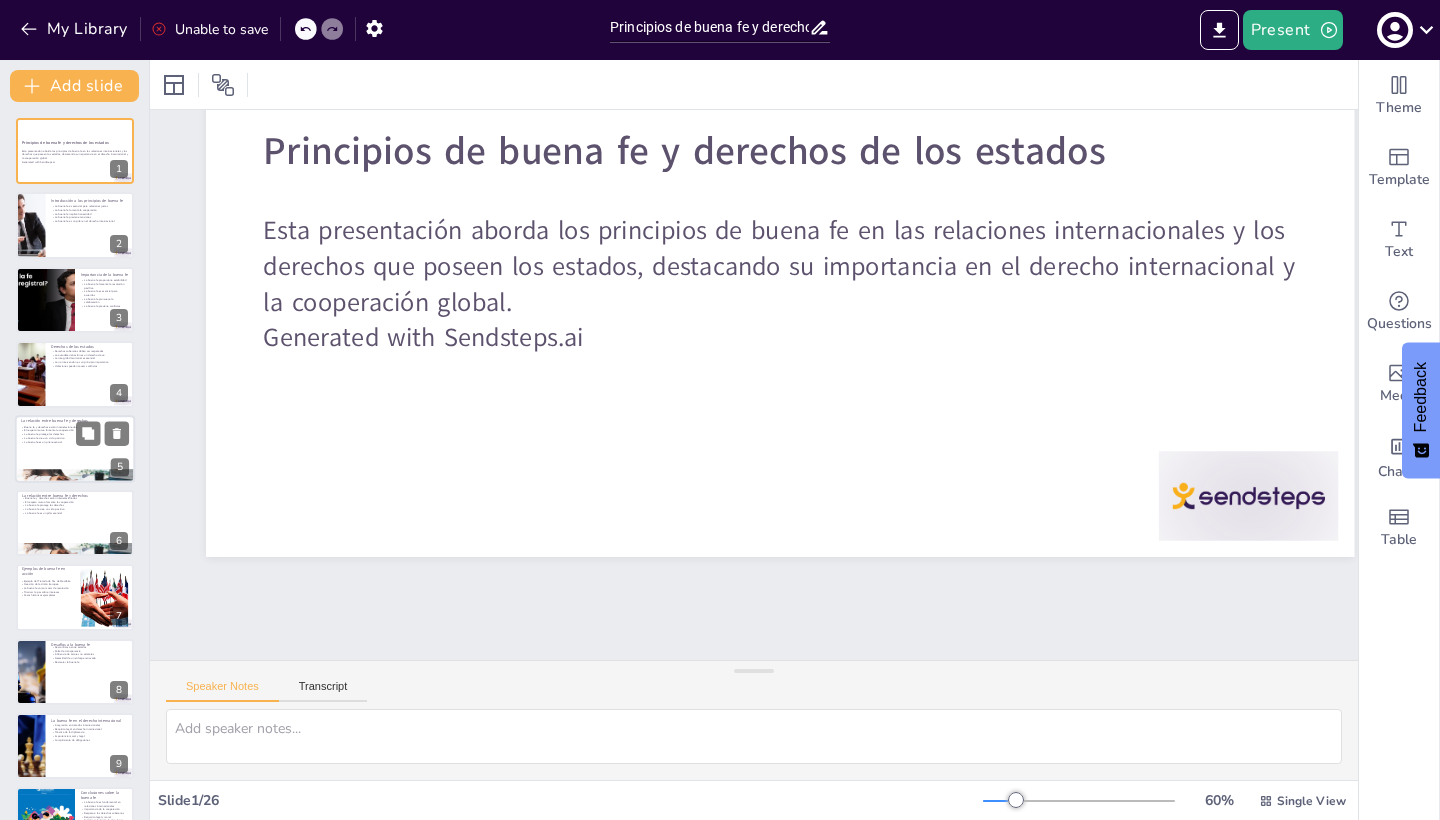 checkbox on "true" 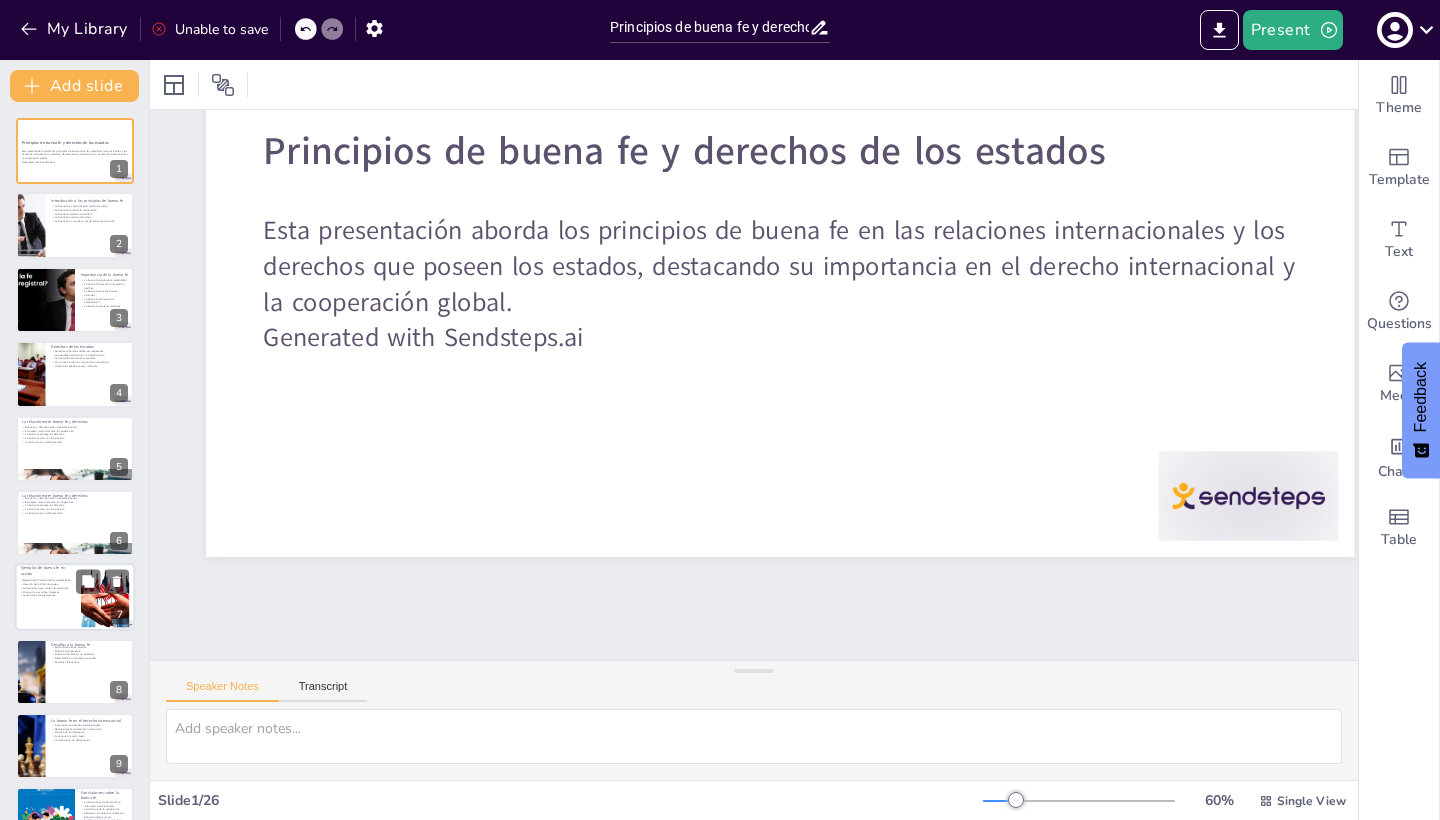 checkbox on "true" 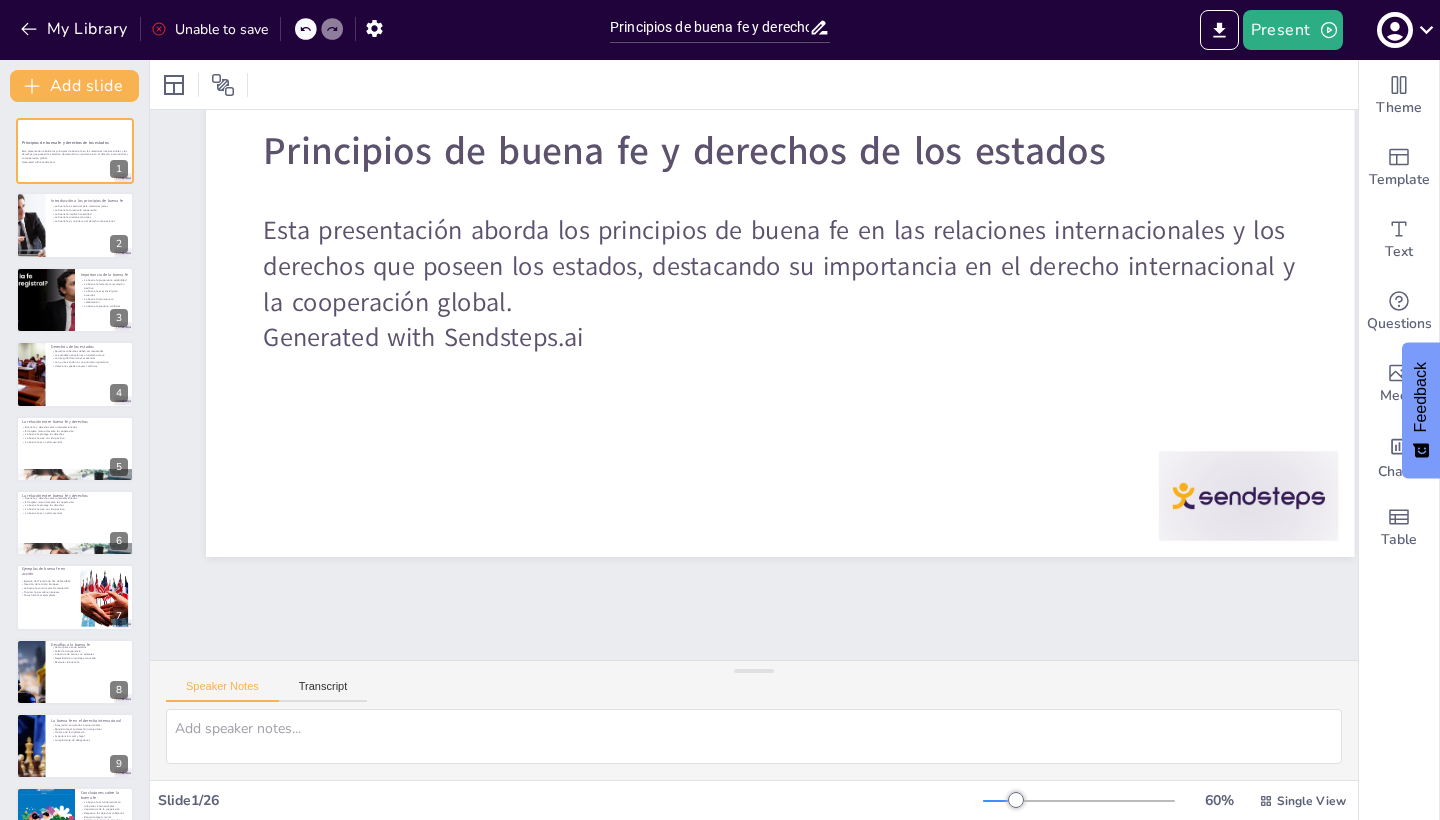 checkbox on "true" 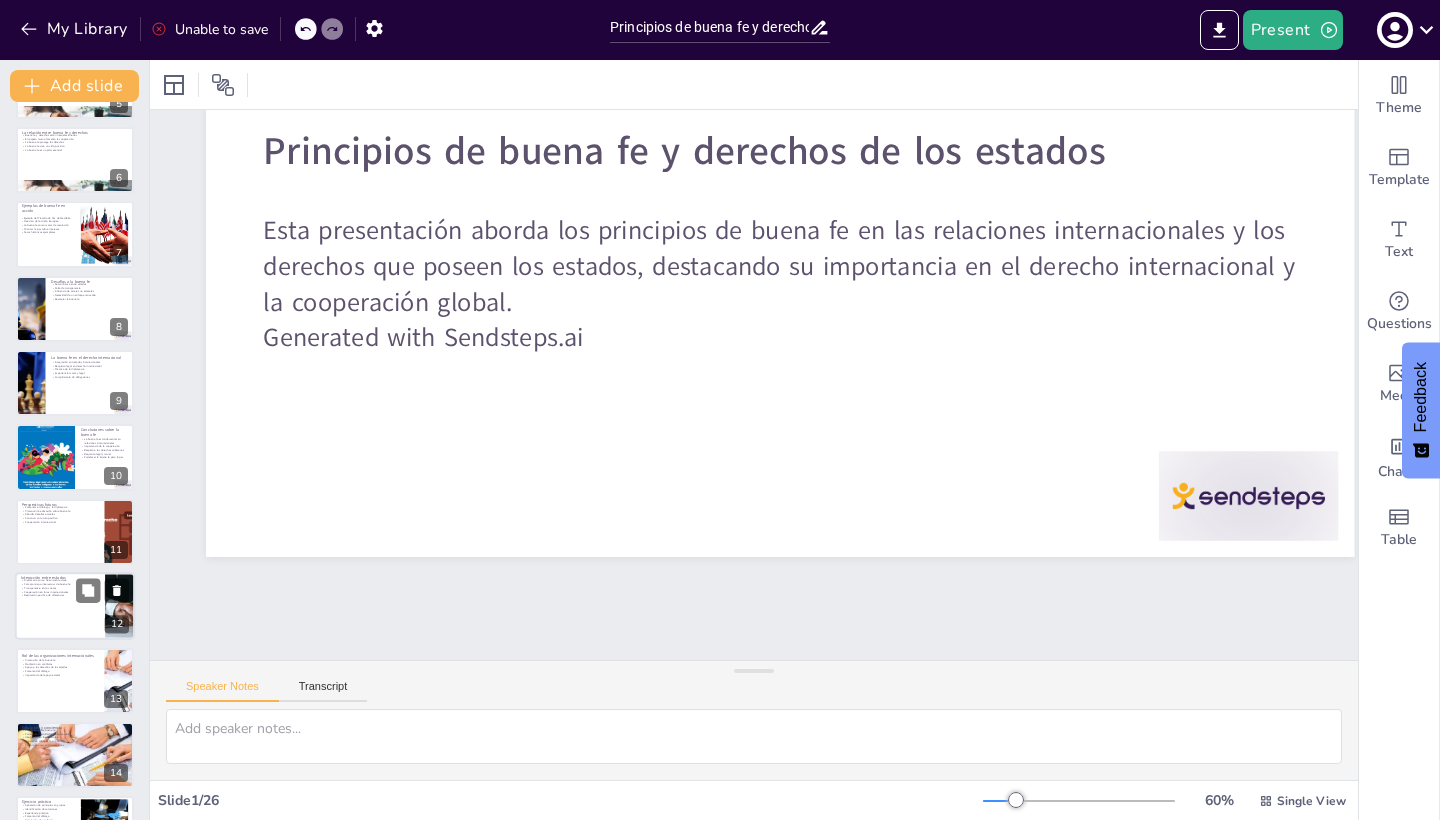 checkbox on "true" 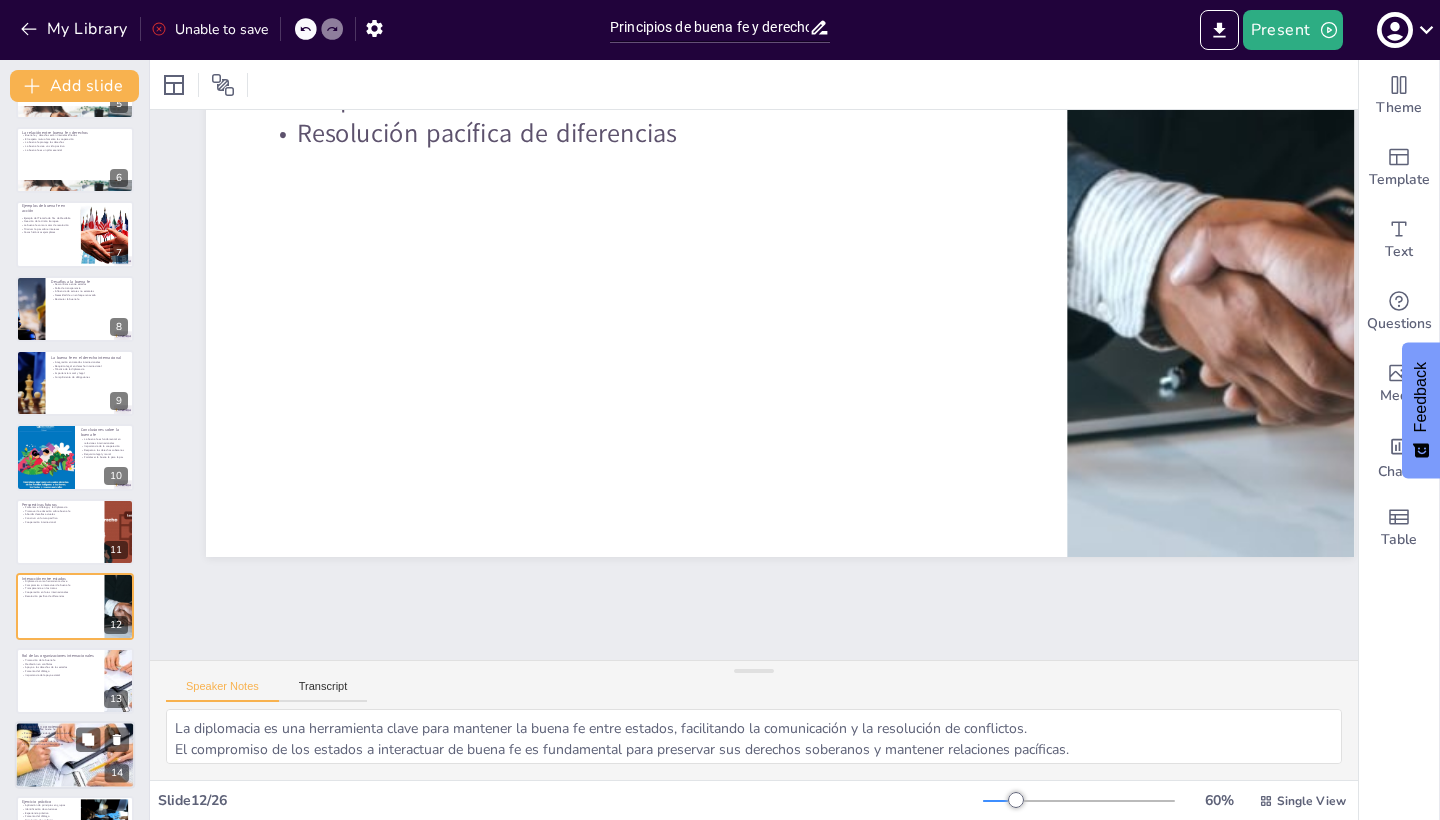 checkbox on "true" 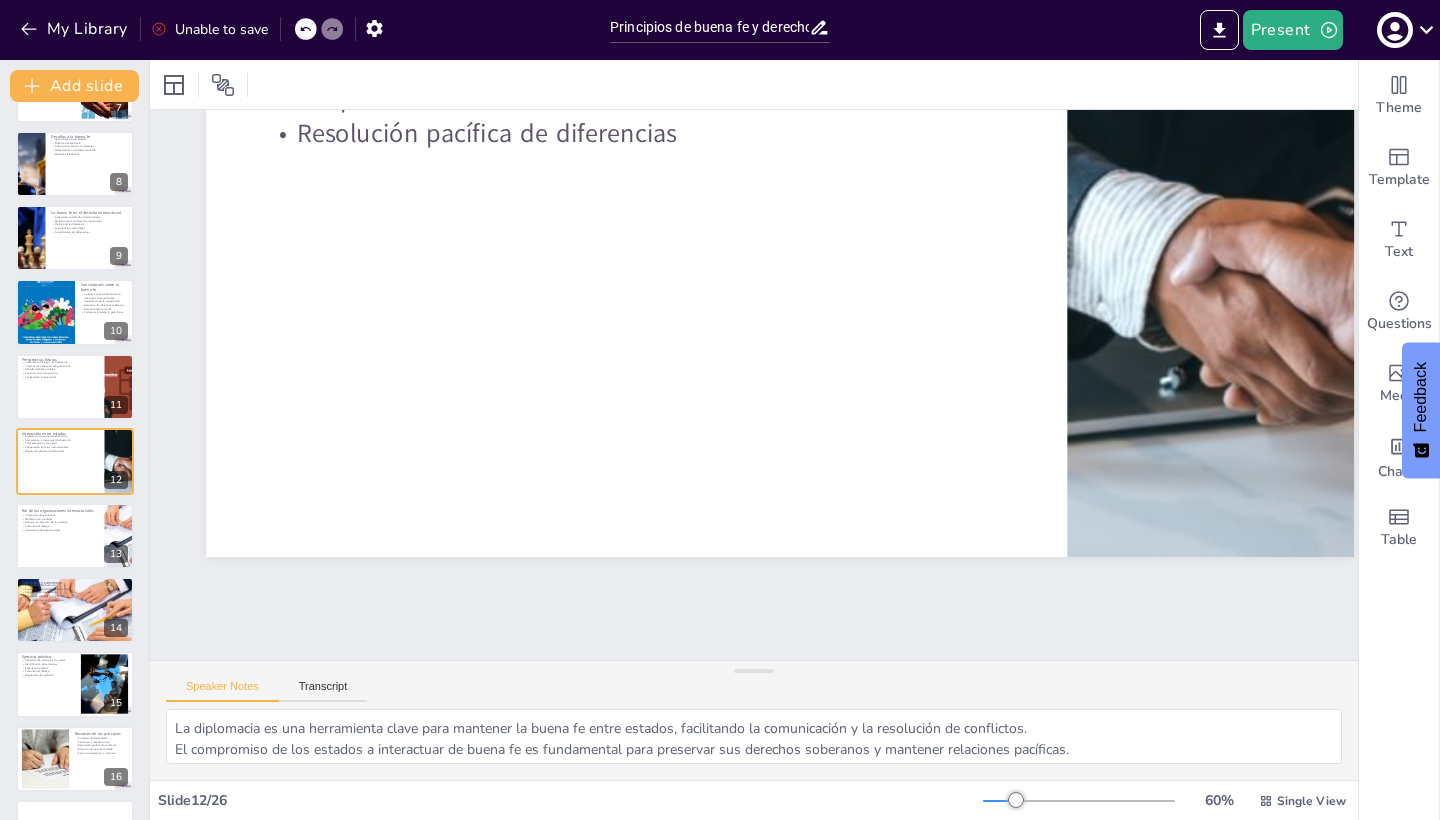 checkbox on "true" 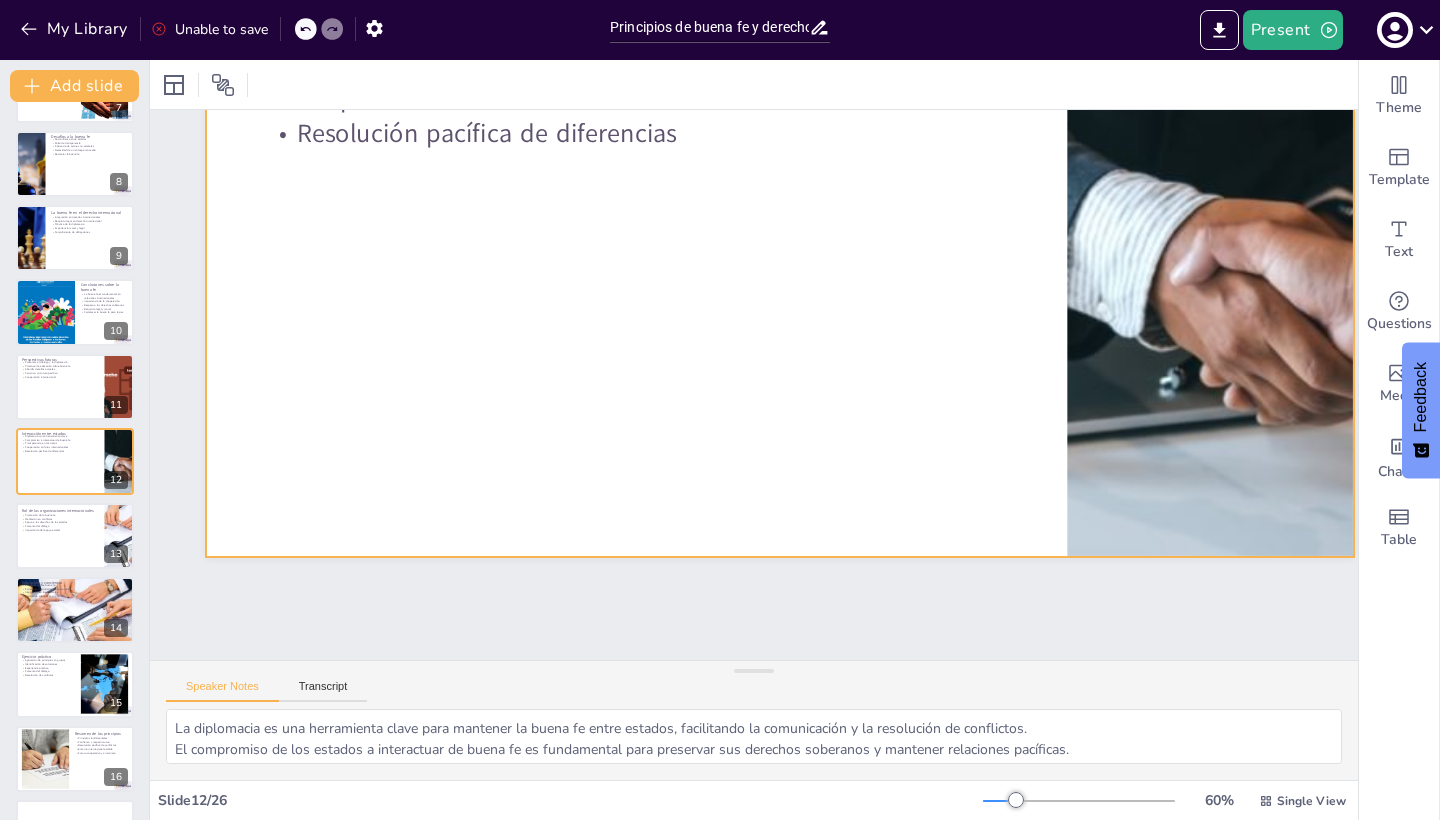 checkbox on "true" 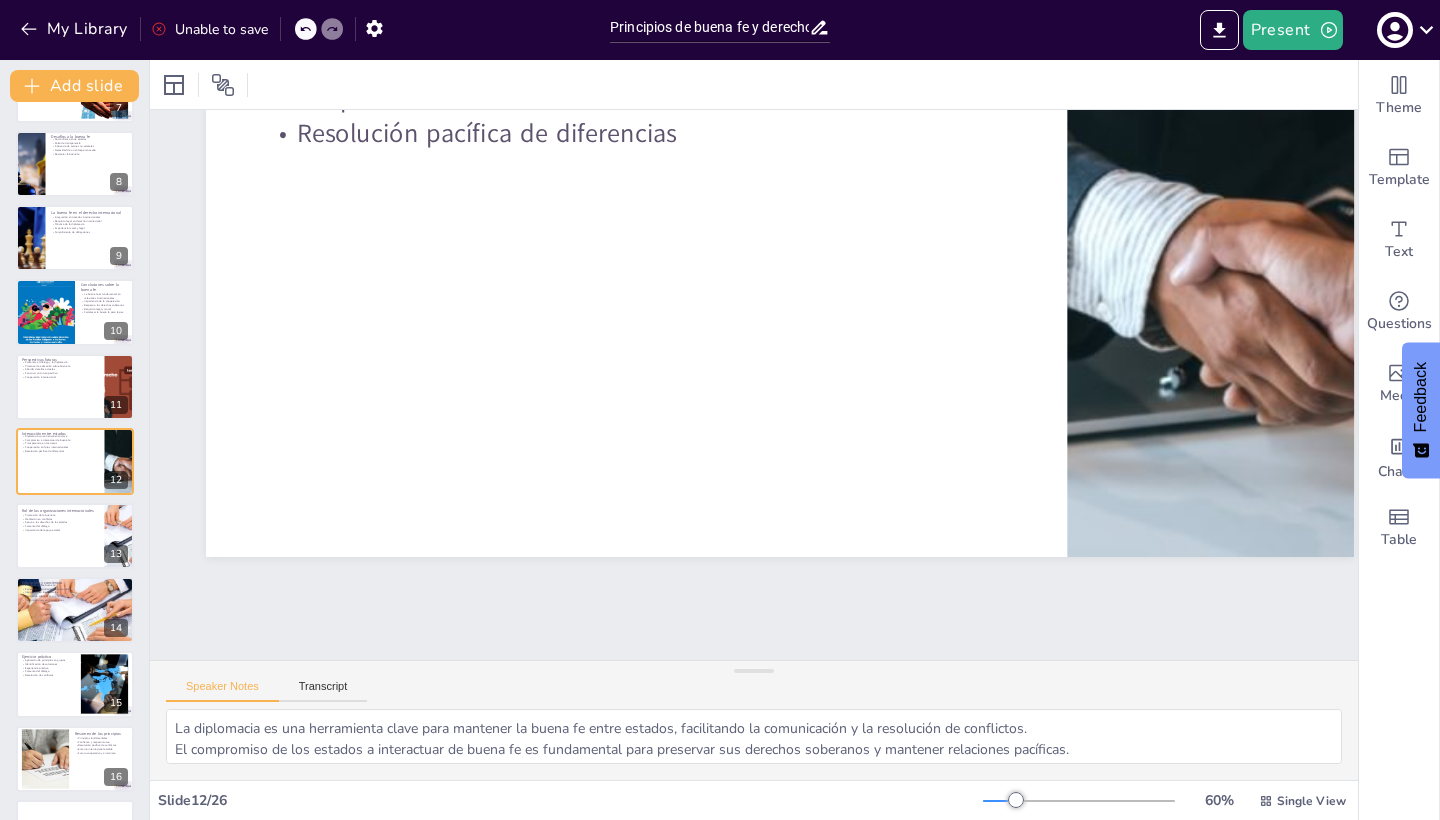 checkbox on "true" 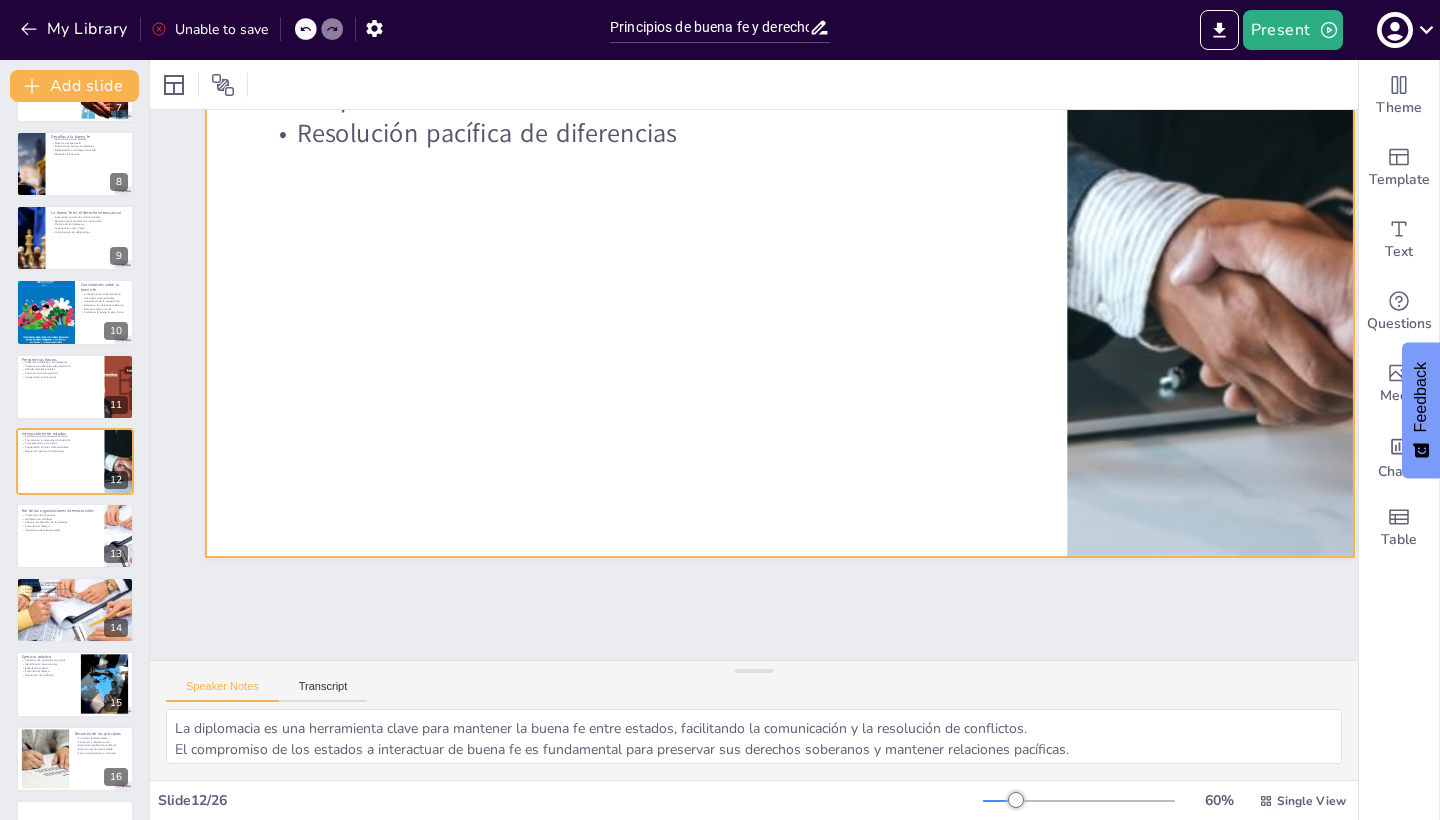 checkbox on "true" 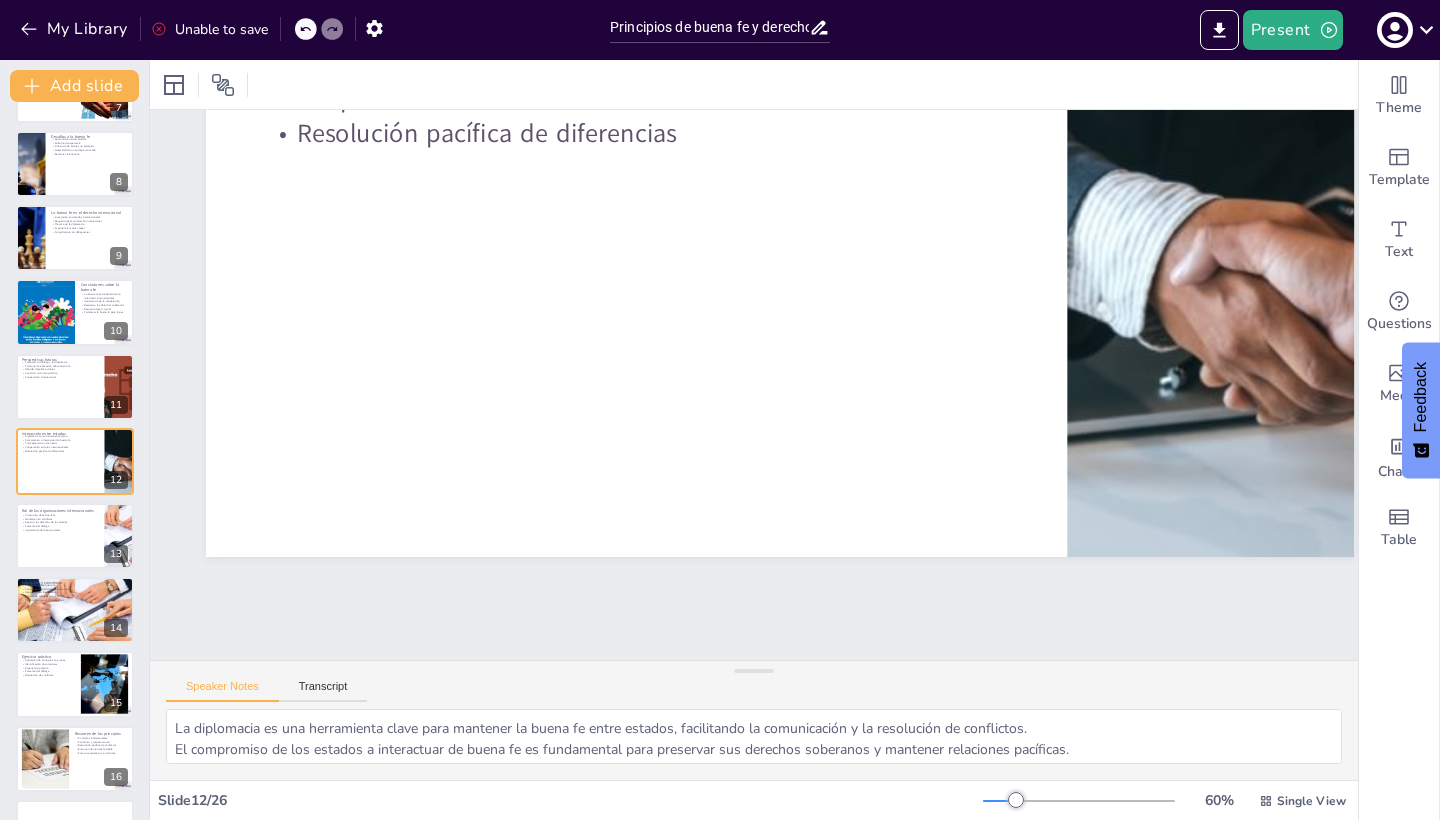 checkbox on "true" 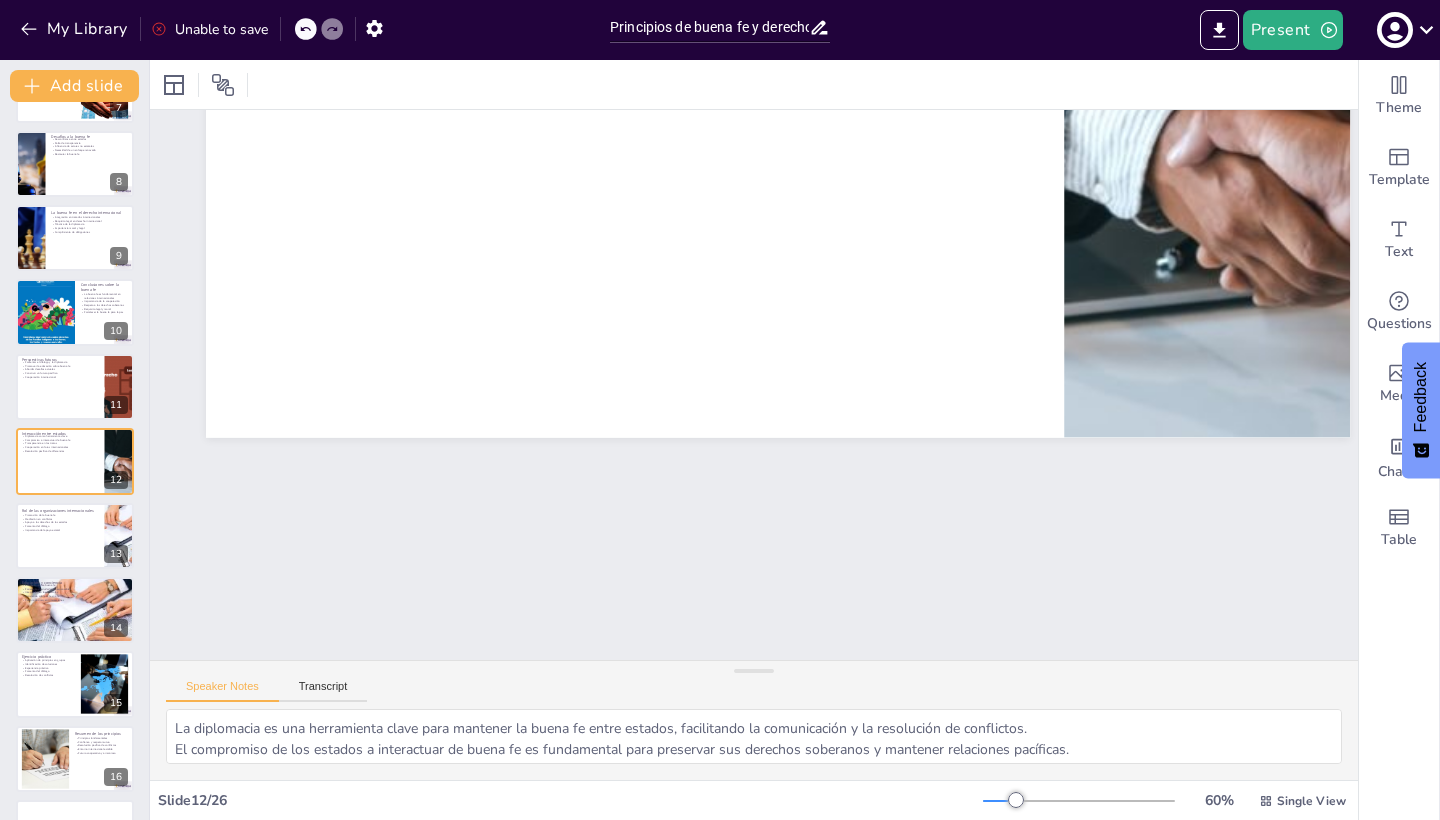 checkbox on "true" 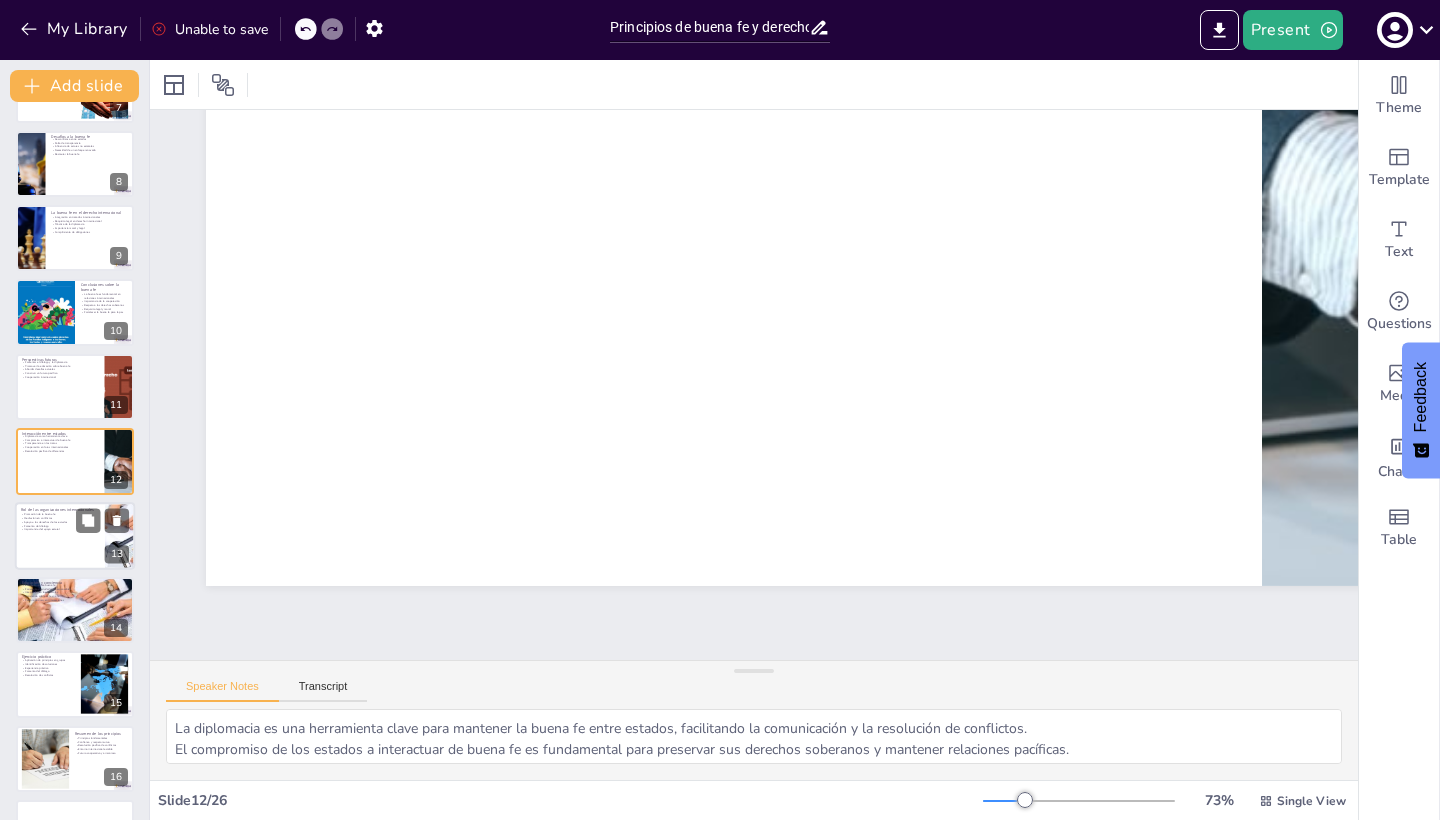 click on "Fomento del diálogo" at bounding box center [60, 526] 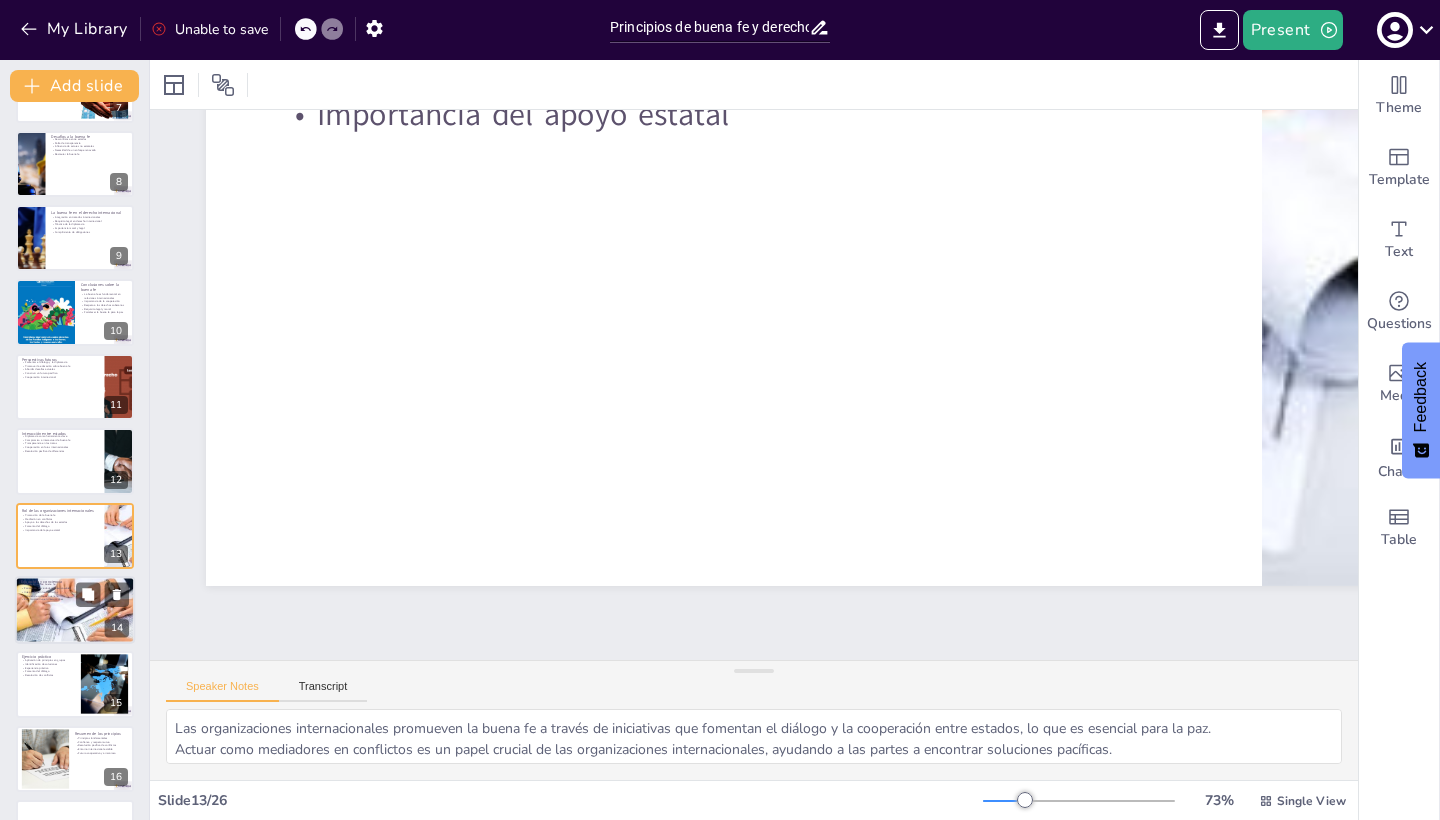 scroll, scrollTop: 582, scrollLeft: 0, axis: vertical 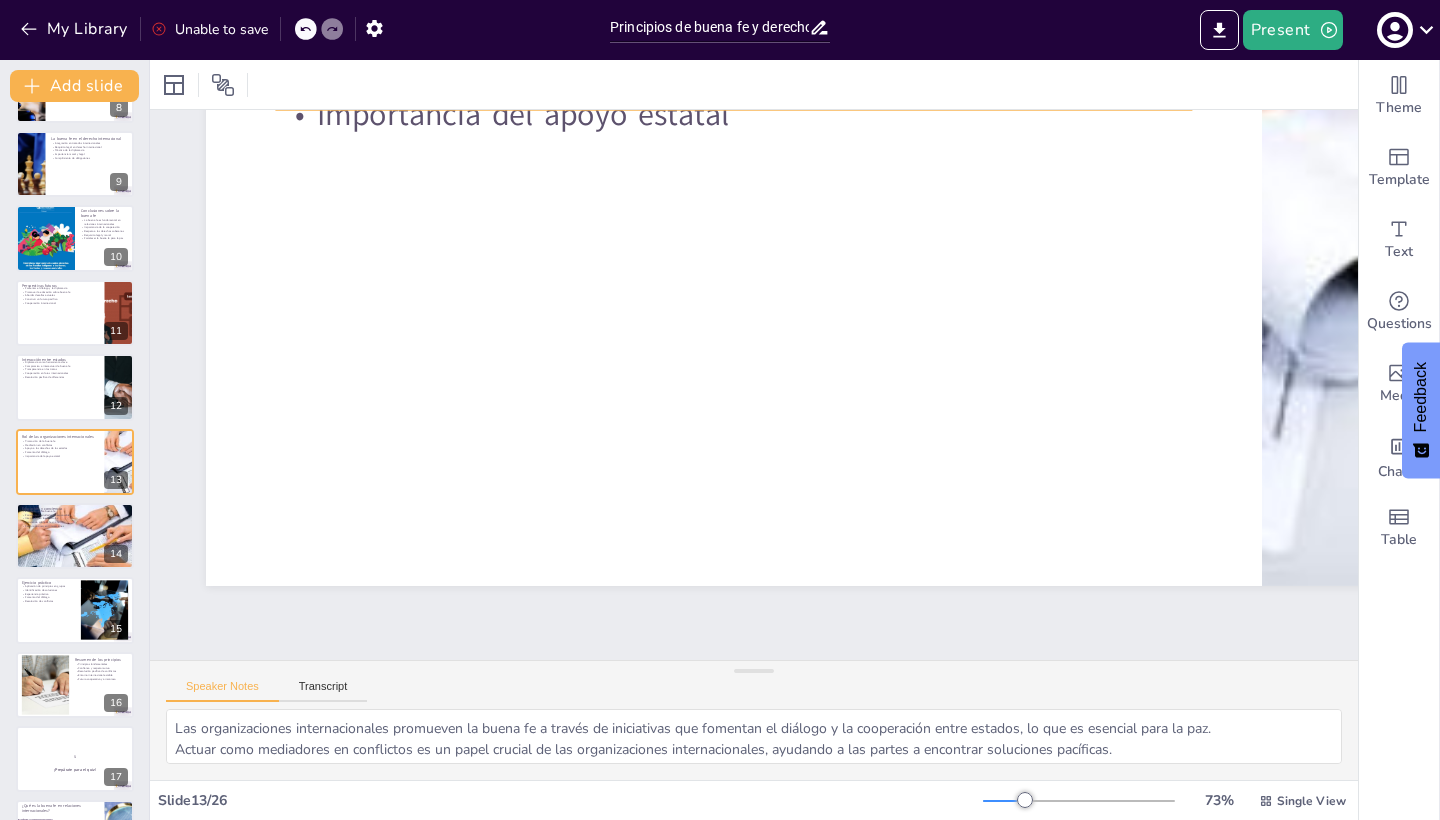 click on "Importancia del apoyo estatal" at bounding box center [733, 115] 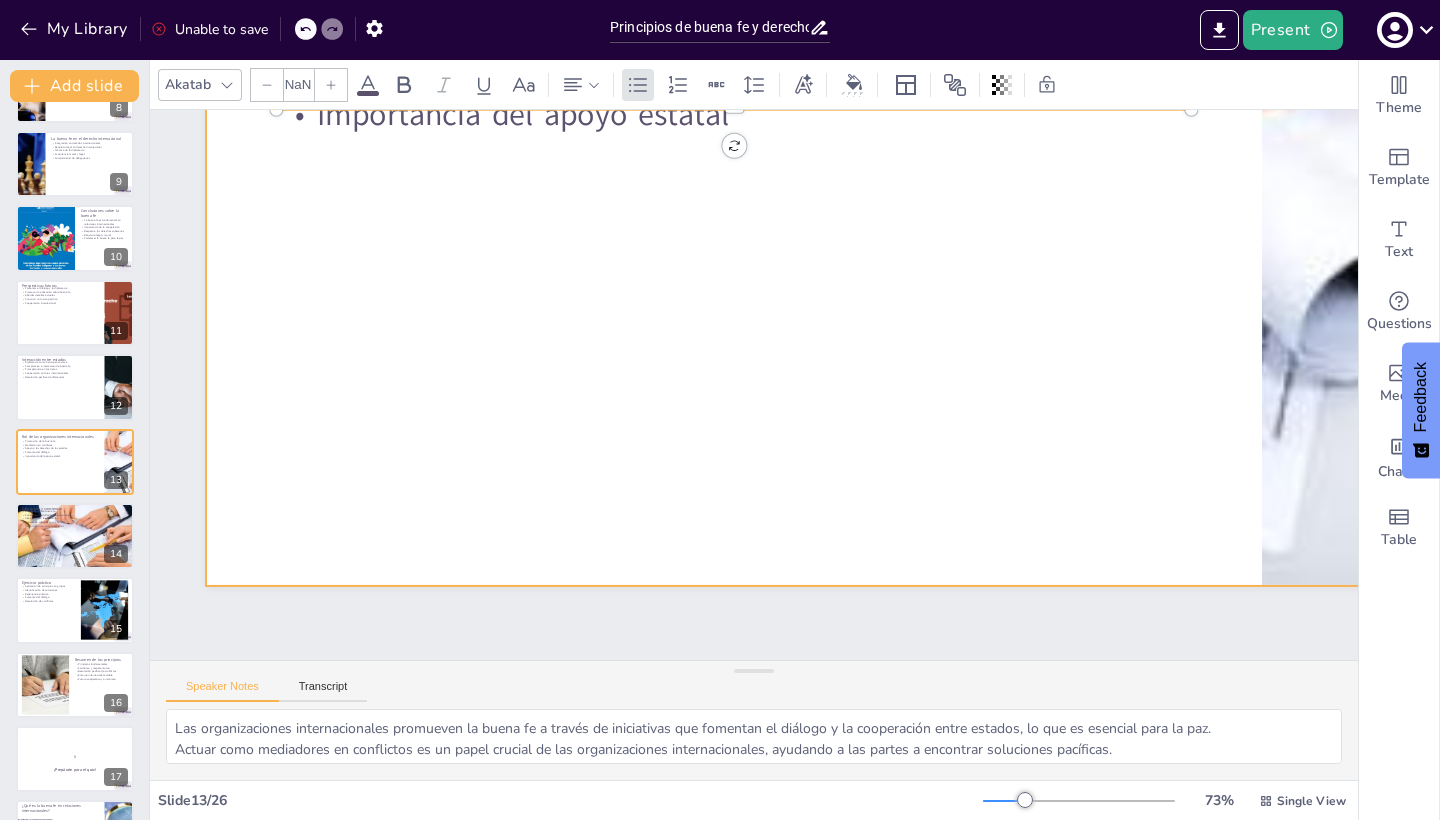click at bounding box center (910, 190) 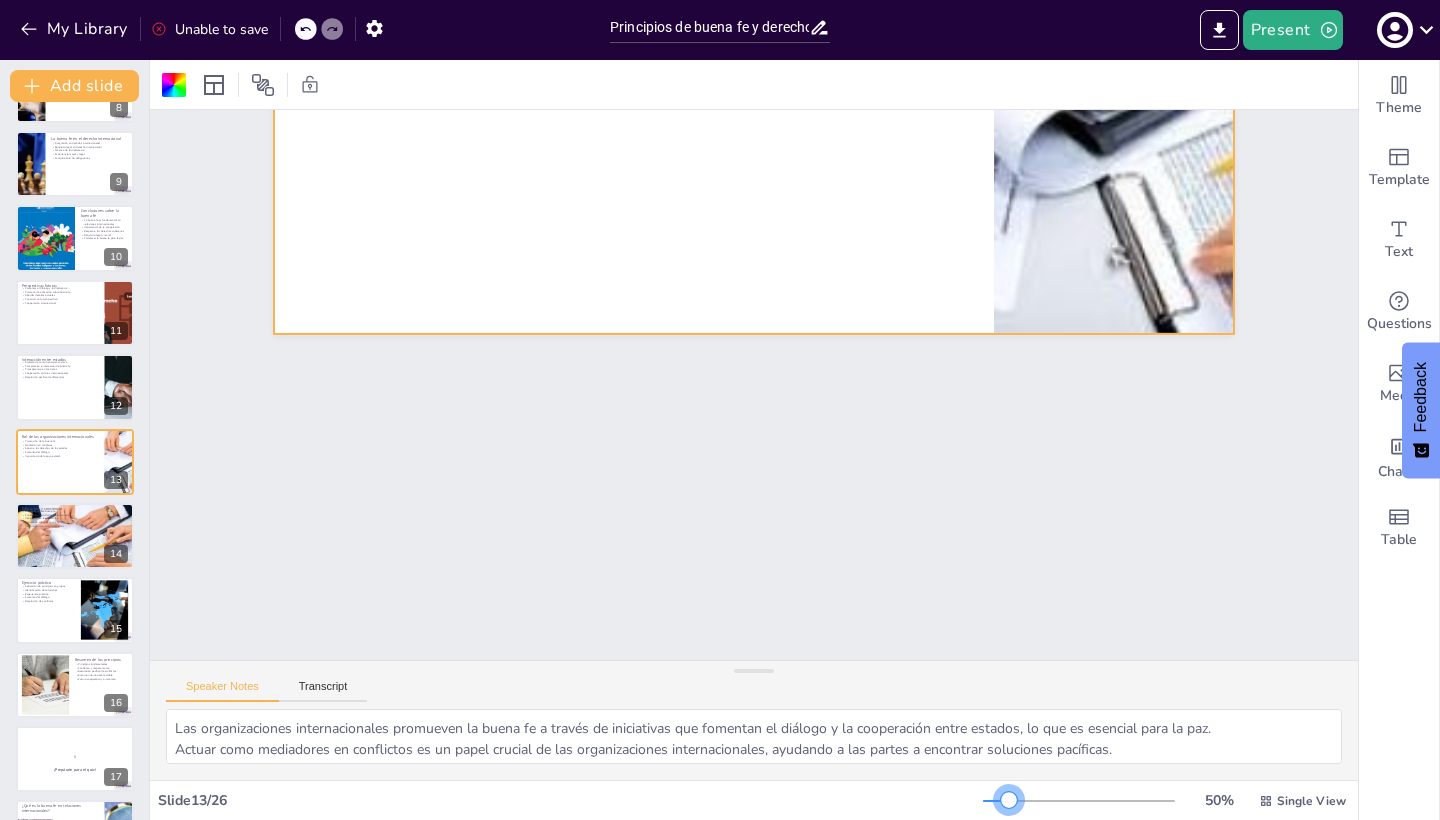 drag, startPoint x: 1024, startPoint y: 806, endPoint x: 1003, endPoint y: 804, distance: 21.095022 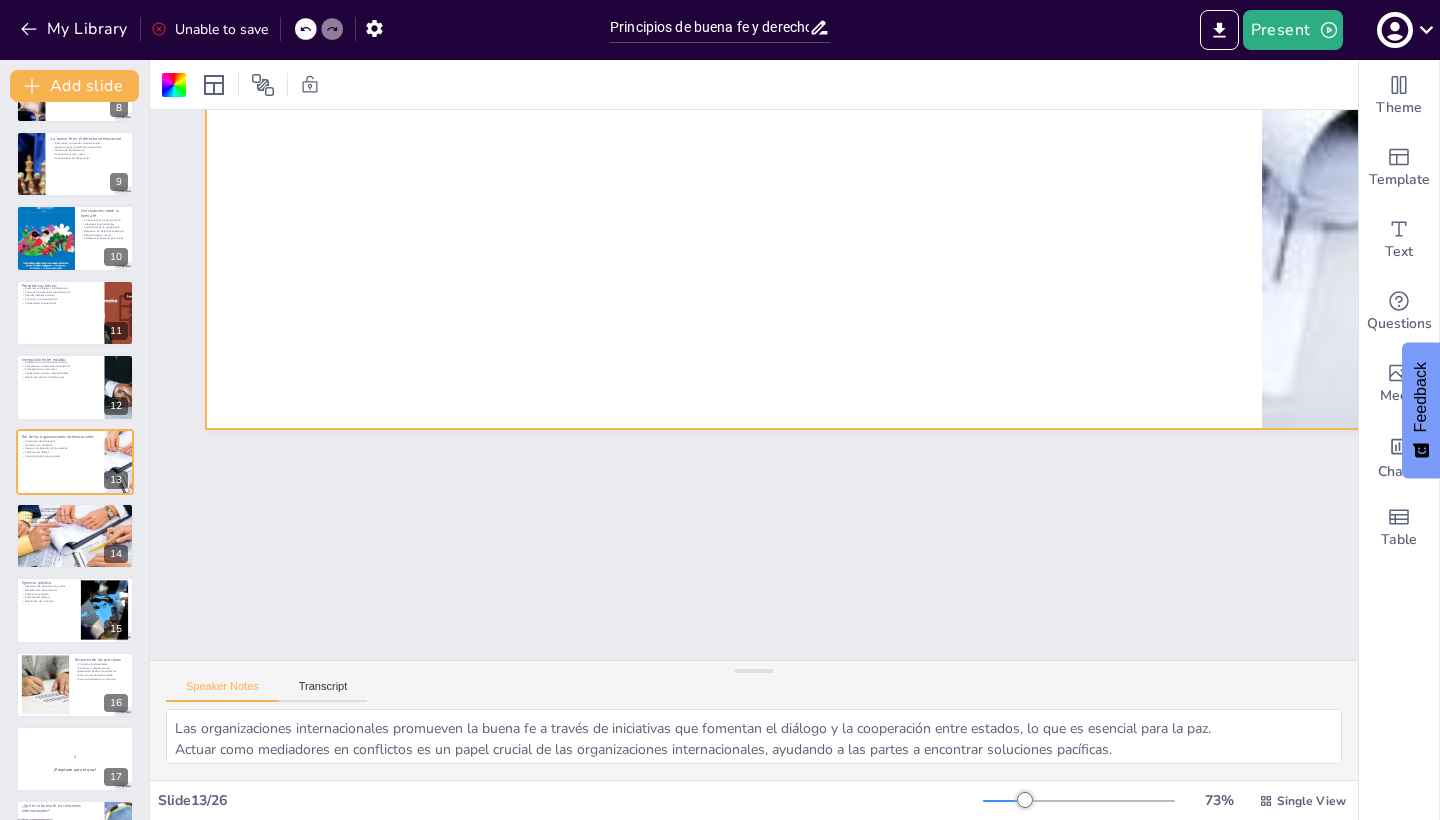 scroll, scrollTop: 0, scrollLeft: 0, axis: both 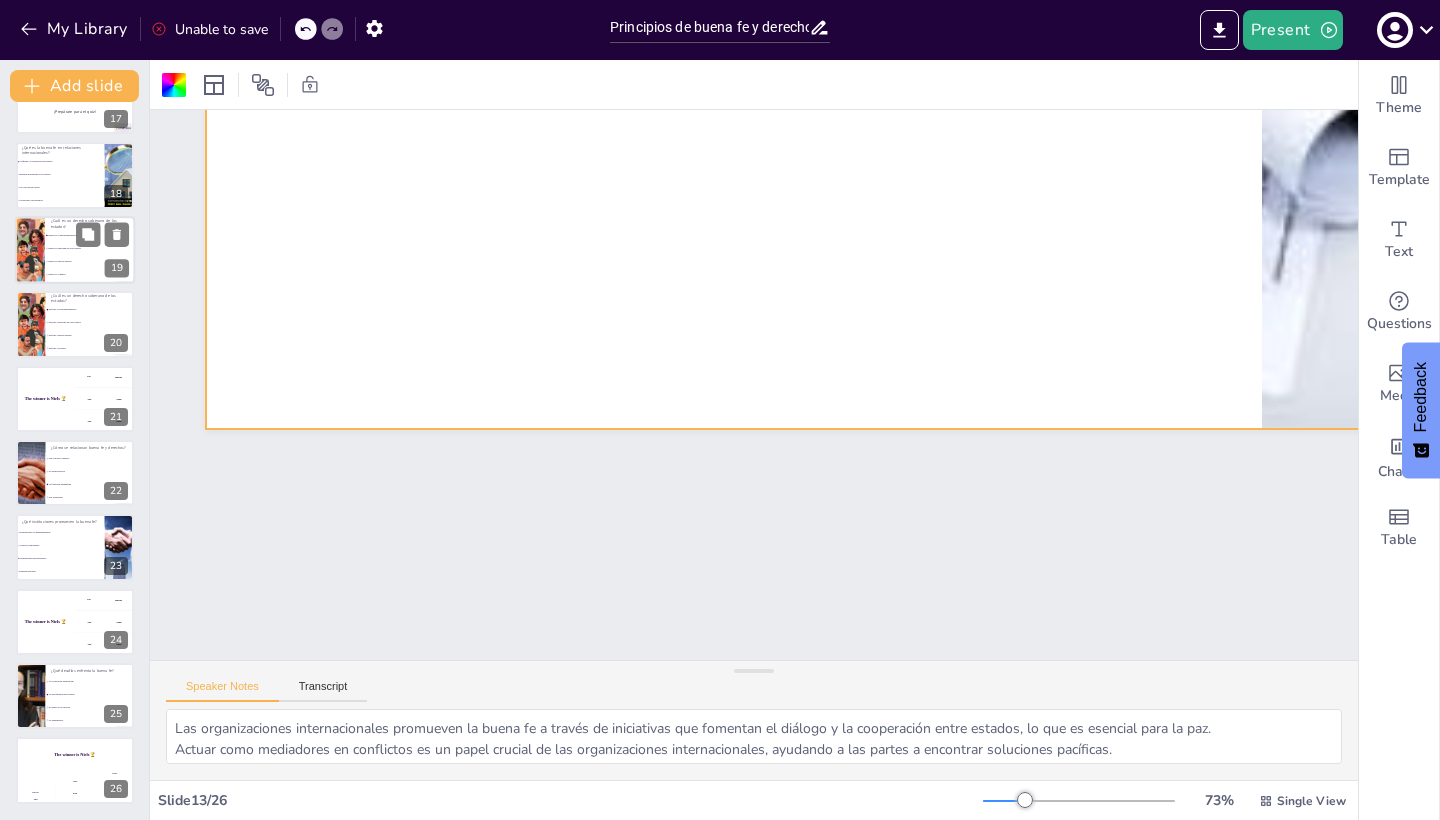 click on "¿Cuál es un derecho soberano de los estados?" at bounding box center [90, 223] 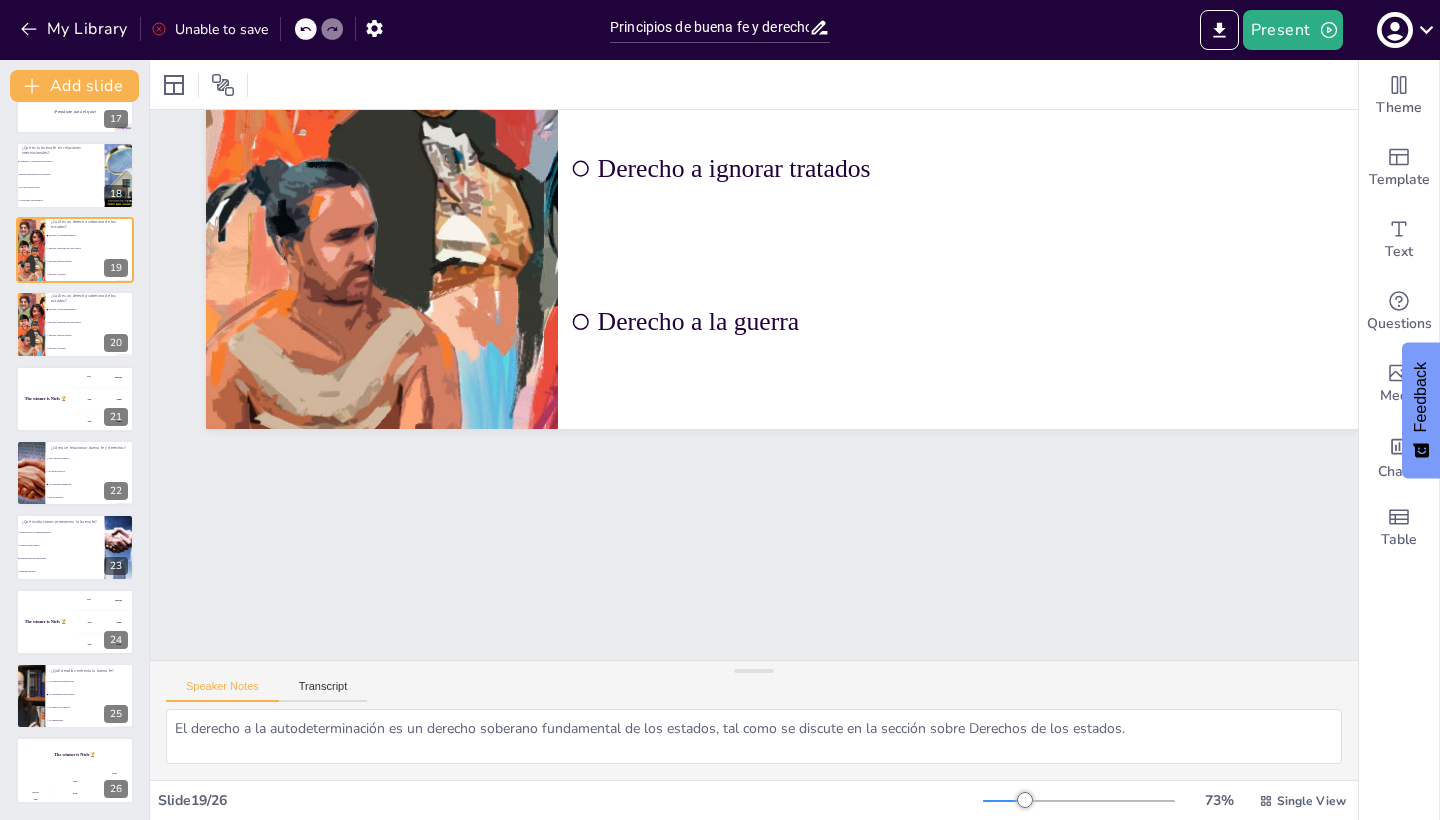 scroll, scrollTop: 1028, scrollLeft: 0, axis: vertical 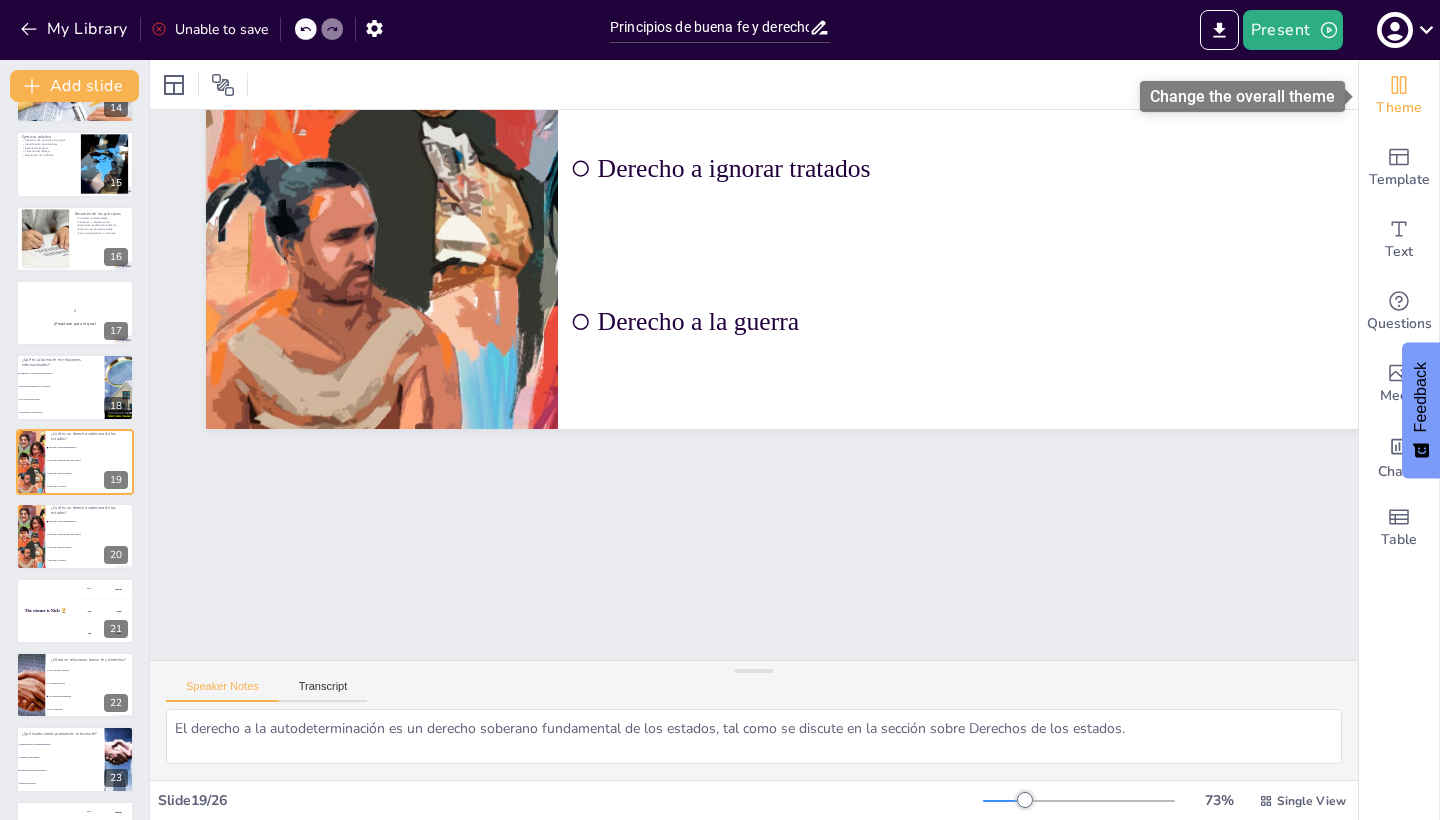click on "Theme" at bounding box center (1399, 108) 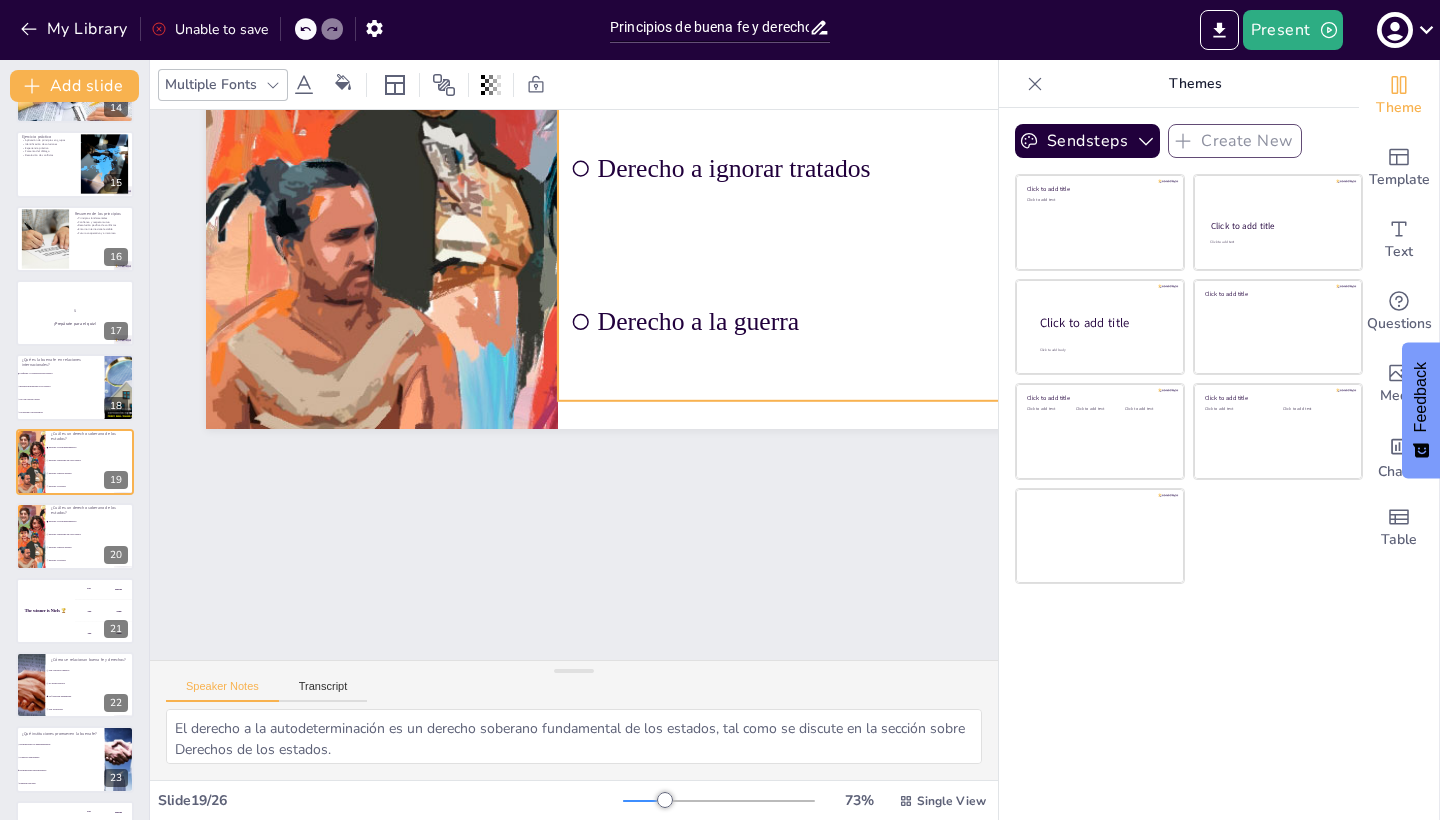 click on "Derecho a ignorar tratados" at bounding box center [1086, 168] 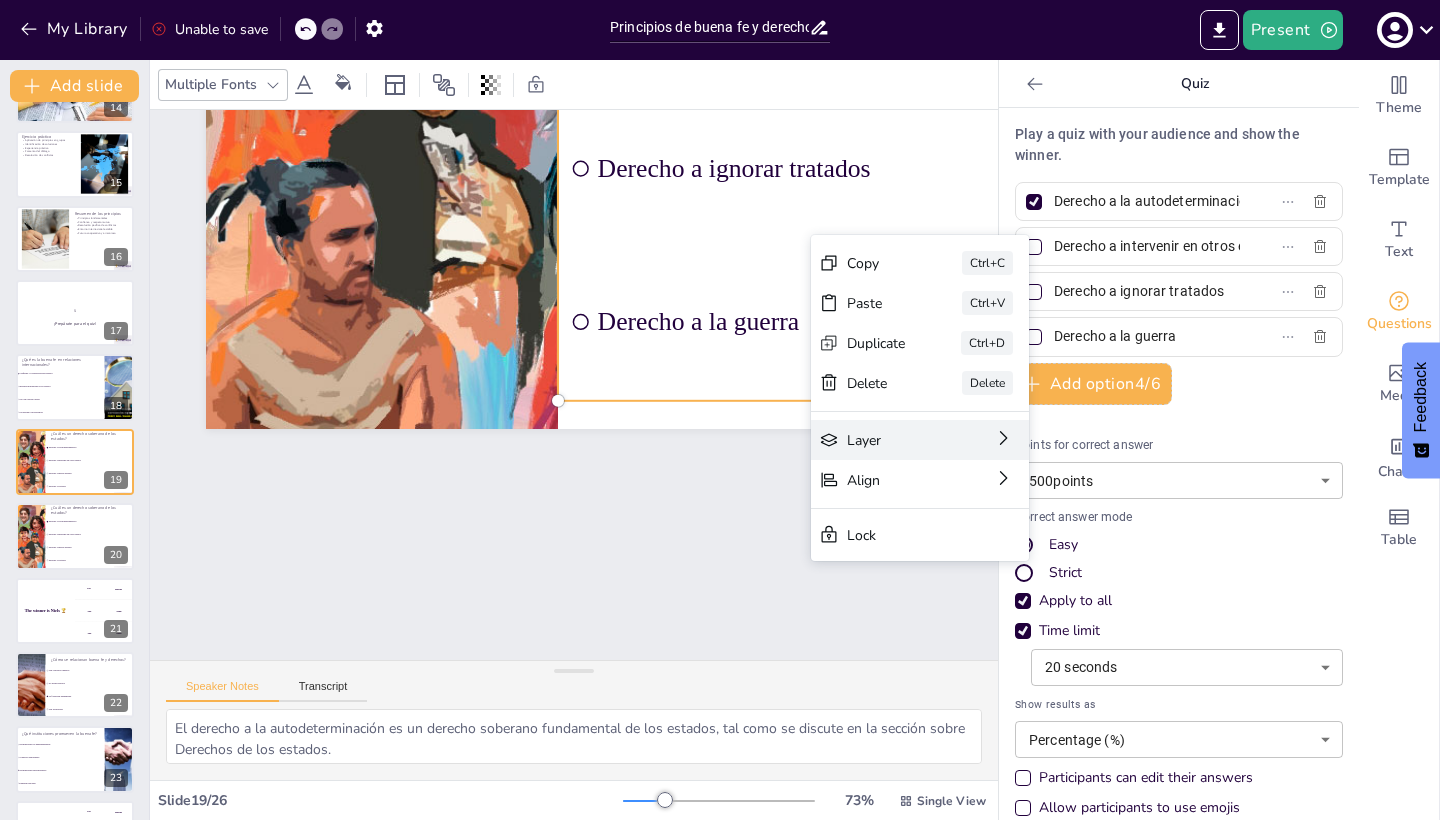 drag, startPoint x: 811, startPoint y: 235, endPoint x: 817, endPoint y: 445, distance: 210.0857 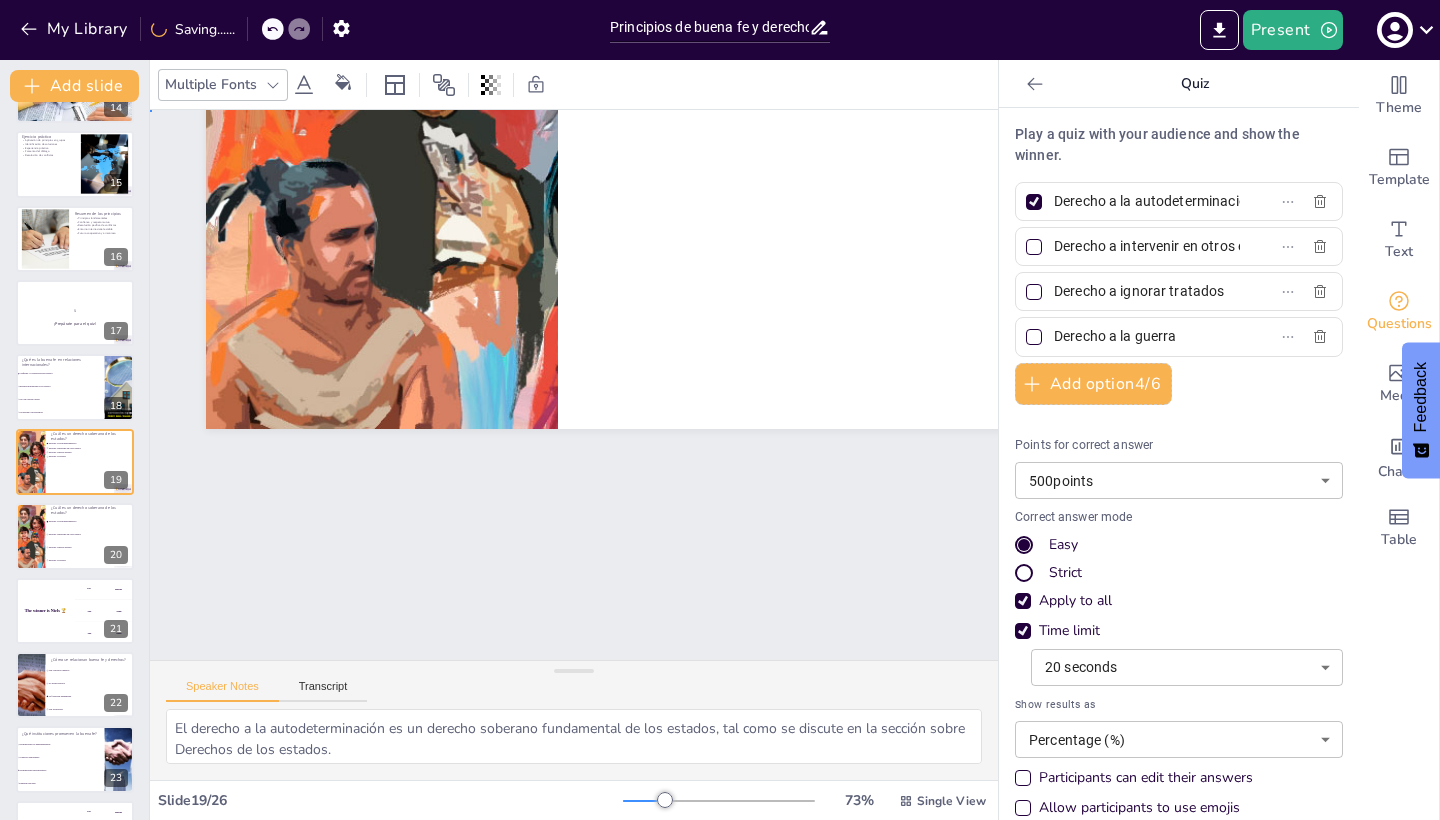 click on "Slide  19 ¿Cuál es un derecho soberano de los estados? Derecho a la autodeterminación Derecho a intervenir en otros estados Derecho a ignorar tratados Derecho a la guerra" at bounding box center [869, 612] 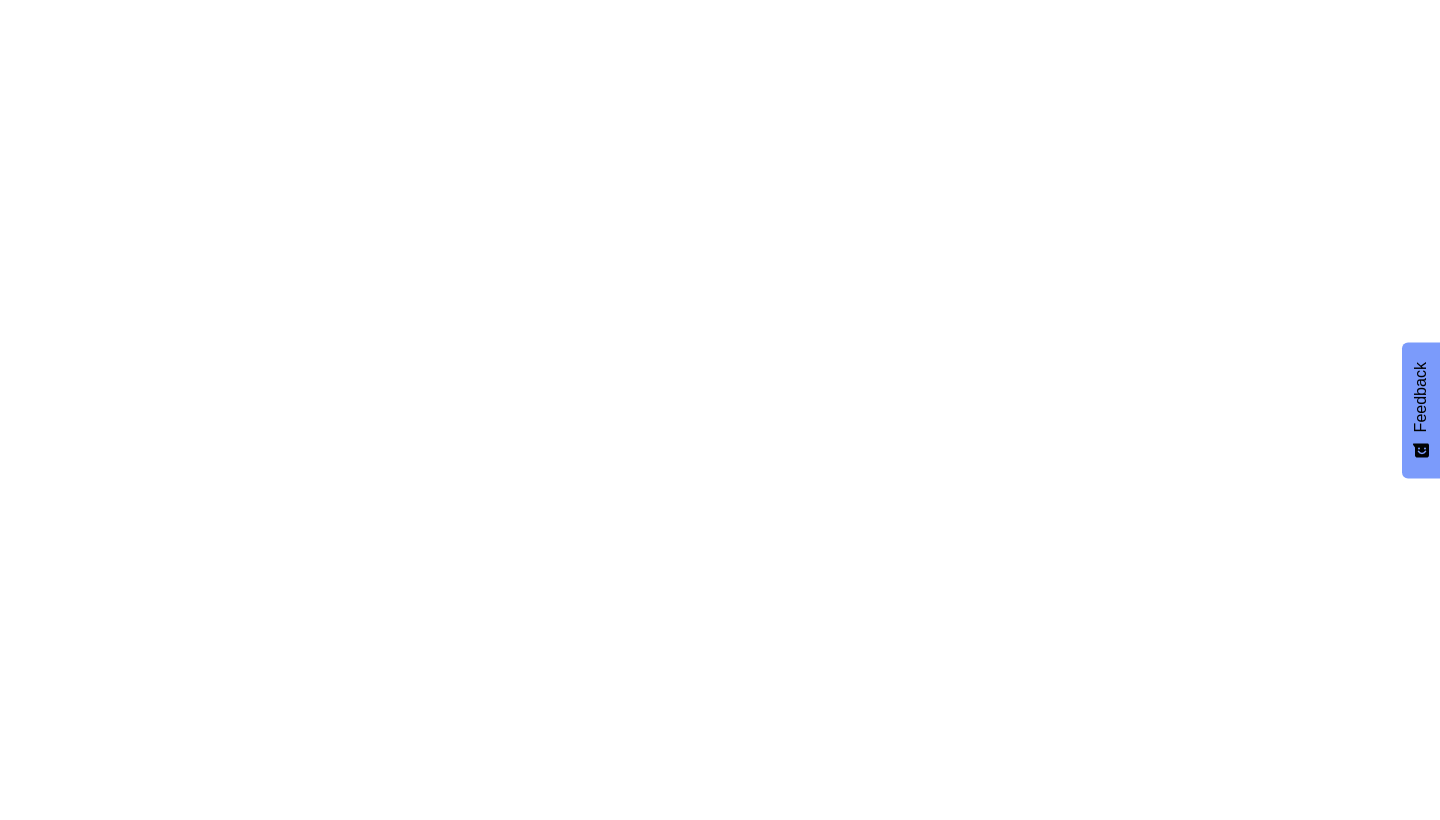 scroll, scrollTop: 0, scrollLeft: 0, axis: both 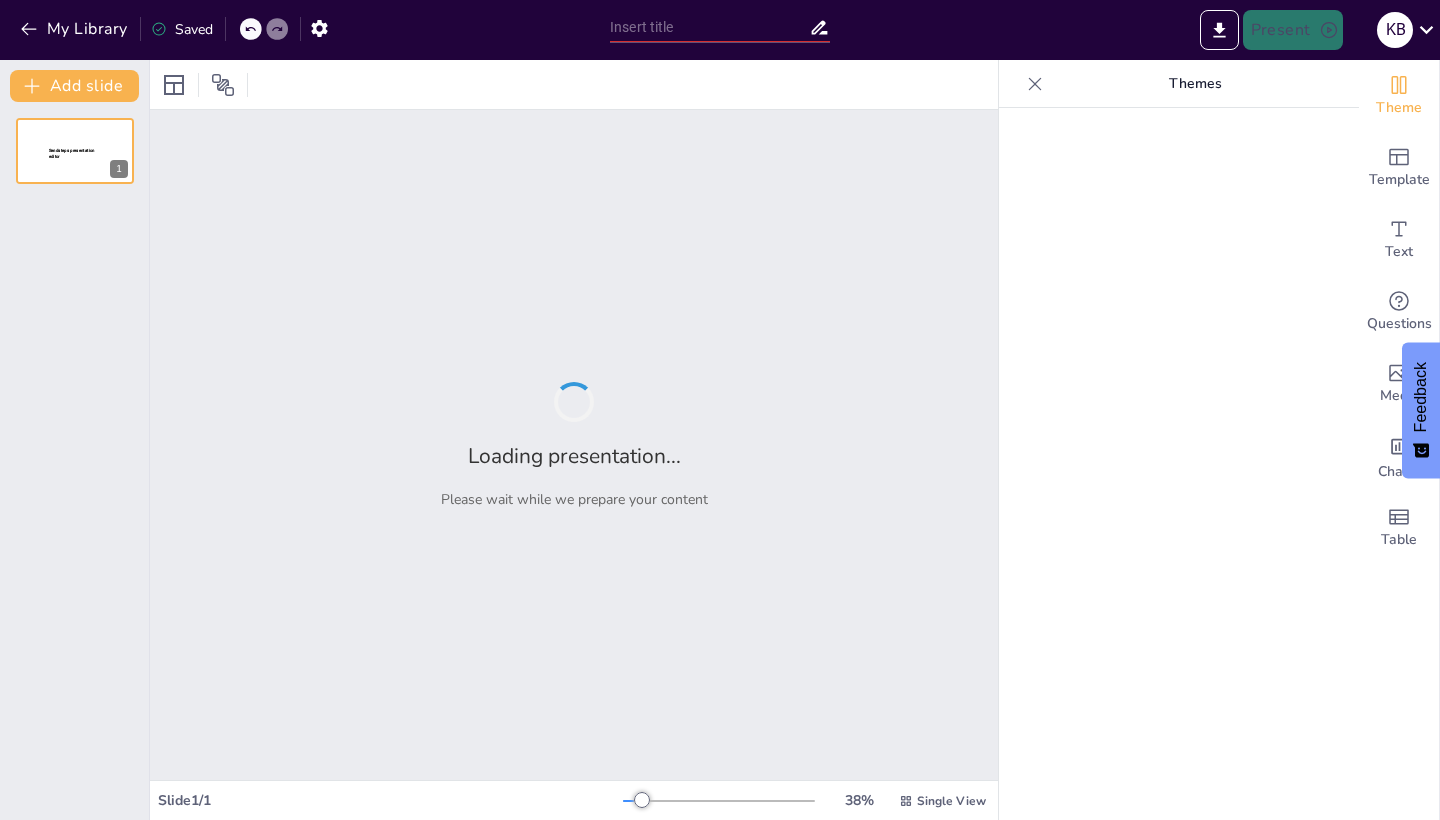 type on "Principios de buena fe y derechos de los estados" 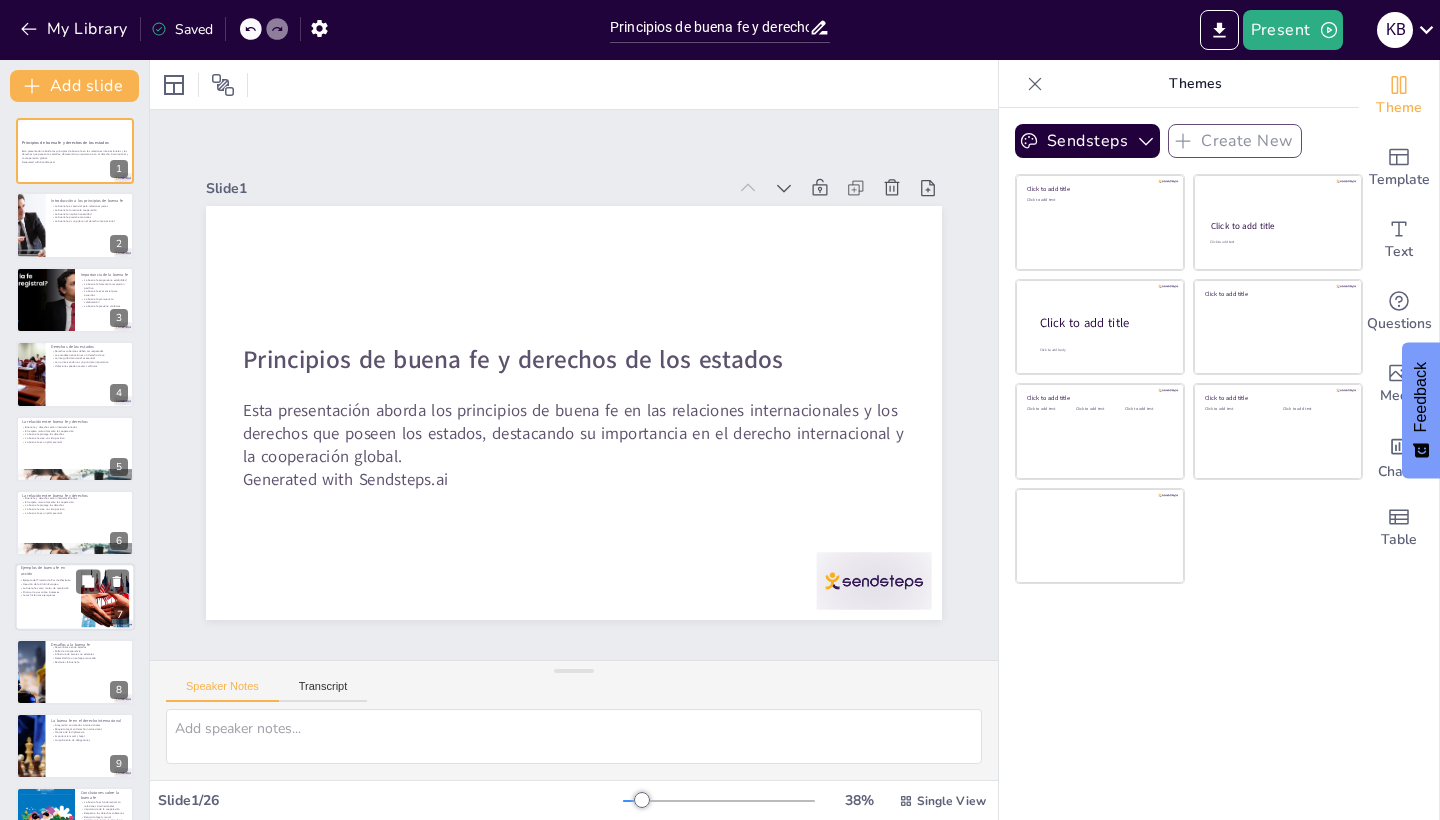 scroll, scrollTop: 1240, scrollLeft: 0, axis: vertical 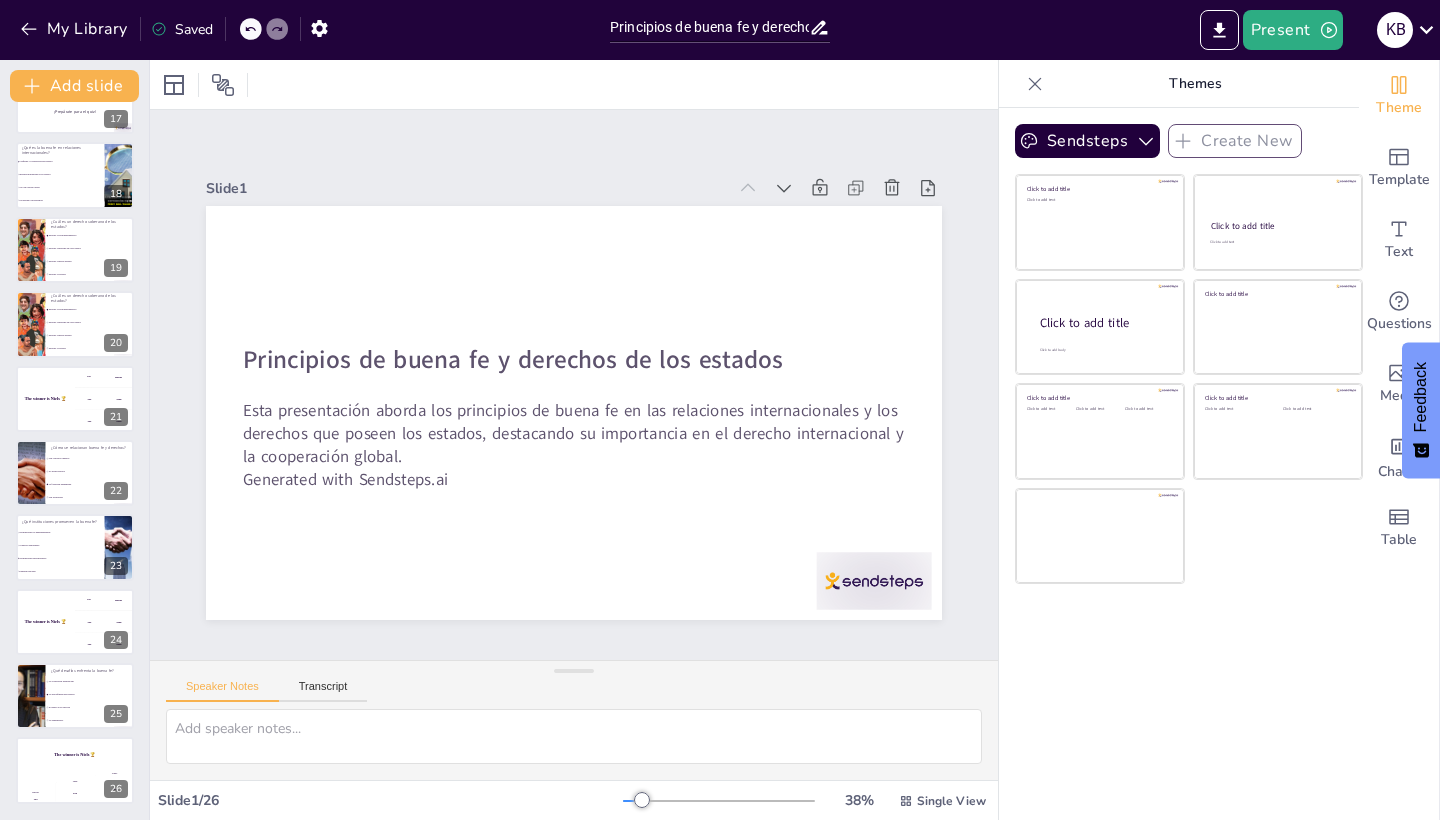 checkbox on "true" 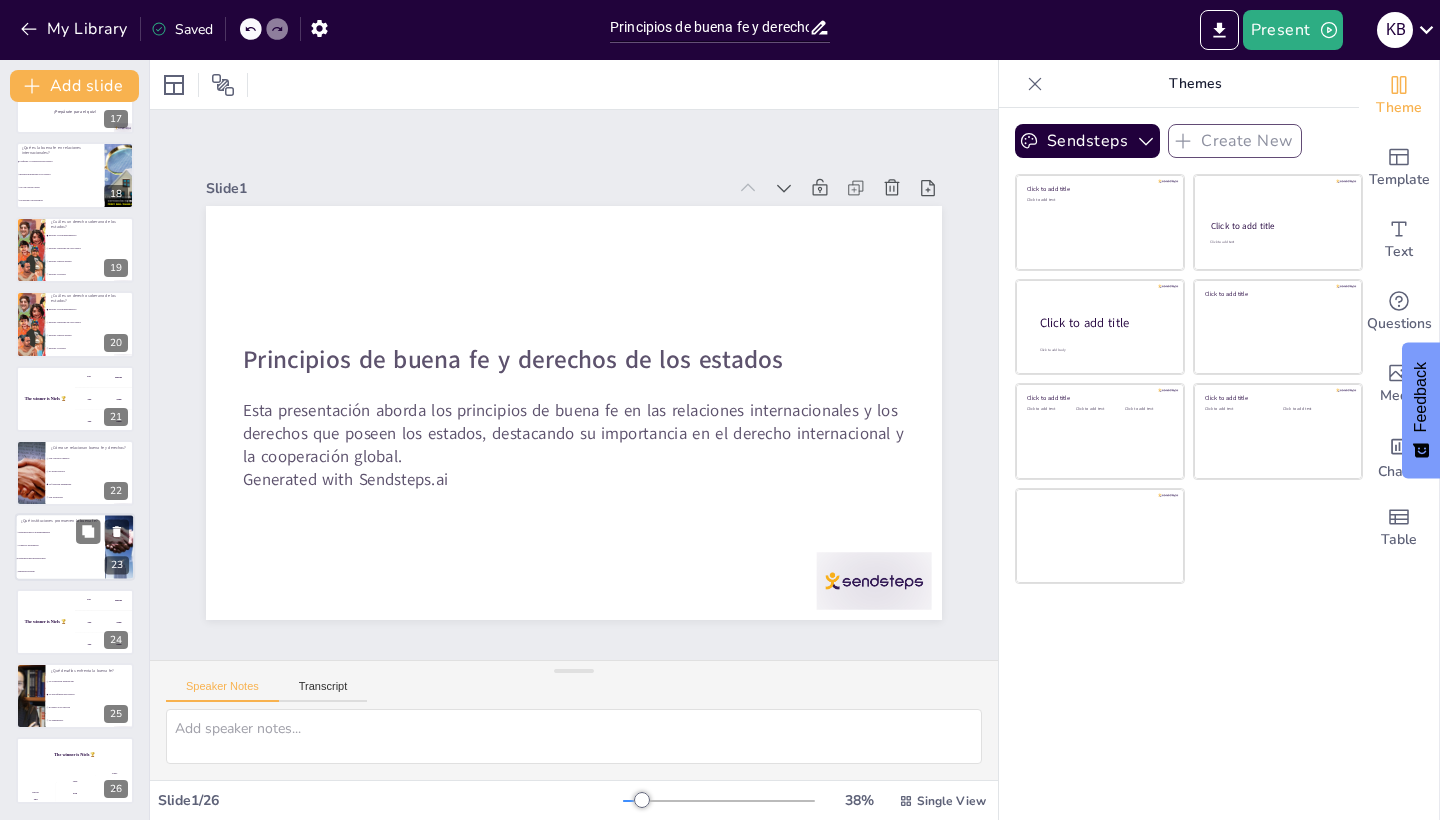 checkbox on "true" 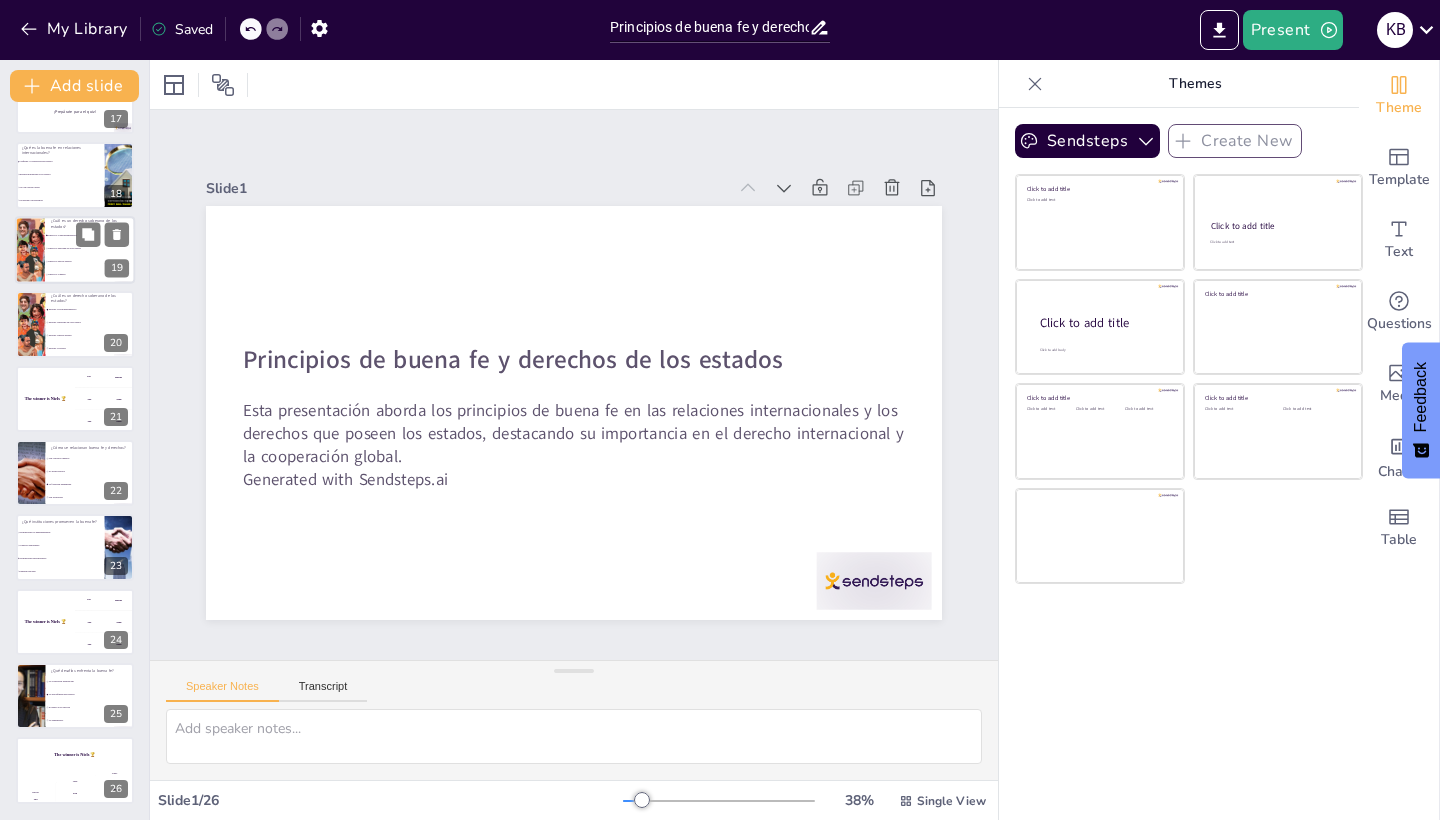 checkbox on "true" 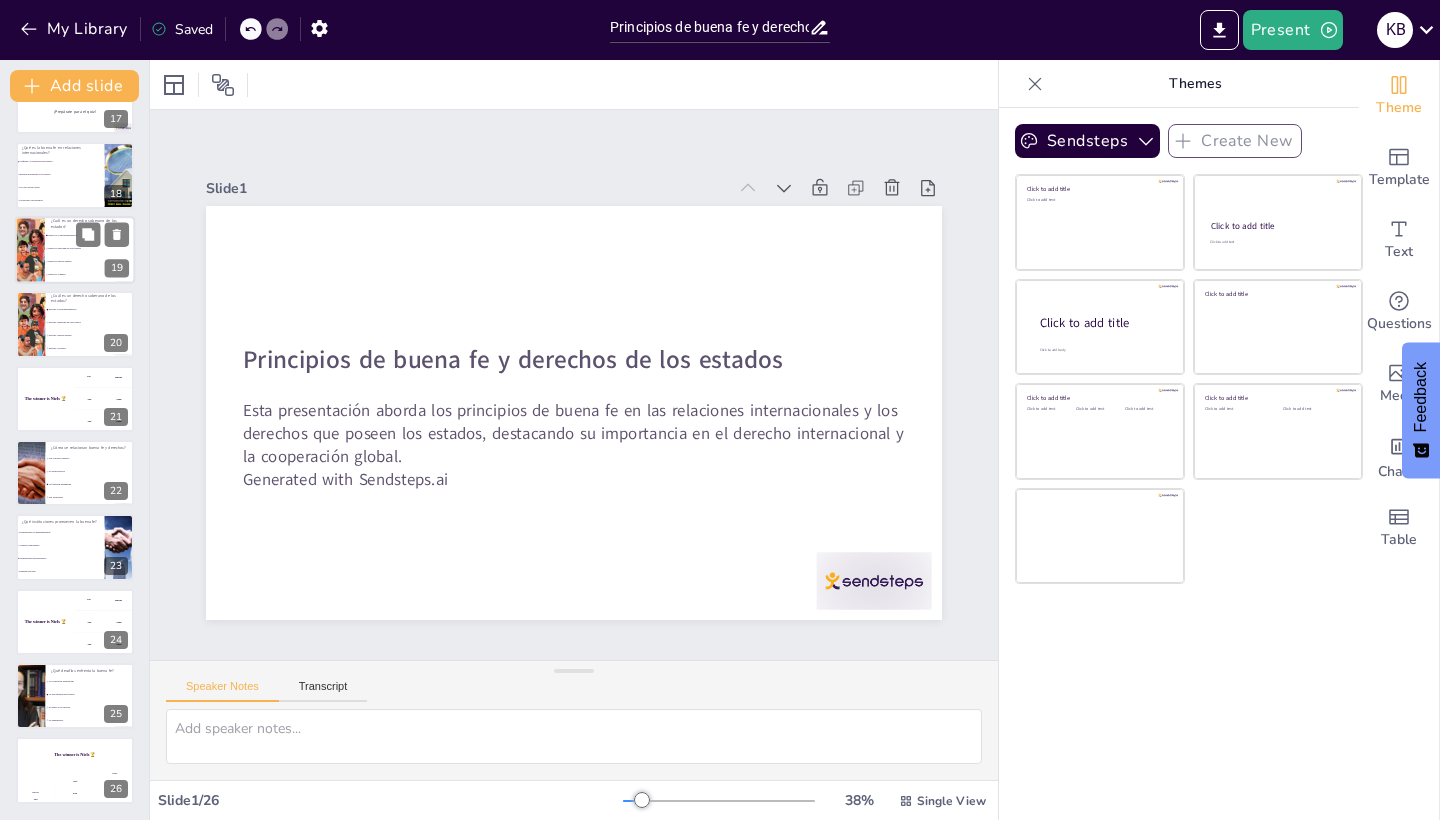 checkbox on "true" 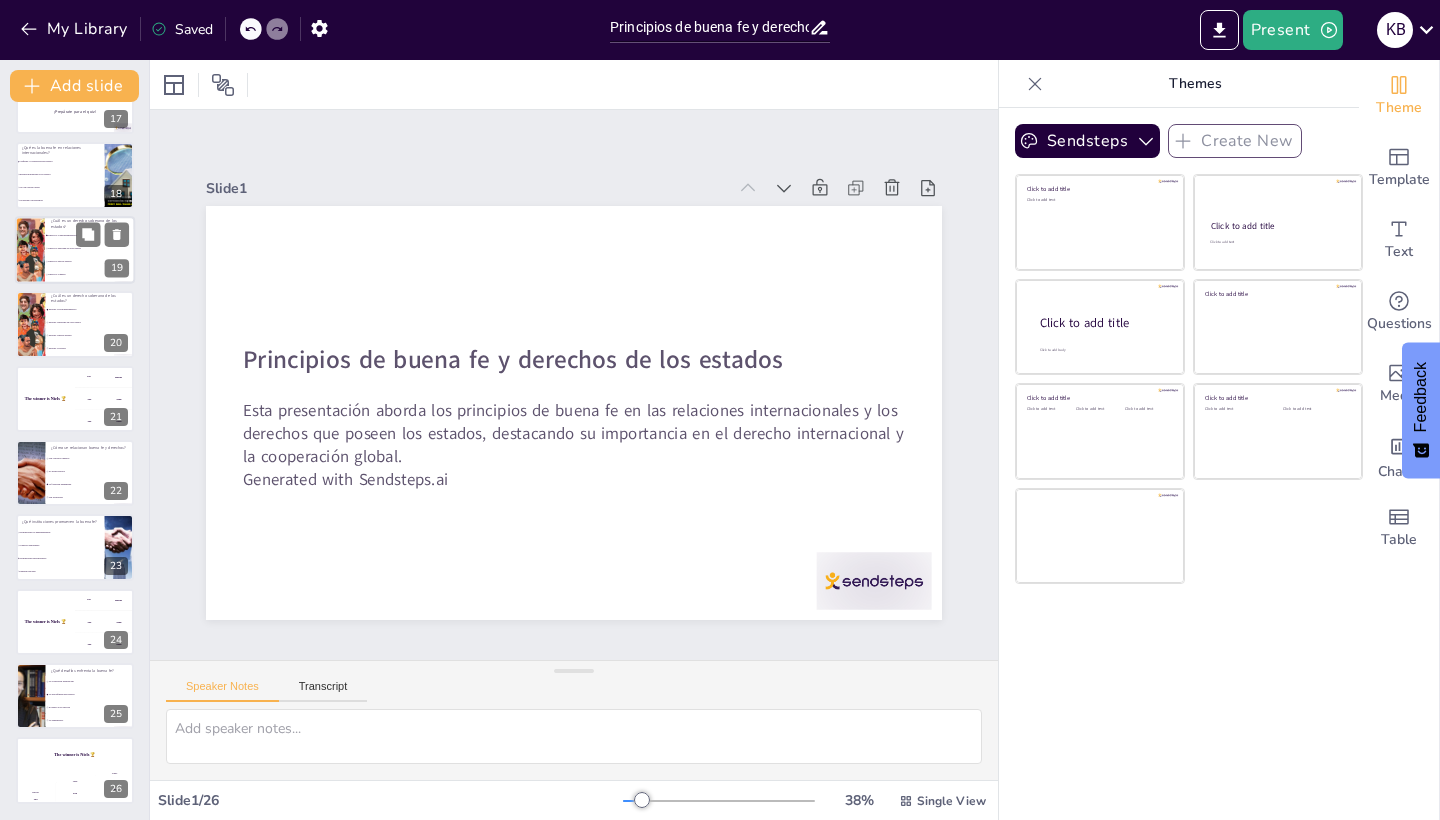 checkbox on "true" 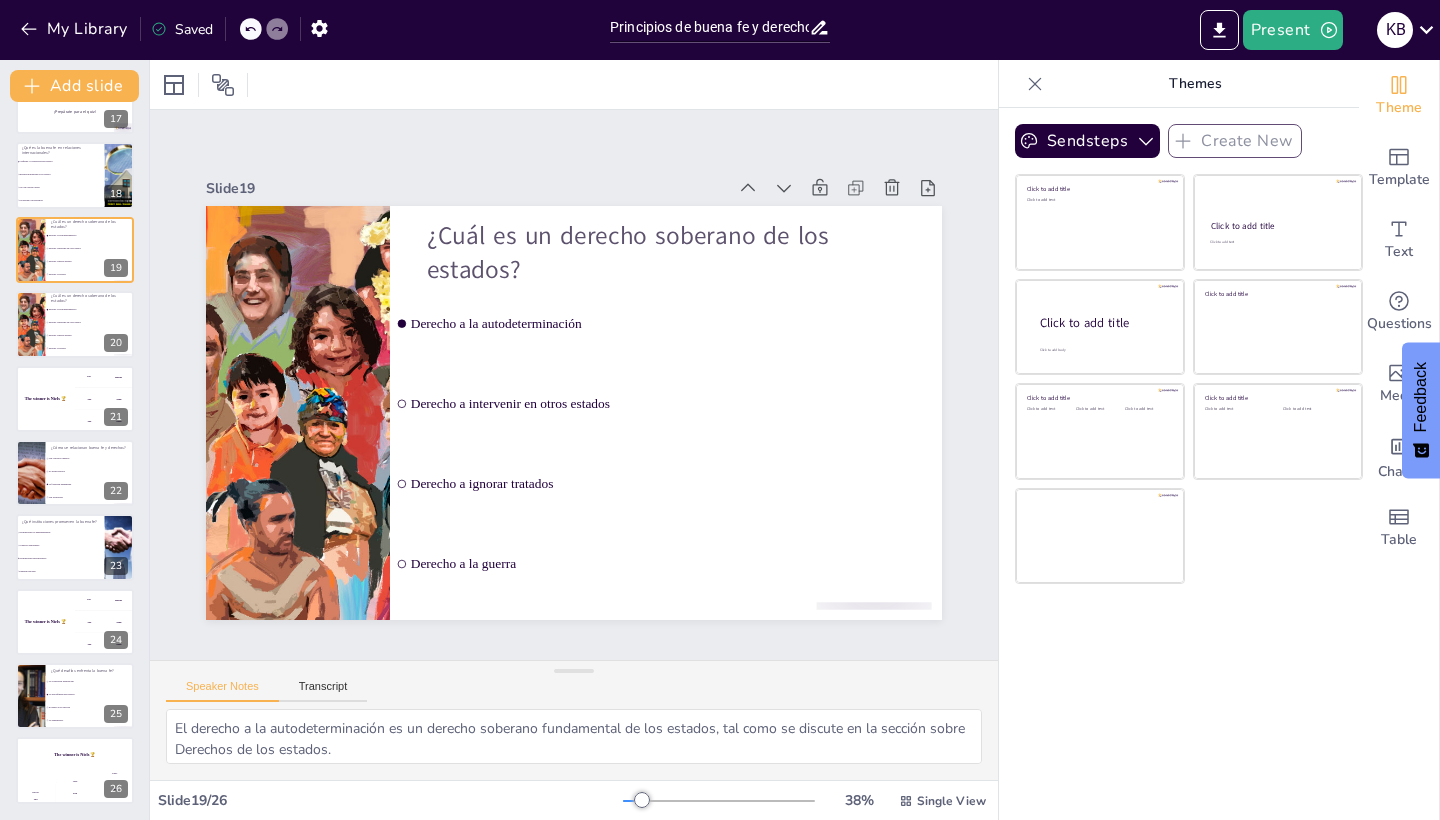 type on "El derecho a la autodeterminación es un derecho soberano fundamental de los estados, tal como se discute en la sección sobre Derechos de los estados." 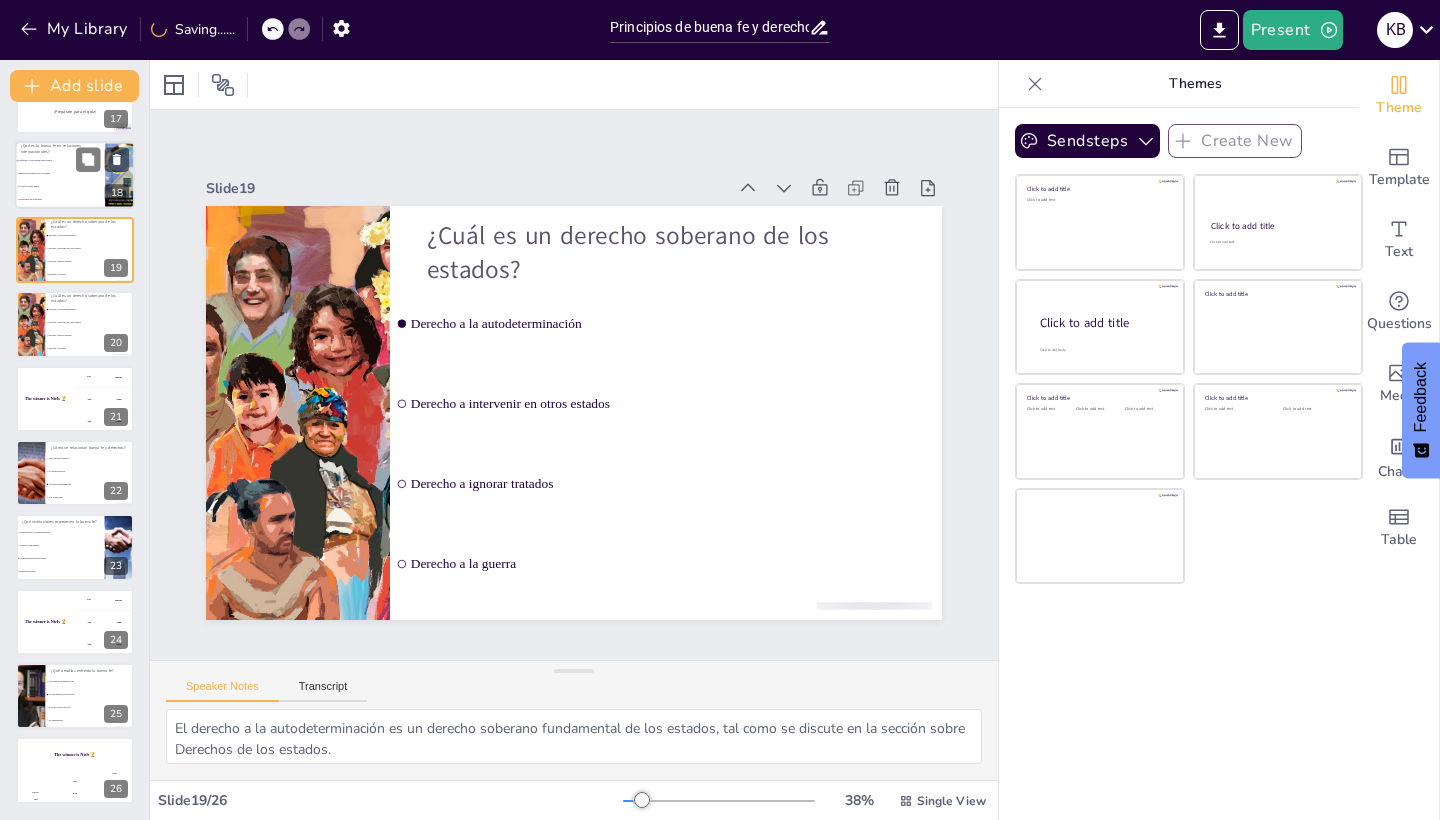 scroll, scrollTop: 1028, scrollLeft: 0, axis: vertical 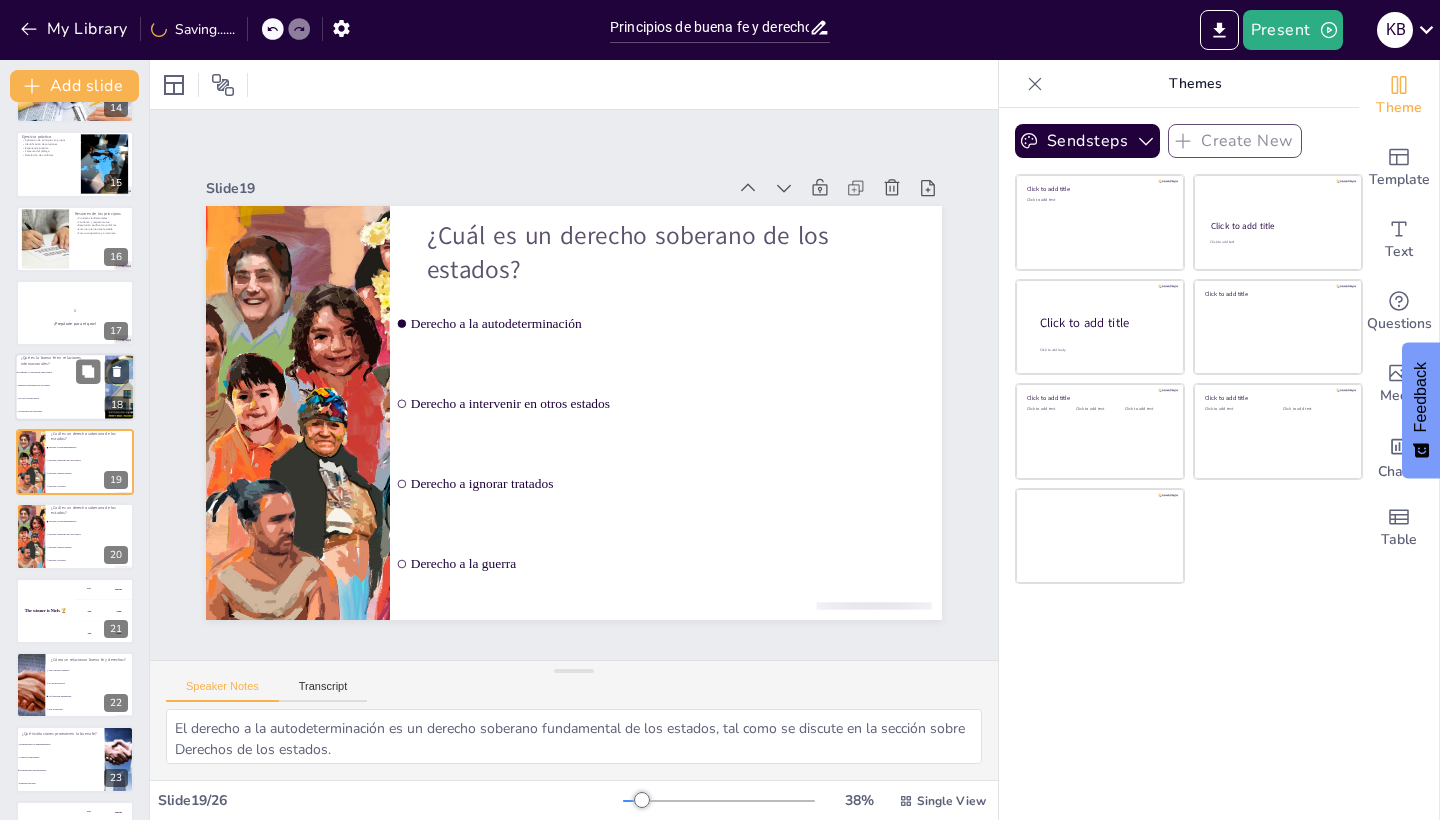 checkbox on "true" 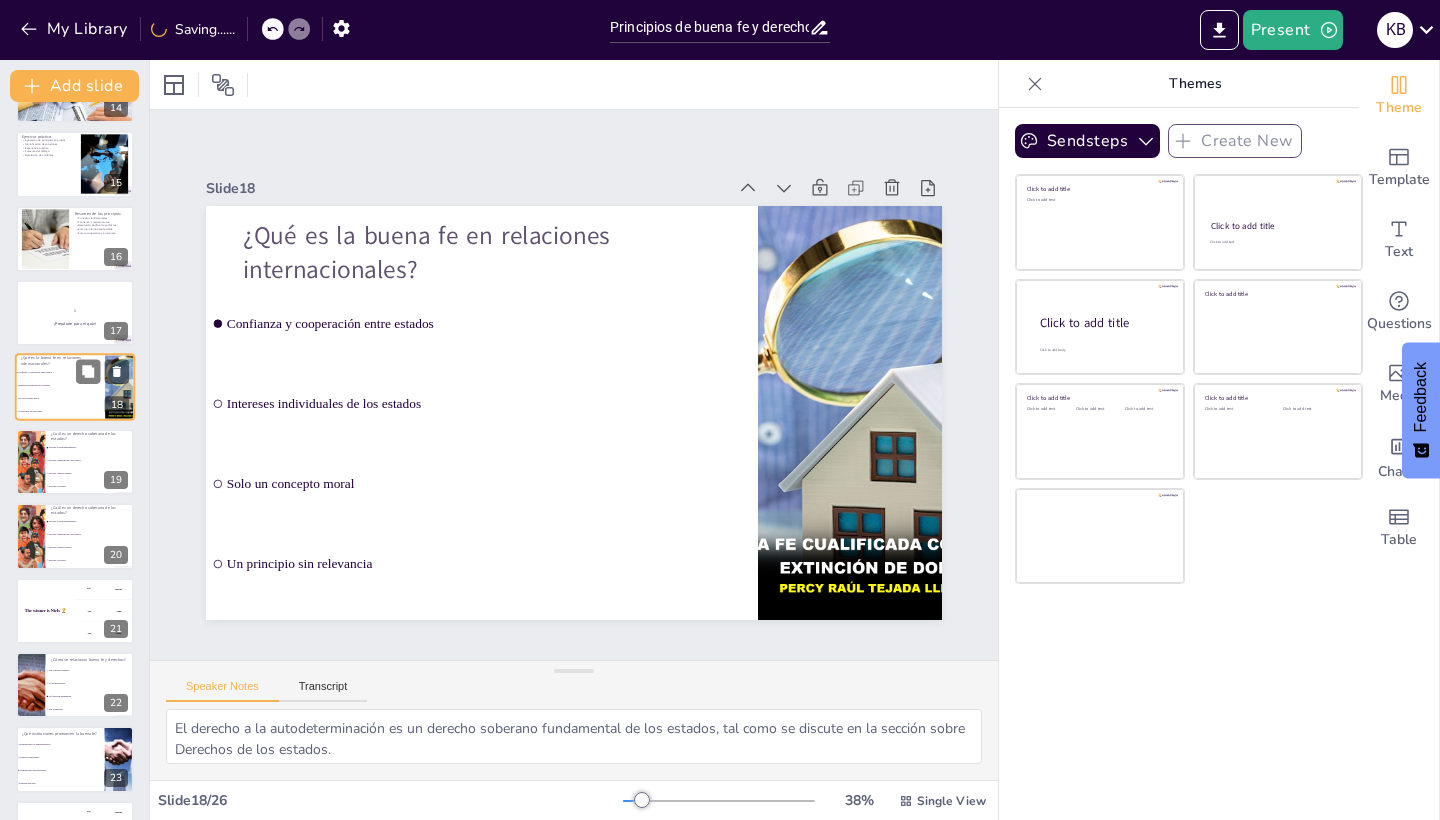 type on "La buena fe en relaciones internacionales se refiere a la confianza y cooperación entre estados, como se menciona en la Introducción a los principios de buena fe." 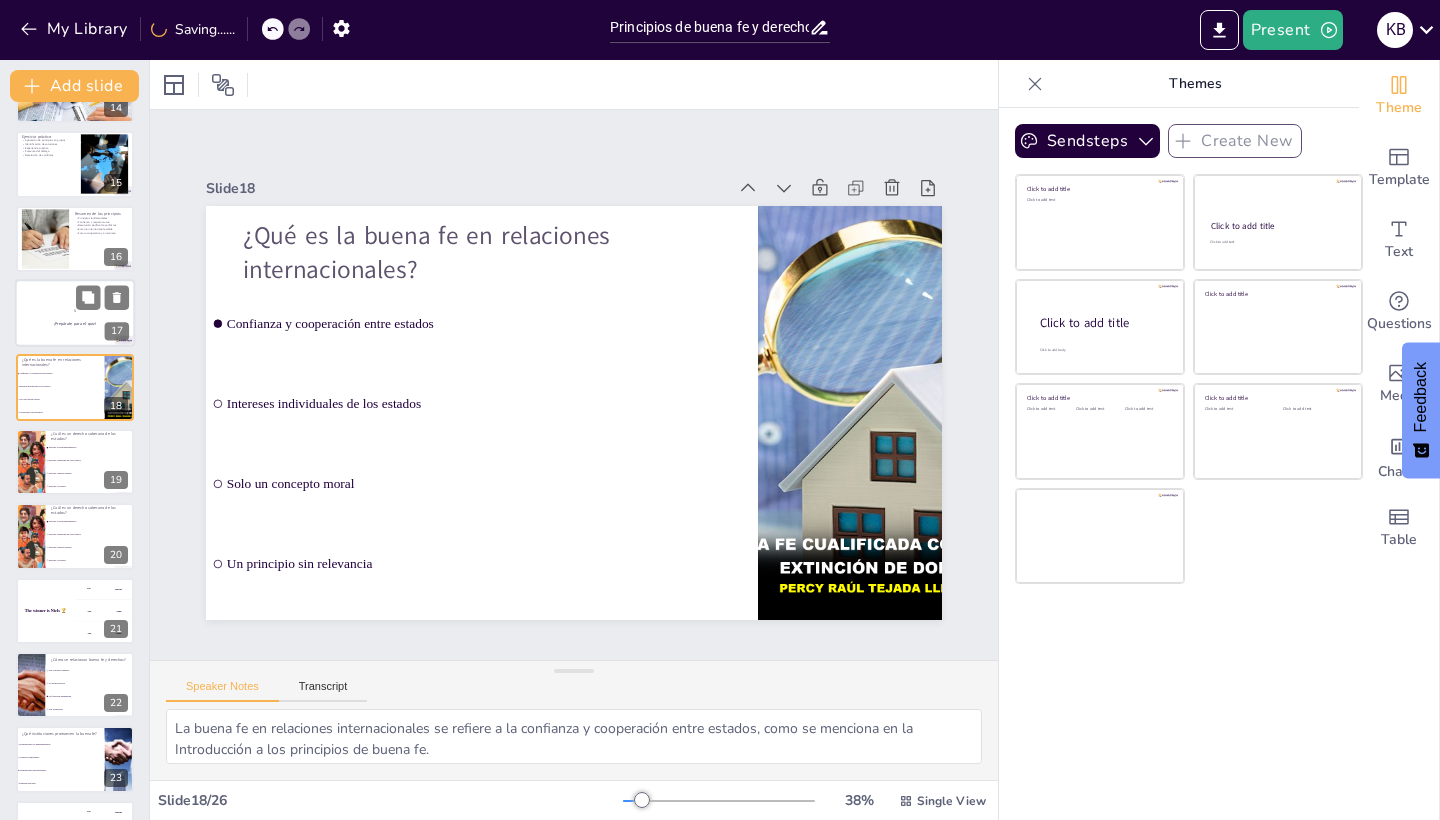 checkbox on "true" 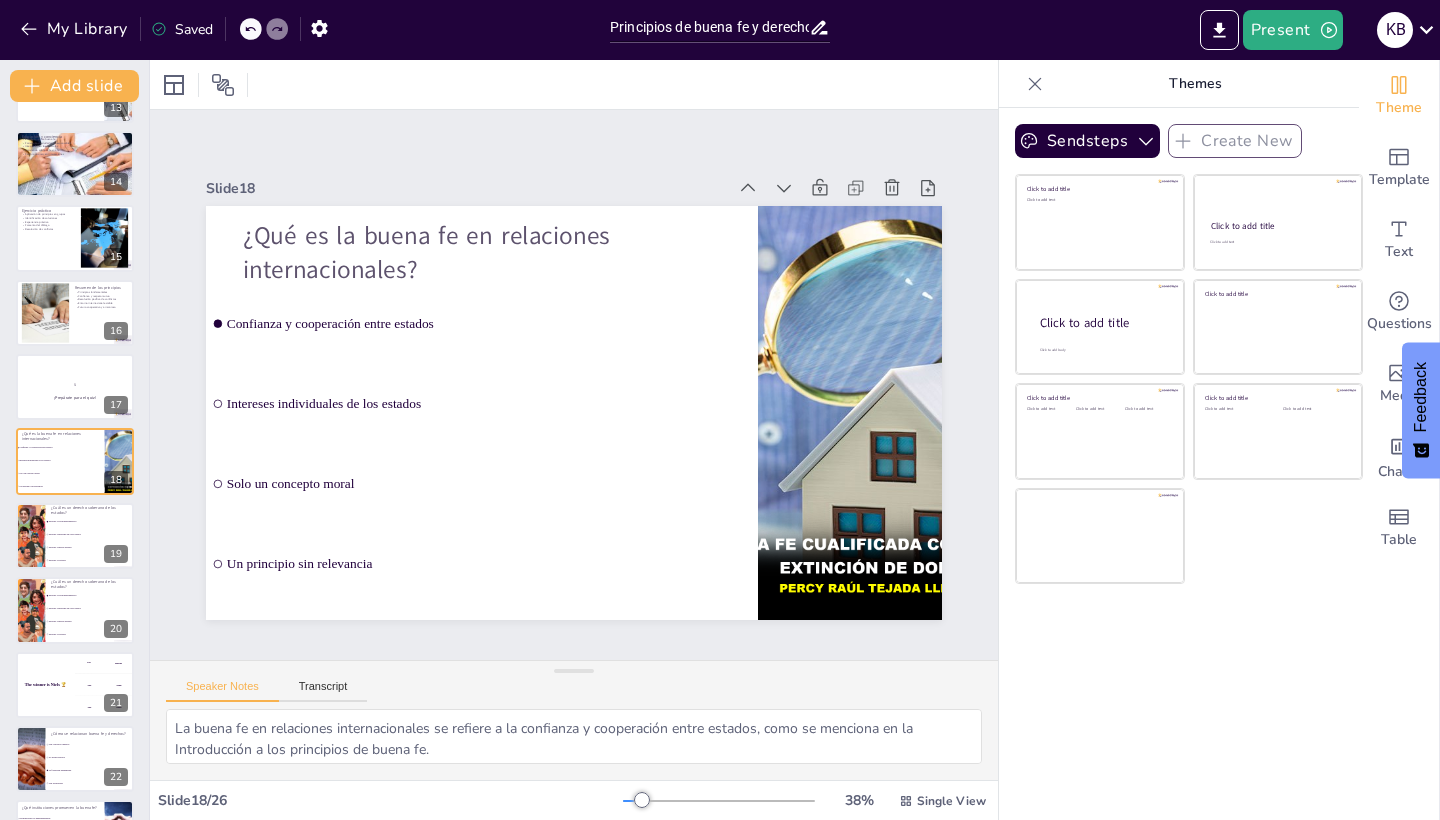 checkbox on "true" 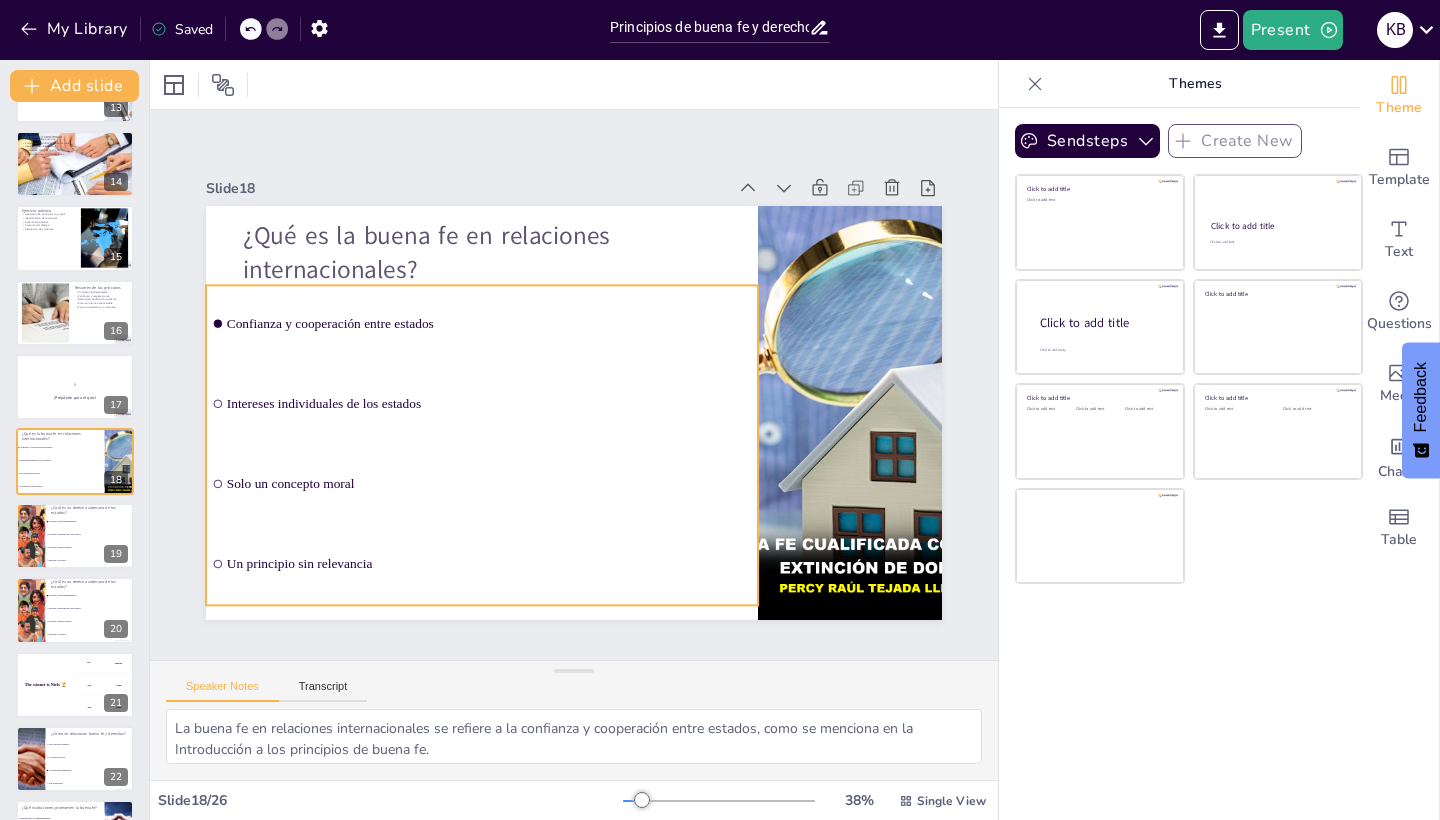 checkbox on "true" 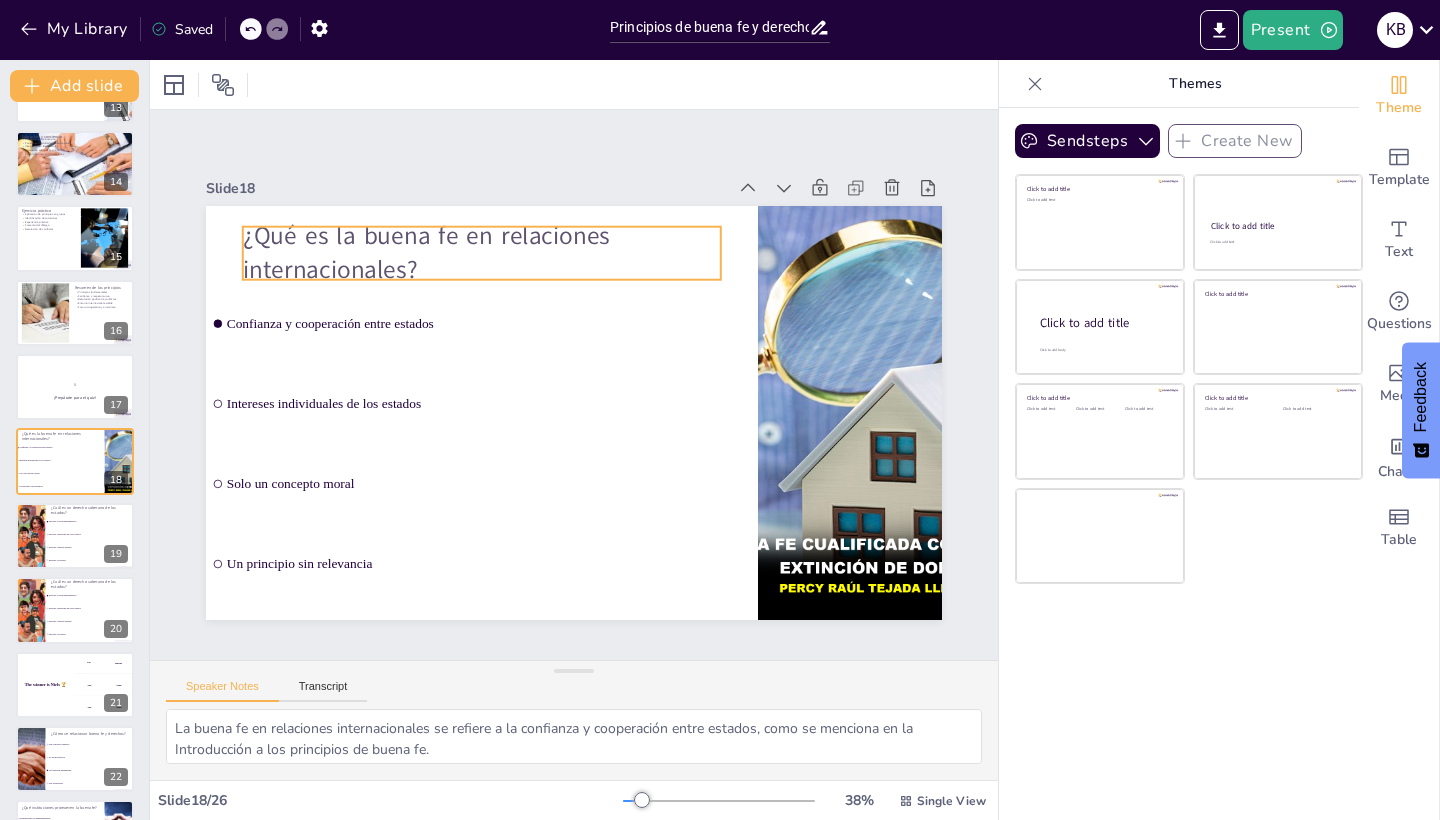 checkbox on "true" 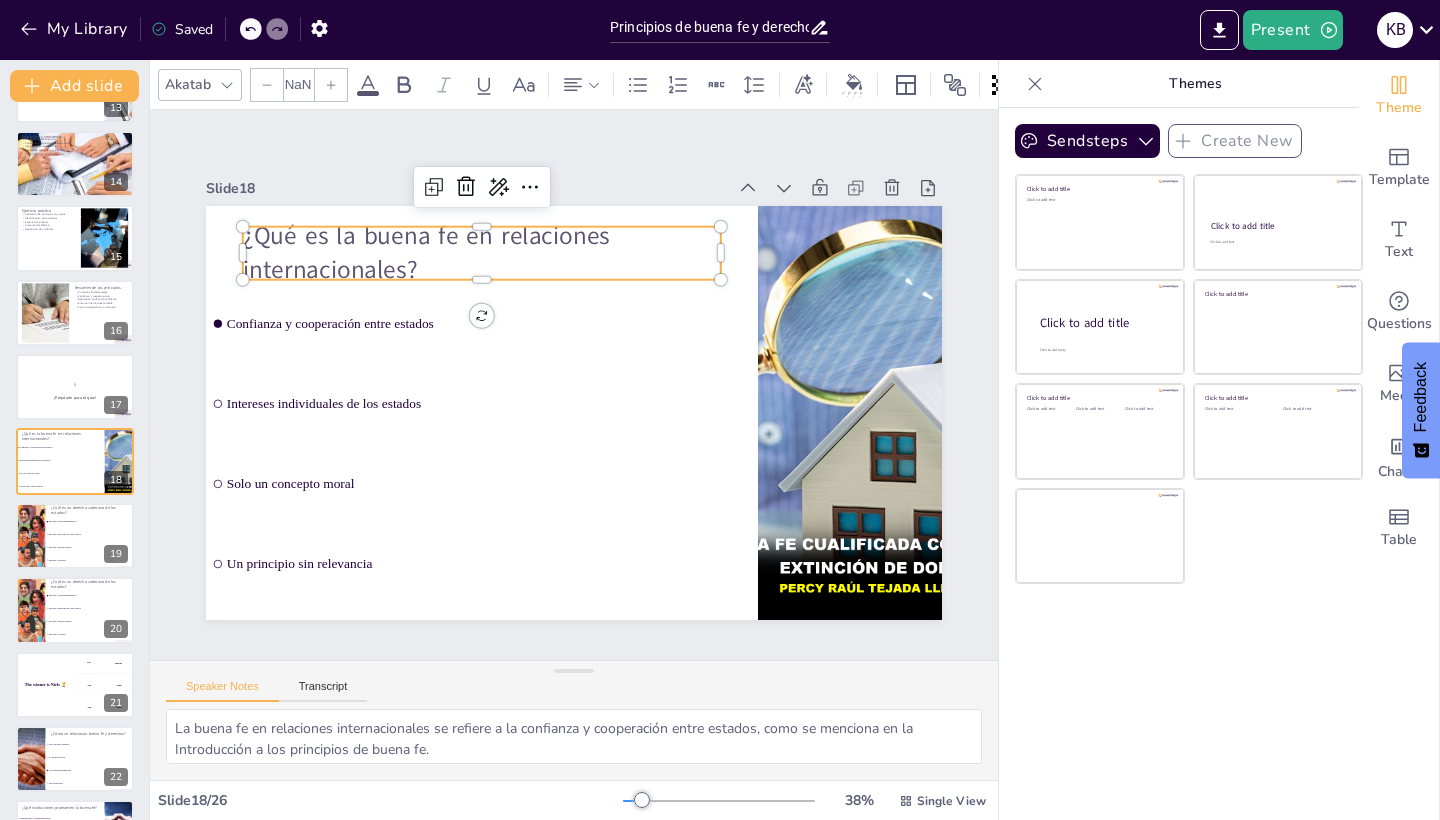 click on "¿Qué es la buena fe en relaciones internacionales?" at bounding box center [496, 244] 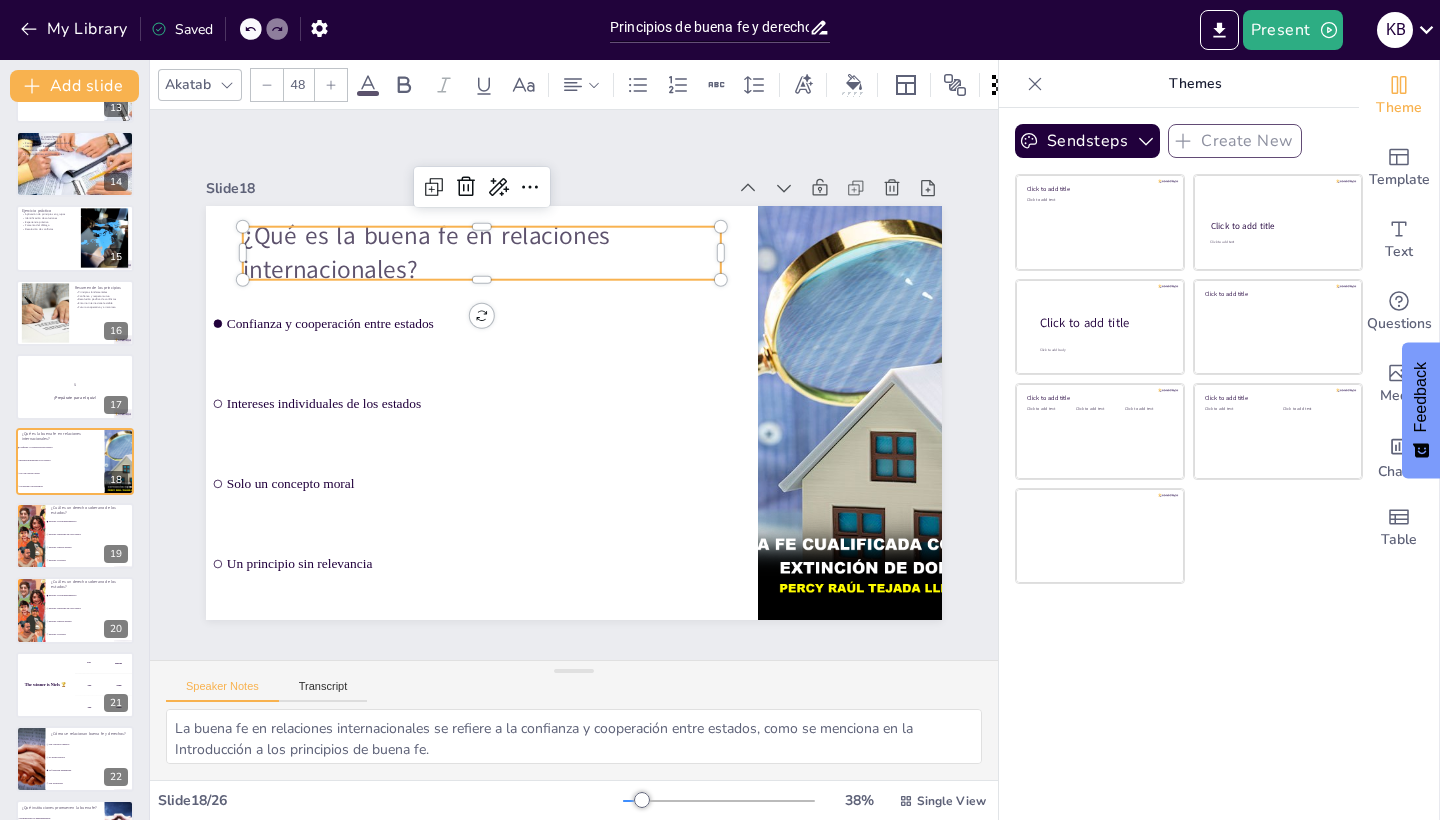click on "¿Qué es la buena fe en relaciones internacionales?" at bounding box center [496, 244] 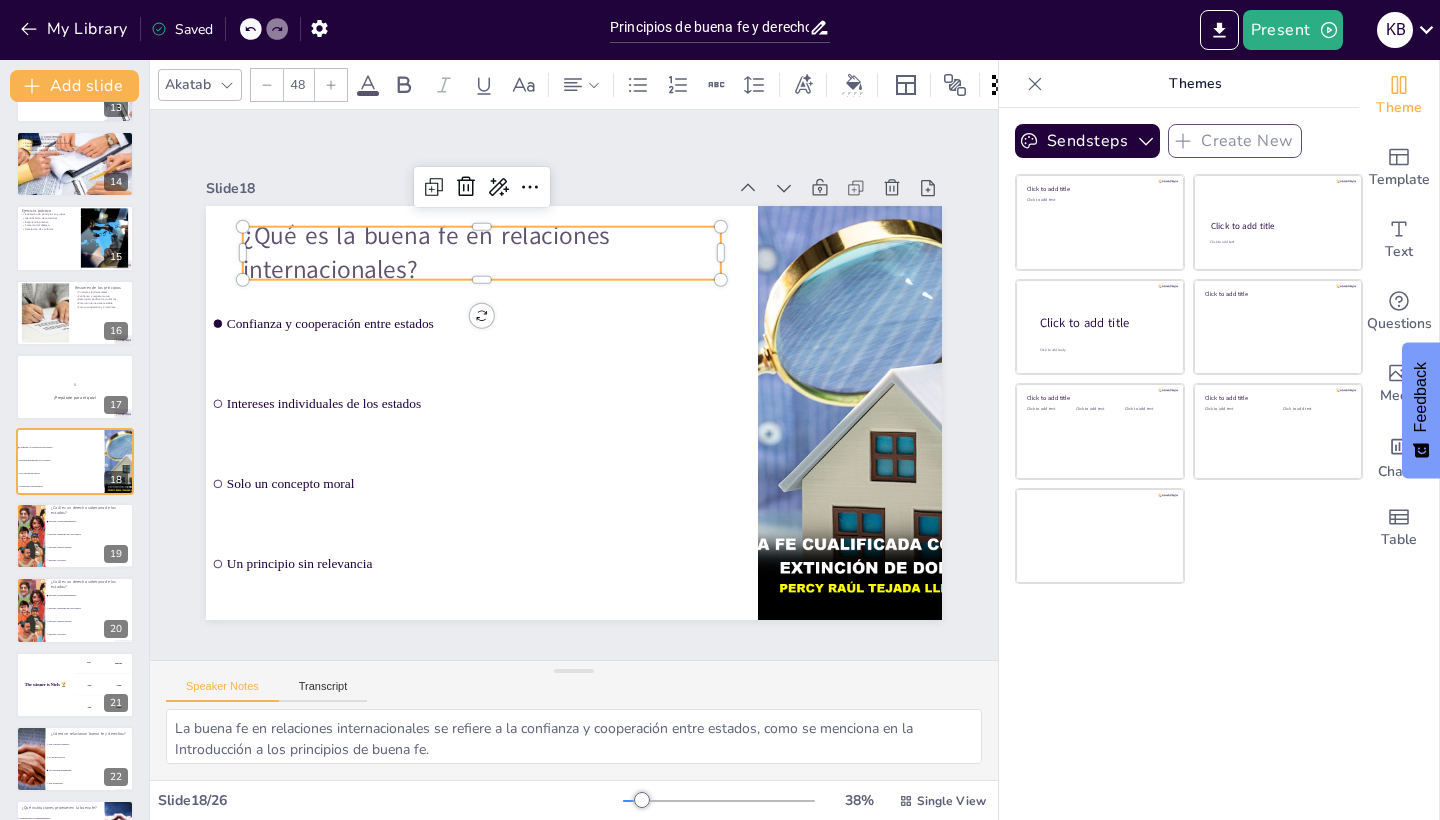 click on "¿Qué es la buena fe en relaciones internacionales?" at bounding box center [496, 244] 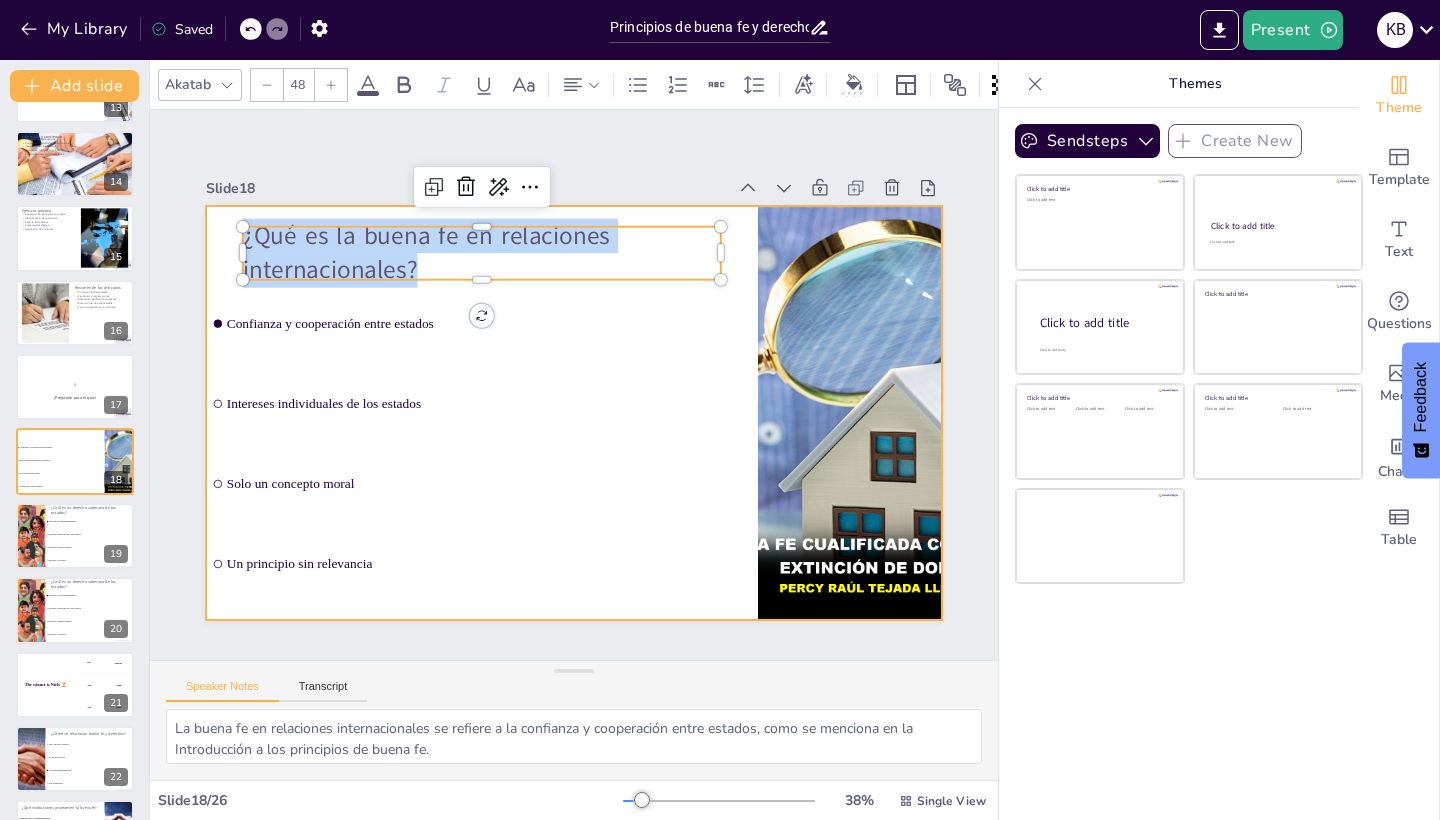 checkbox on "true" 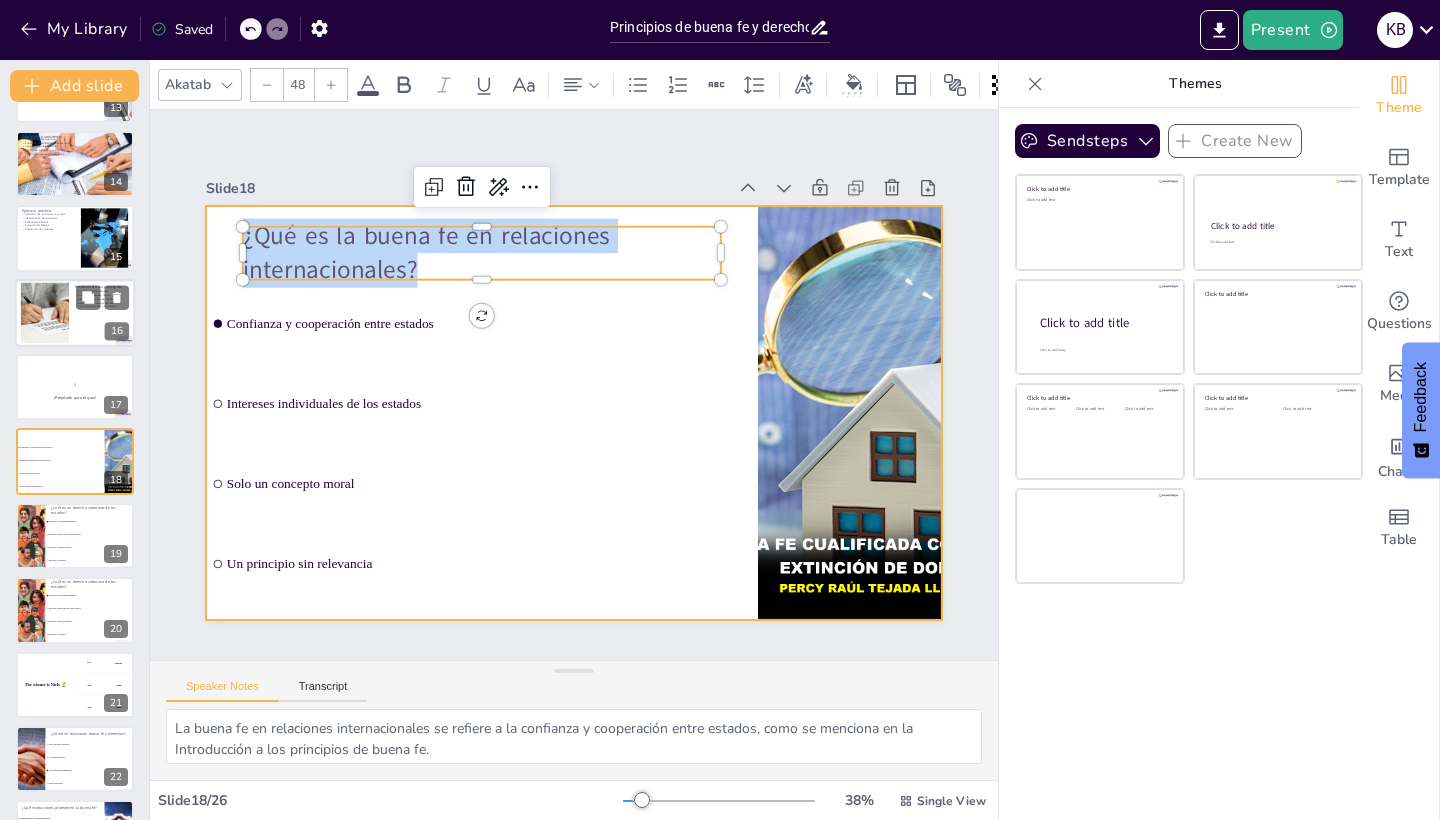 checkbox on "true" 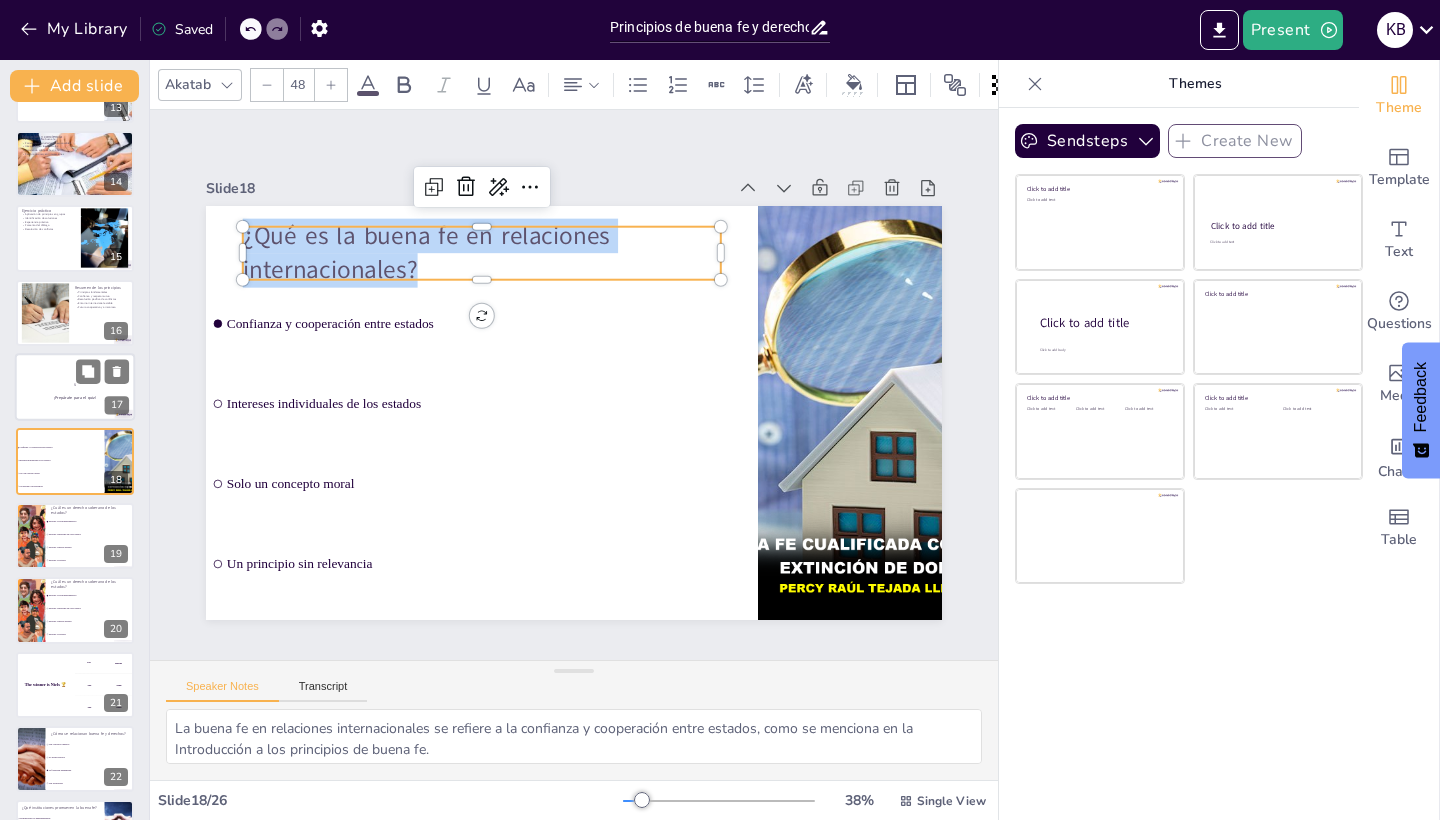 checkbox on "true" 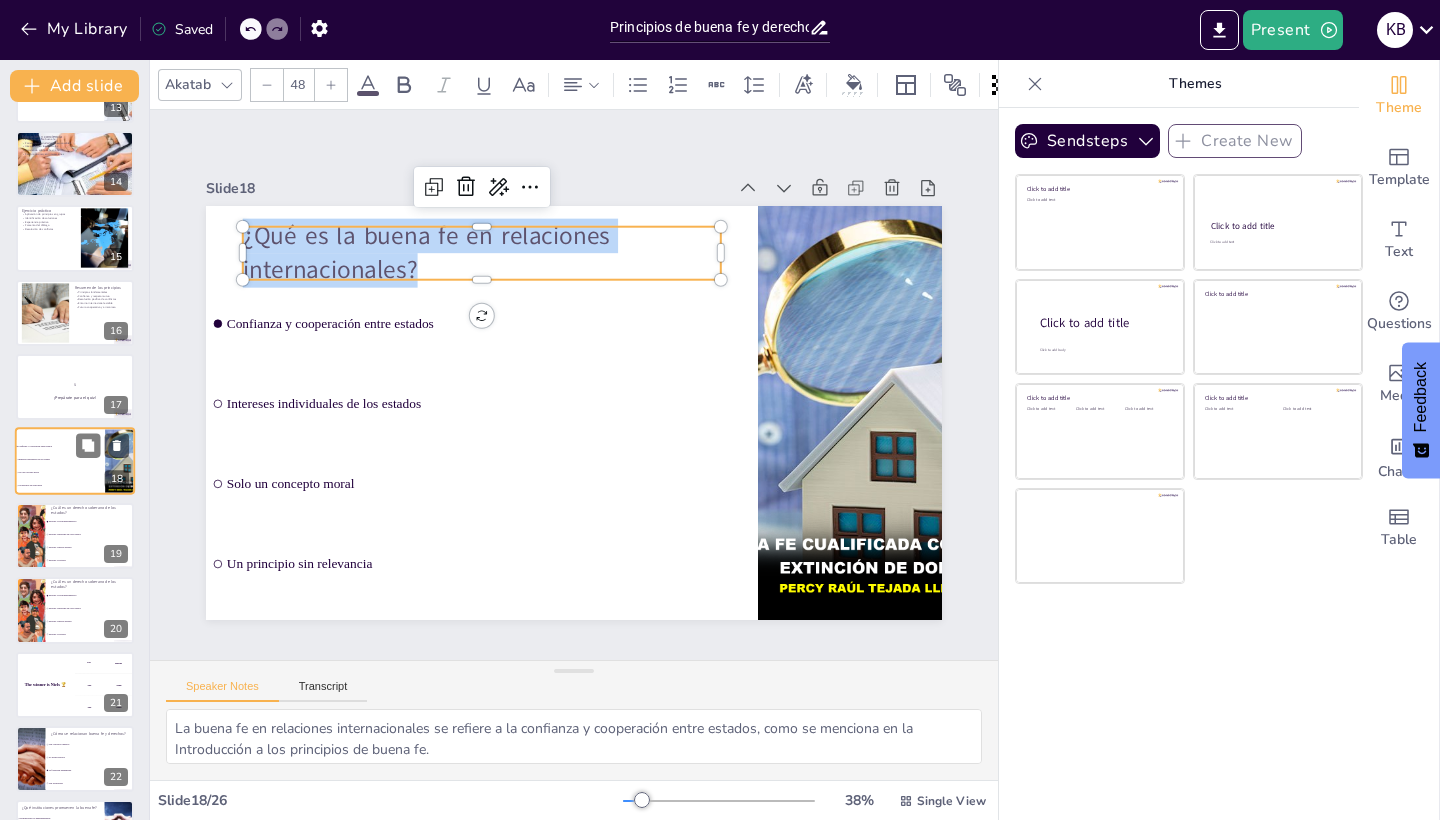 checkbox on "true" 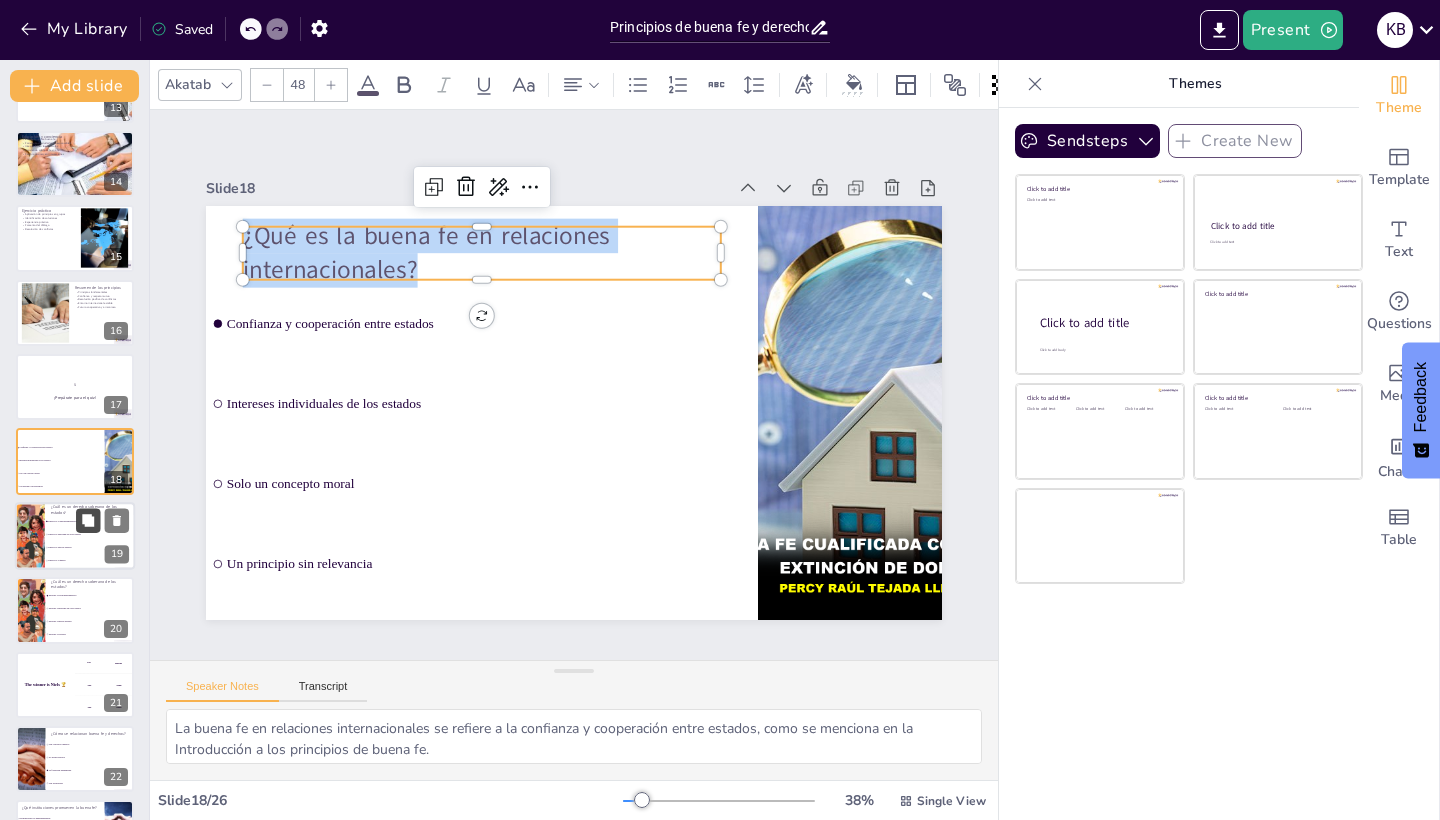 click at bounding box center [88, 520] 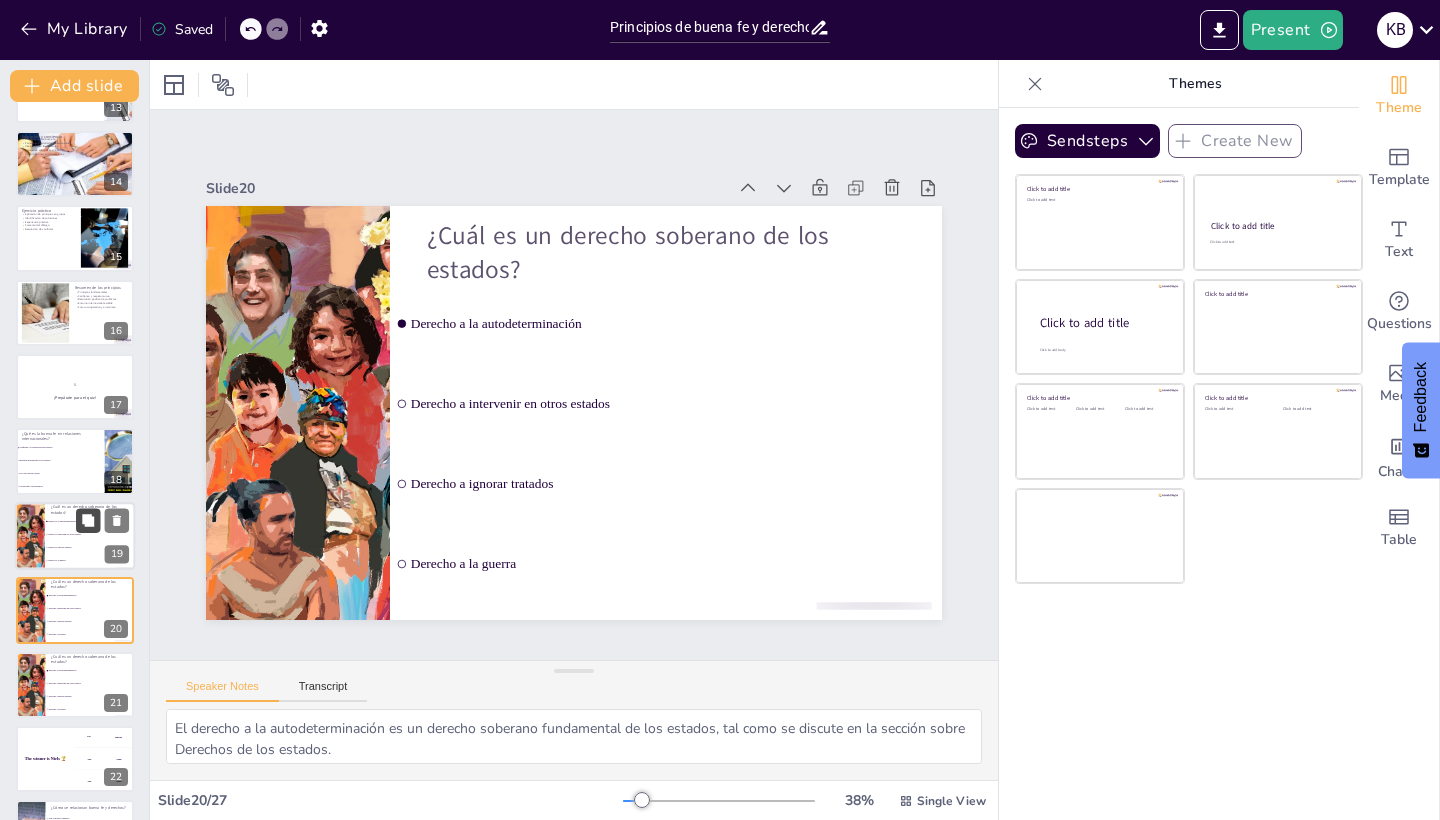 checkbox on "true" 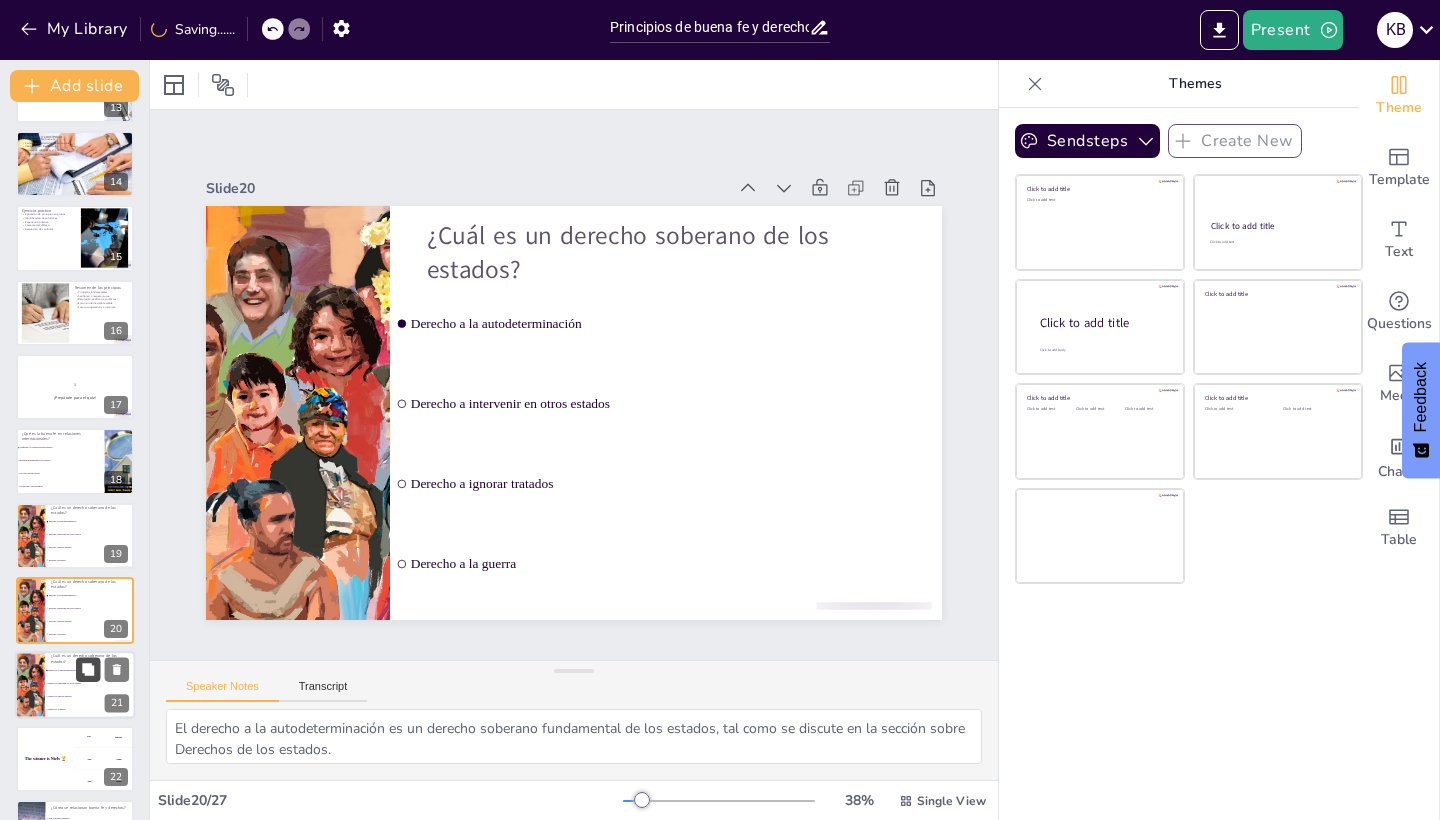 scroll, scrollTop: 1103, scrollLeft: 0, axis: vertical 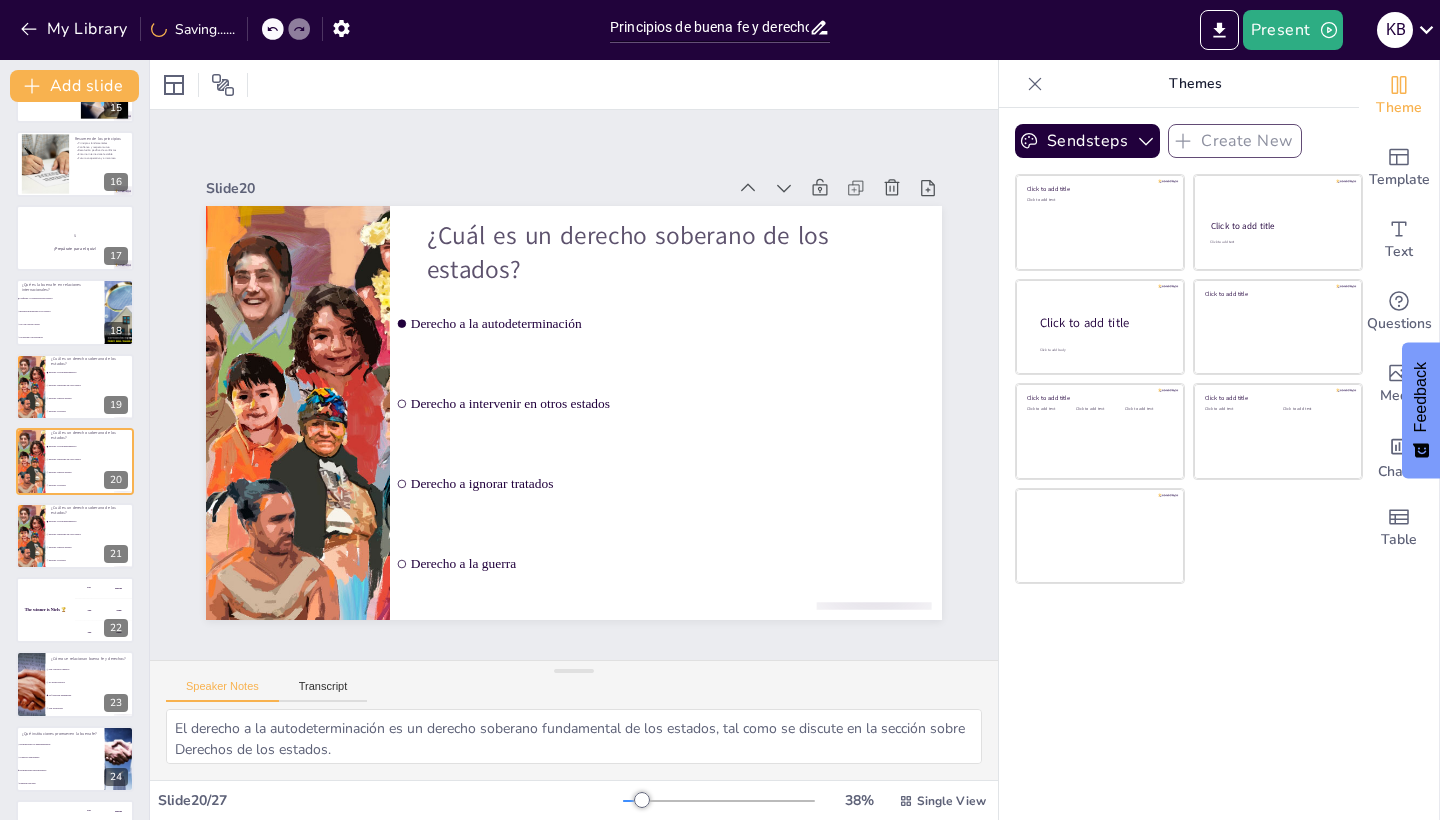 checkbox on "true" 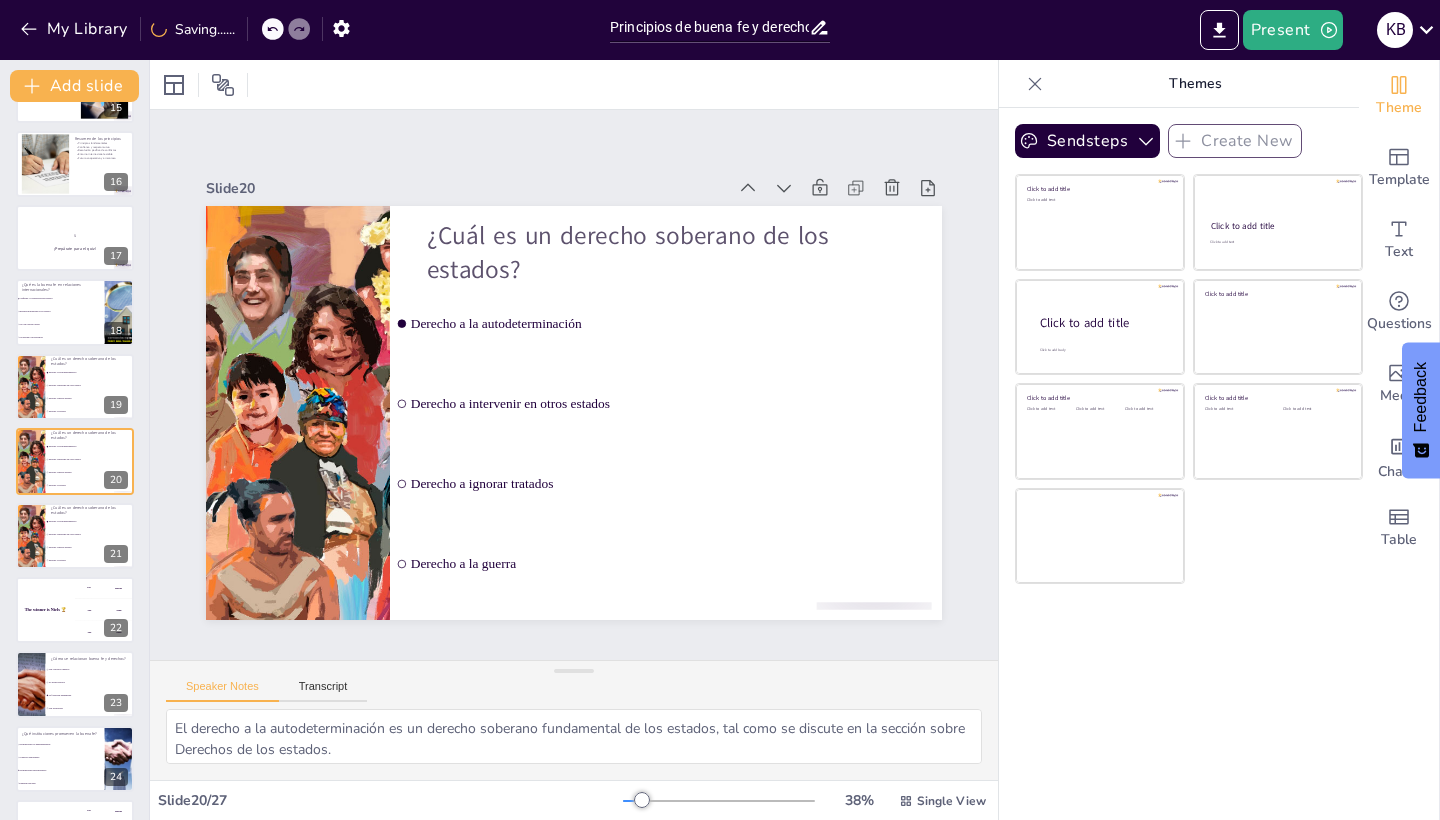 checkbox on "true" 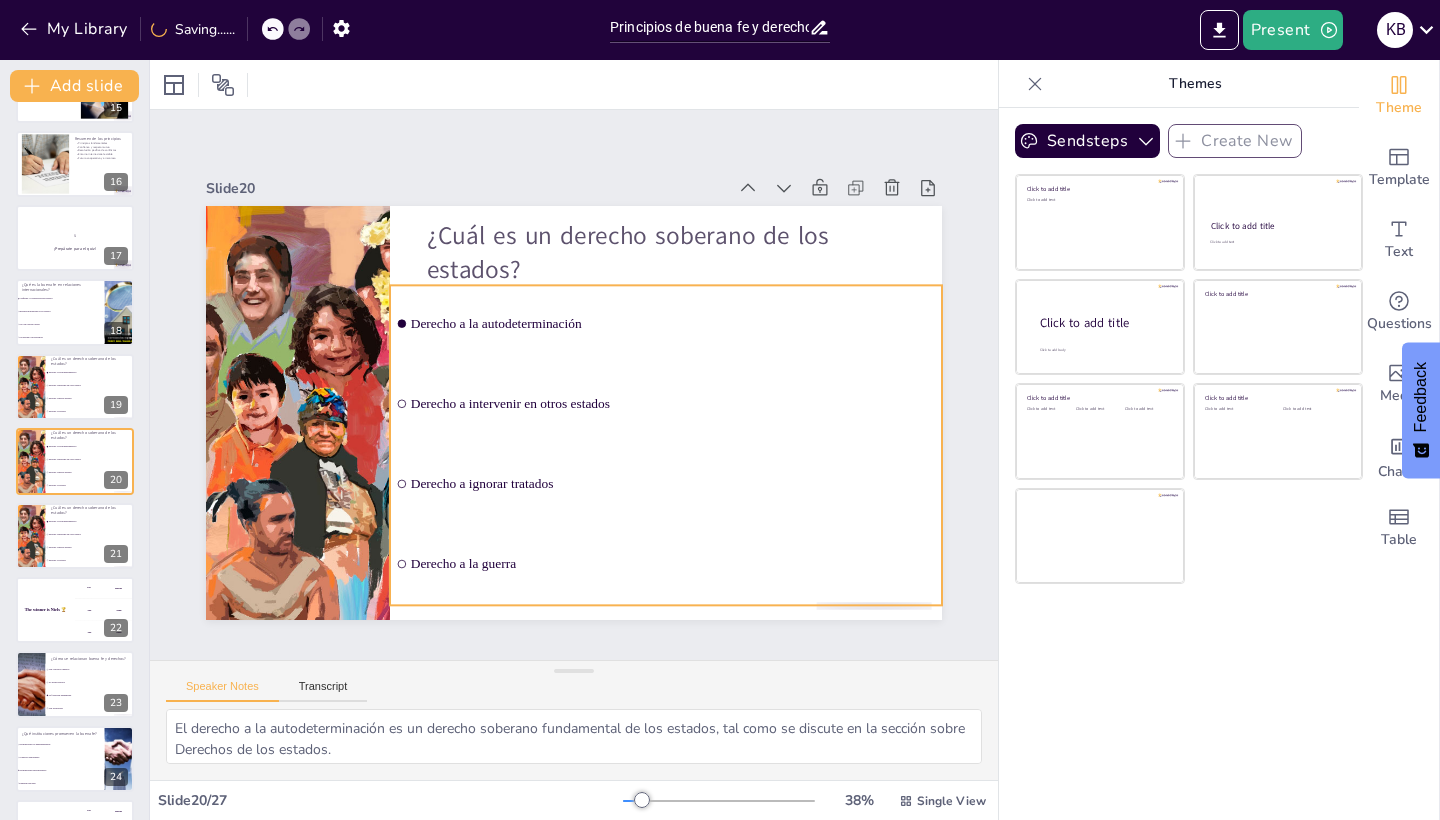 checkbox on "true" 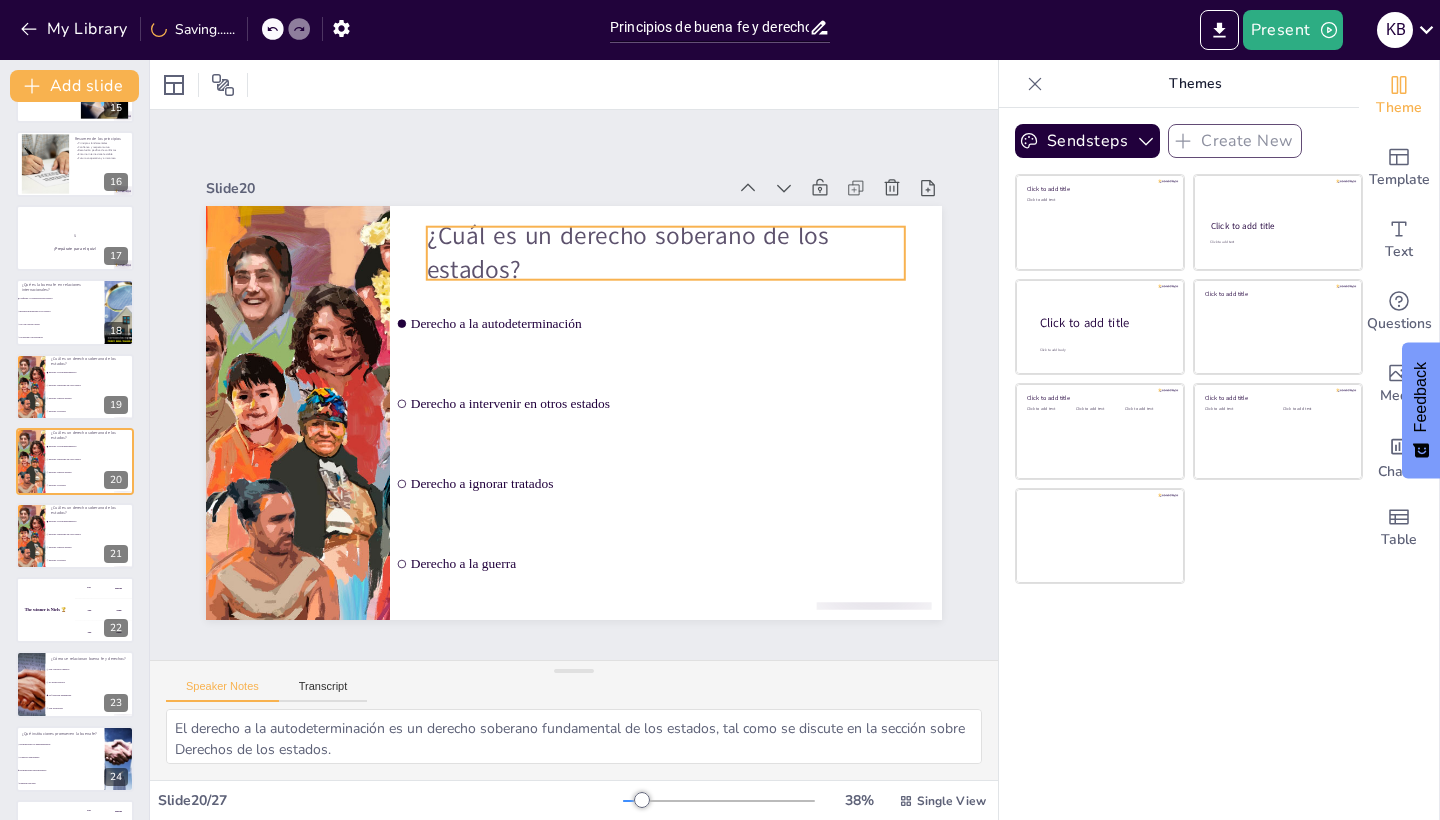 click on "¿Cuál es un derecho soberano de los estados?" at bounding box center [666, 253] 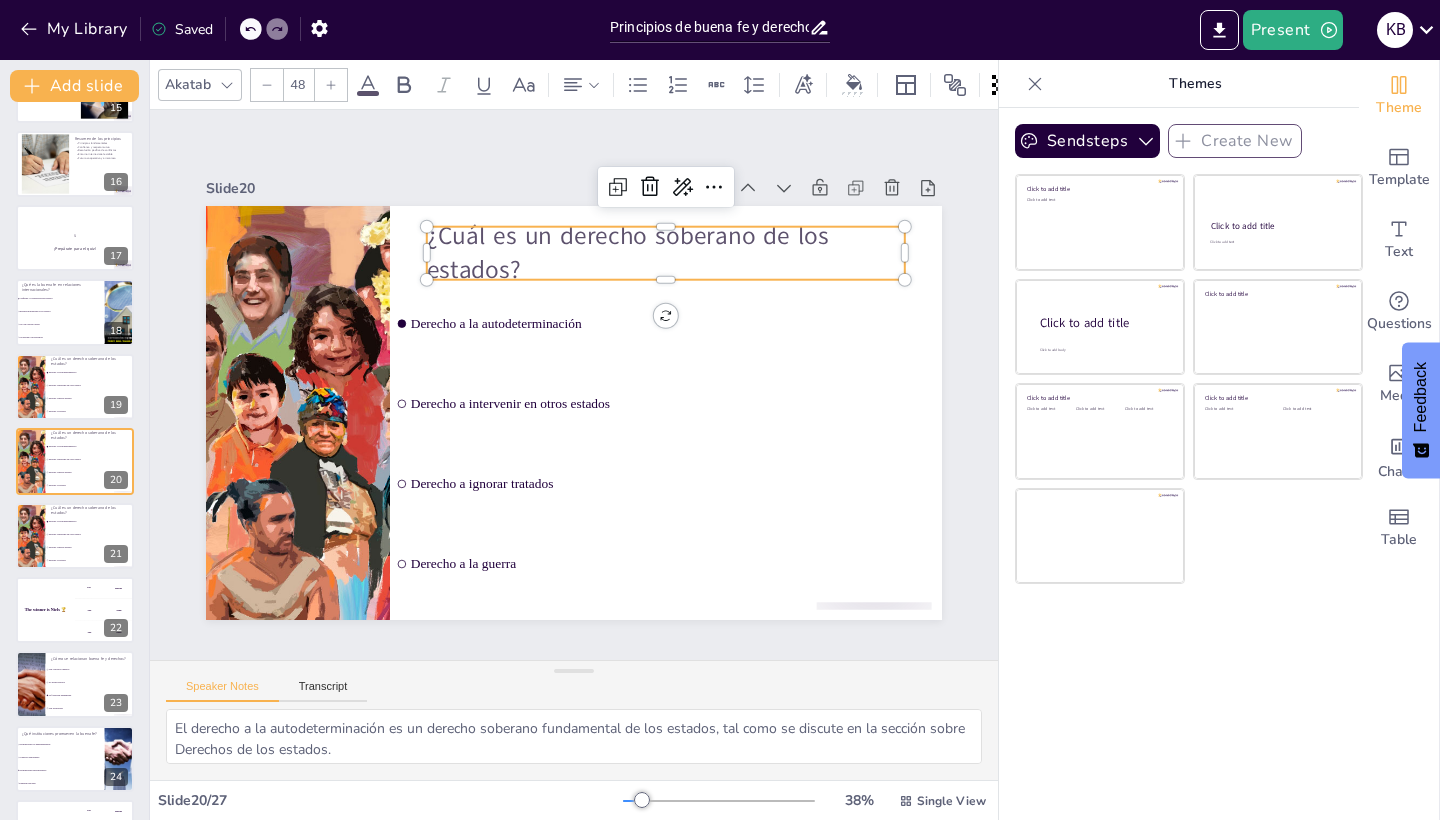 click on "¿Cuál es un derecho soberano de los estados?" at bounding box center [679, 263] 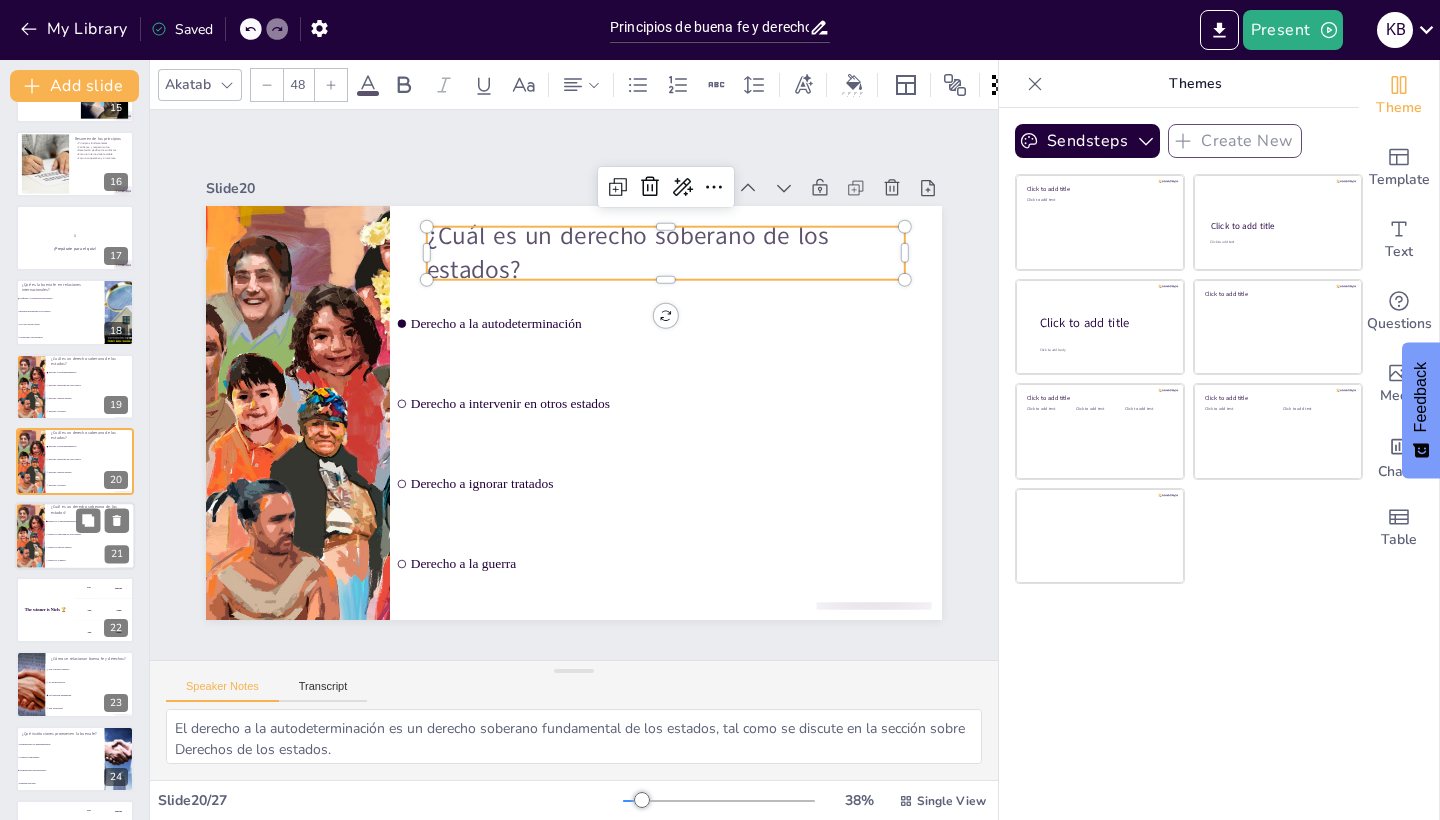 click on "Derecho a intervenir en otros estados" at bounding box center (91, 534) 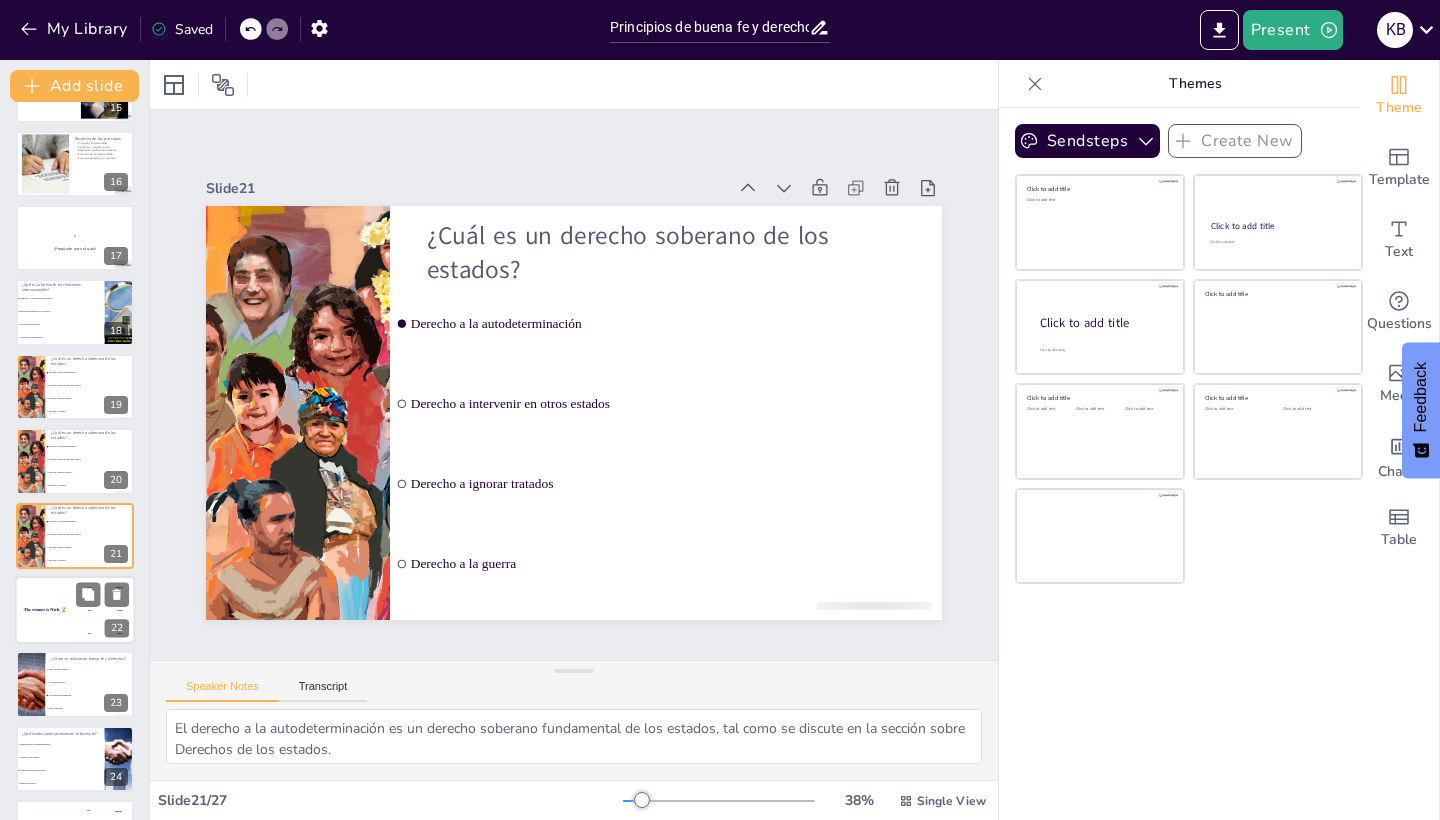 scroll, scrollTop: 1177, scrollLeft: 0, axis: vertical 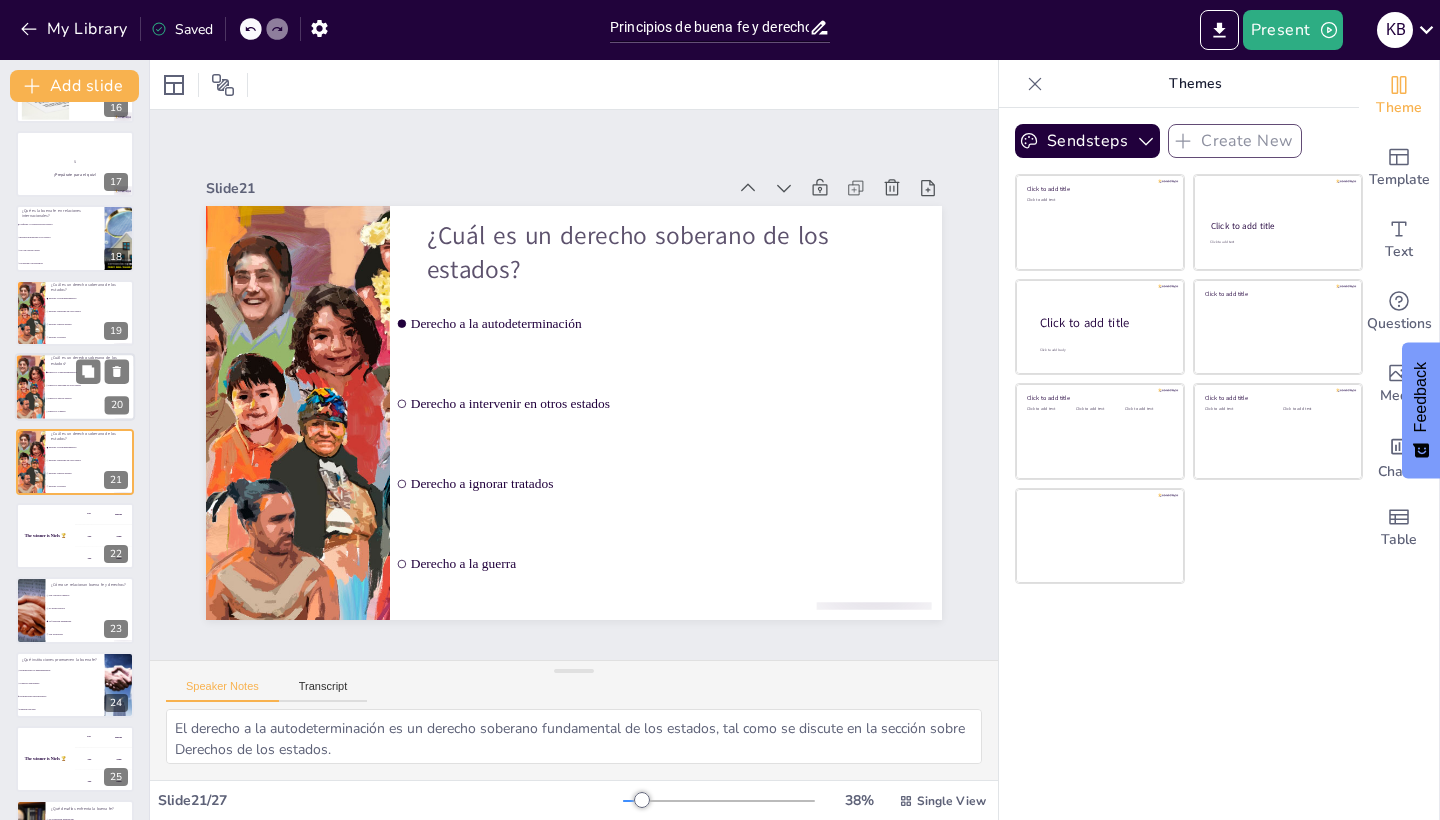 click on "¿Cuál es un derecho soberano de los estados?" at bounding box center [90, 361] 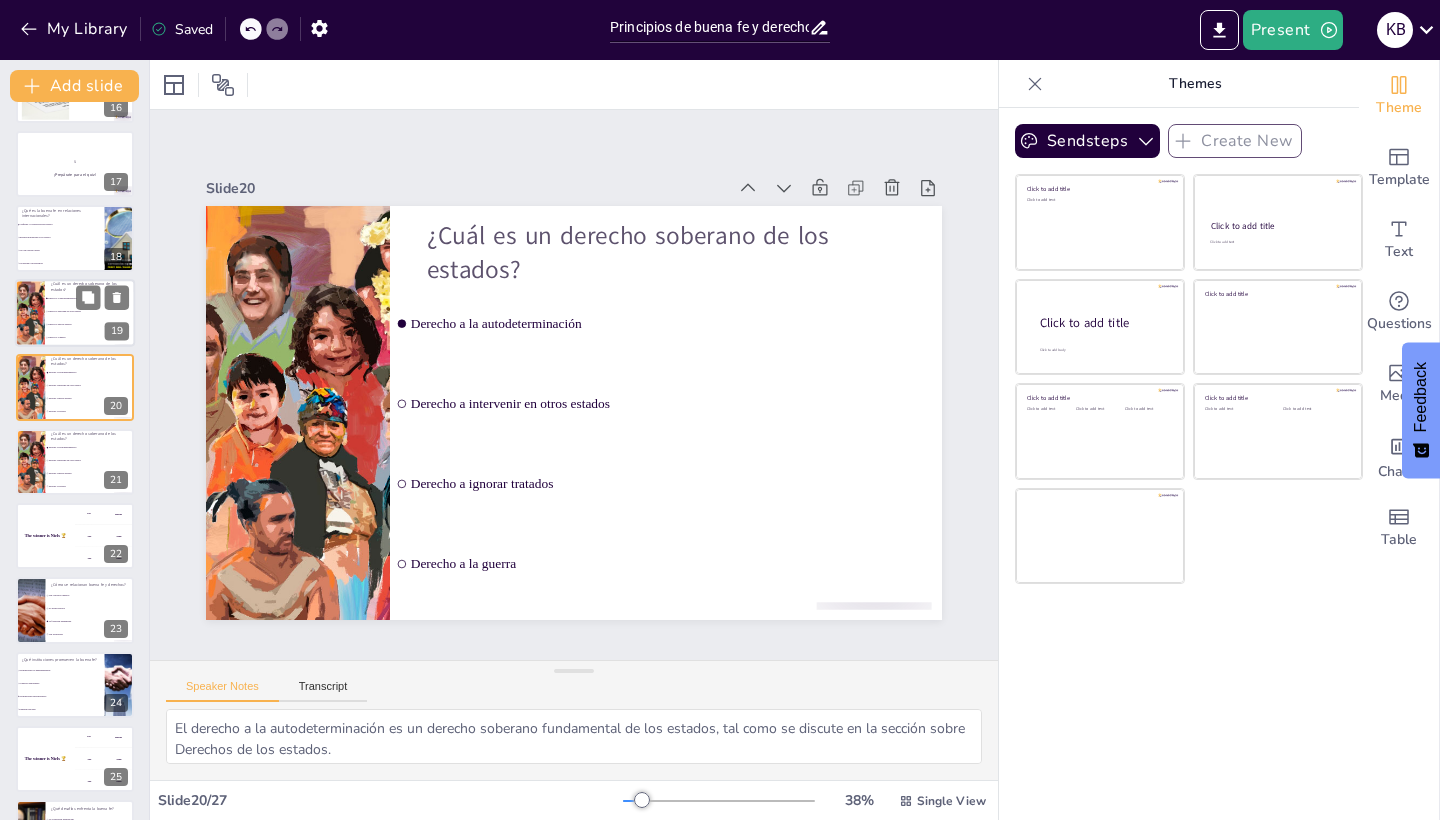 scroll, scrollTop: 1103, scrollLeft: 0, axis: vertical 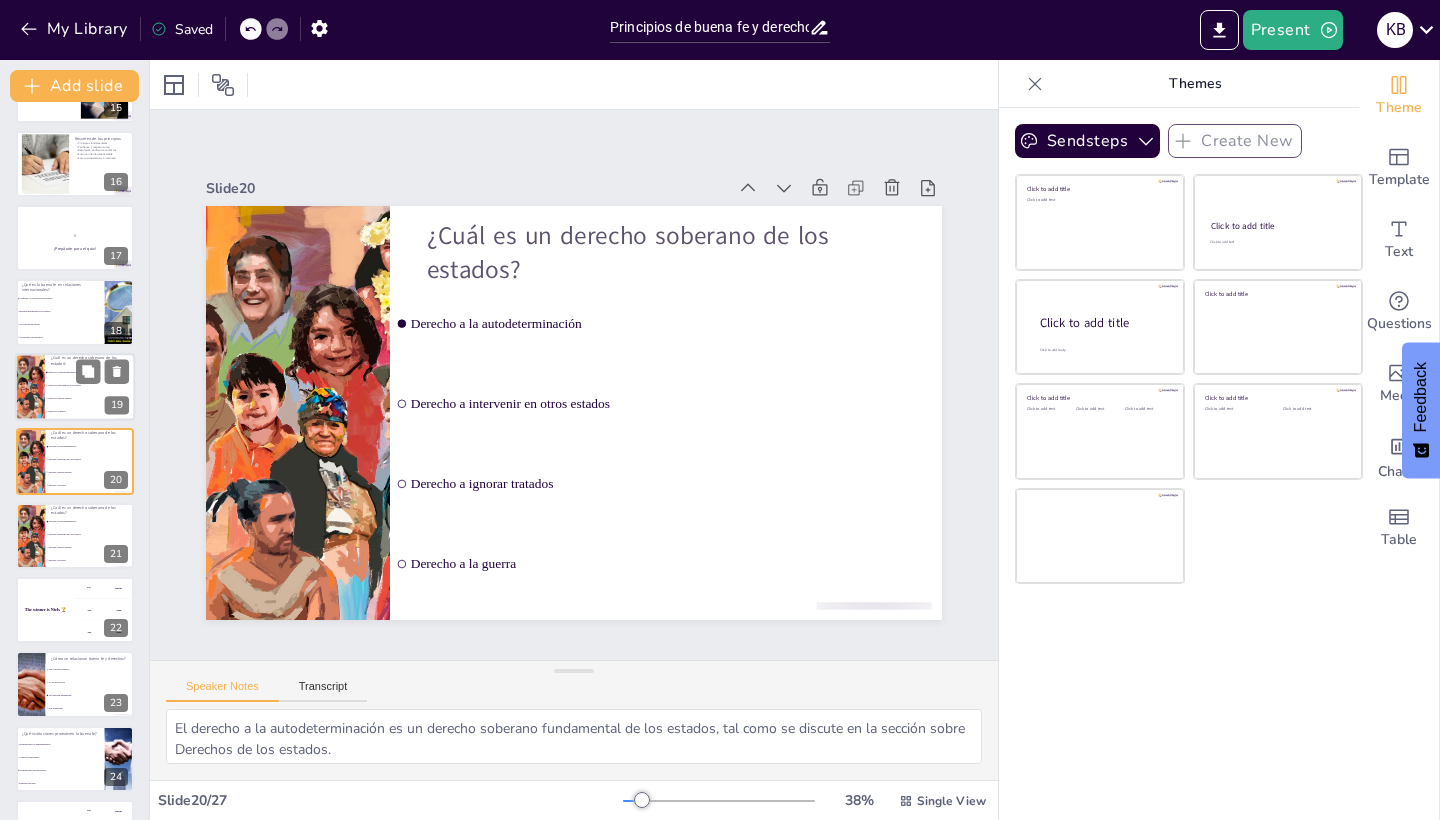 click on "Derecho a intervenir en otros estados" at bounding box center [90, 385] 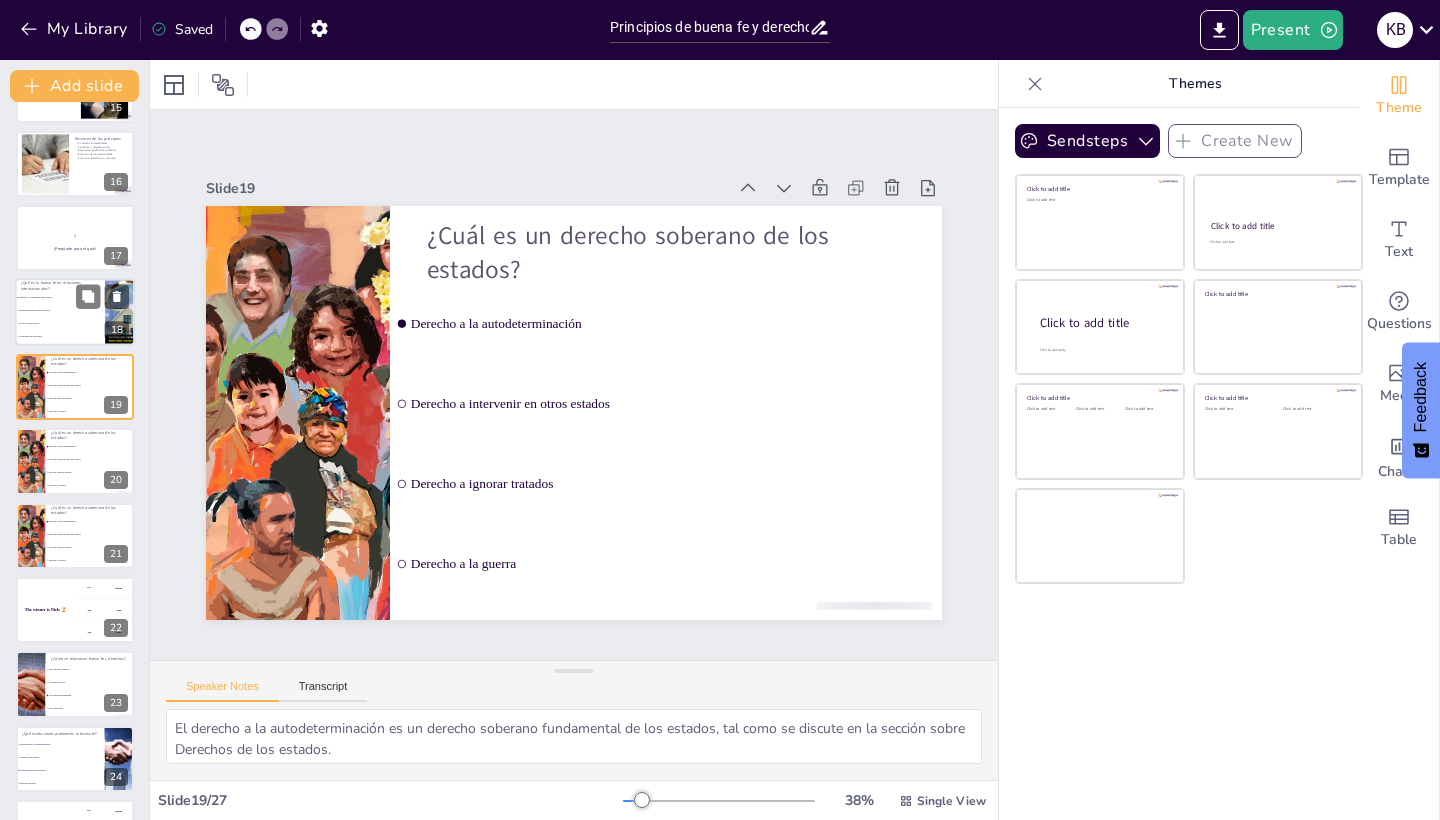 scroll, scrollTop: 1028, scrollLeft: 0, axis: vertical 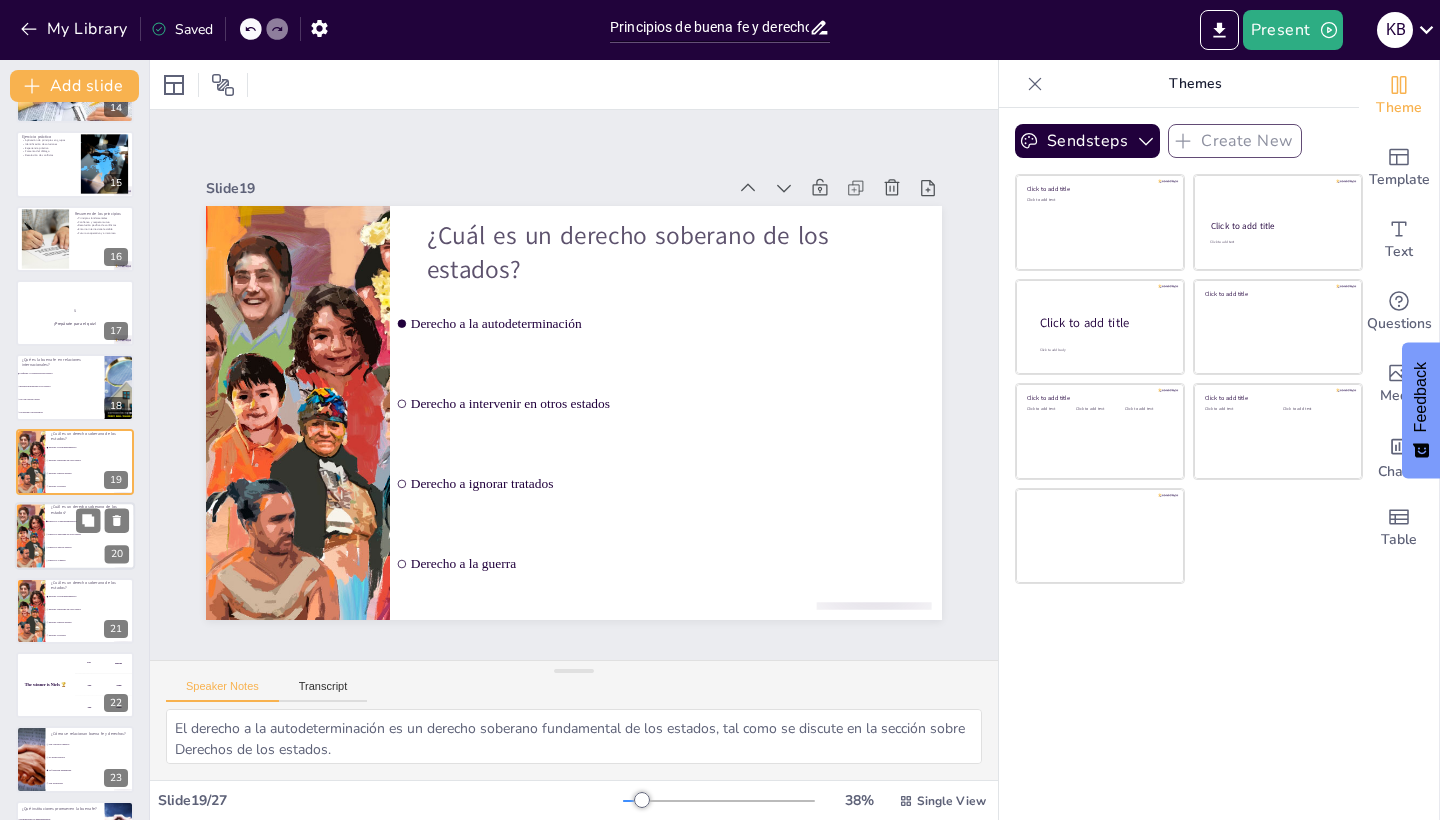 click on "Derecho a intervenir en otros estados" at bounding box center [90, 535] 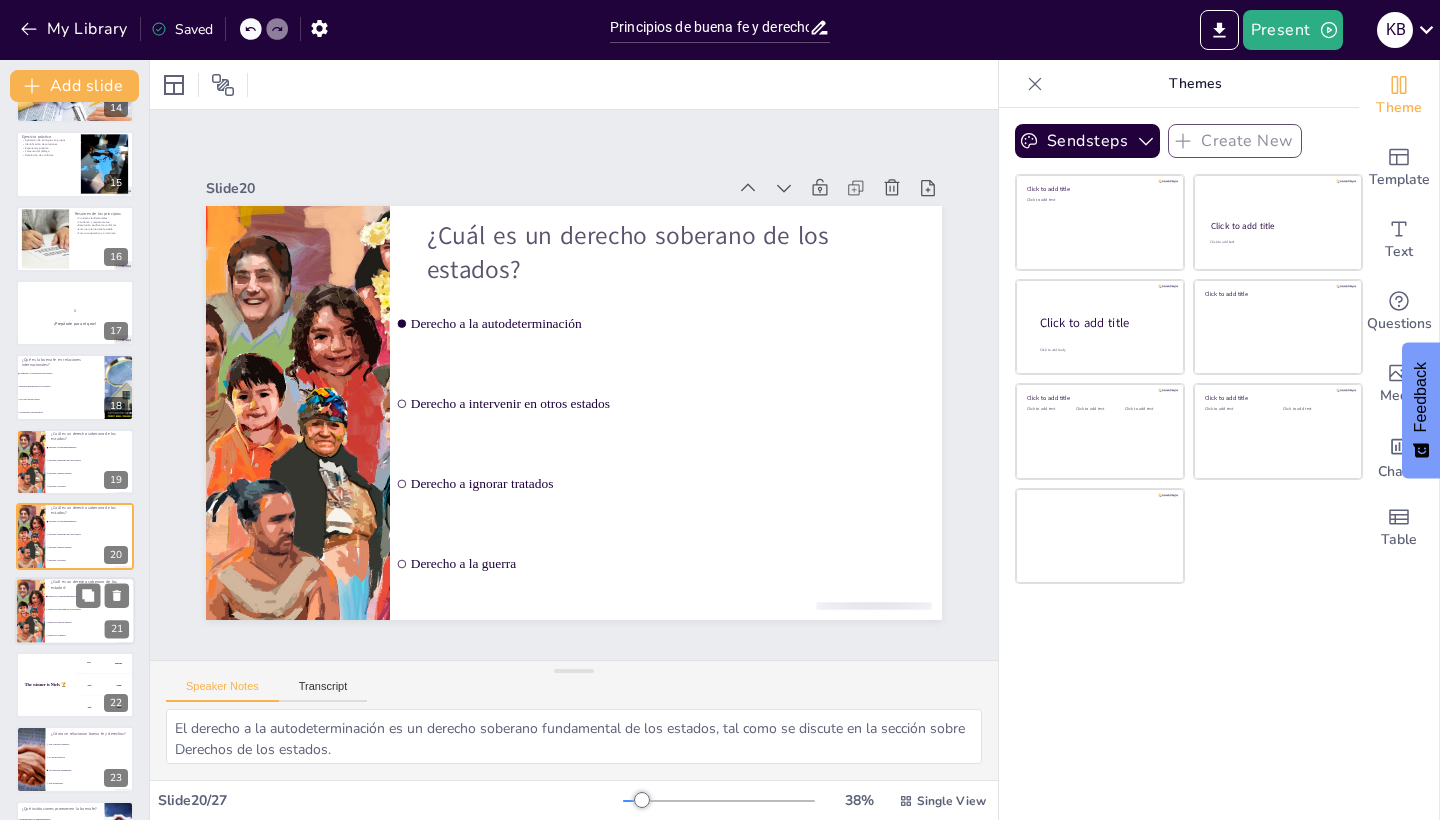 scroll, scrollTop: 1103, scrollLeft: 0, axis: vertical 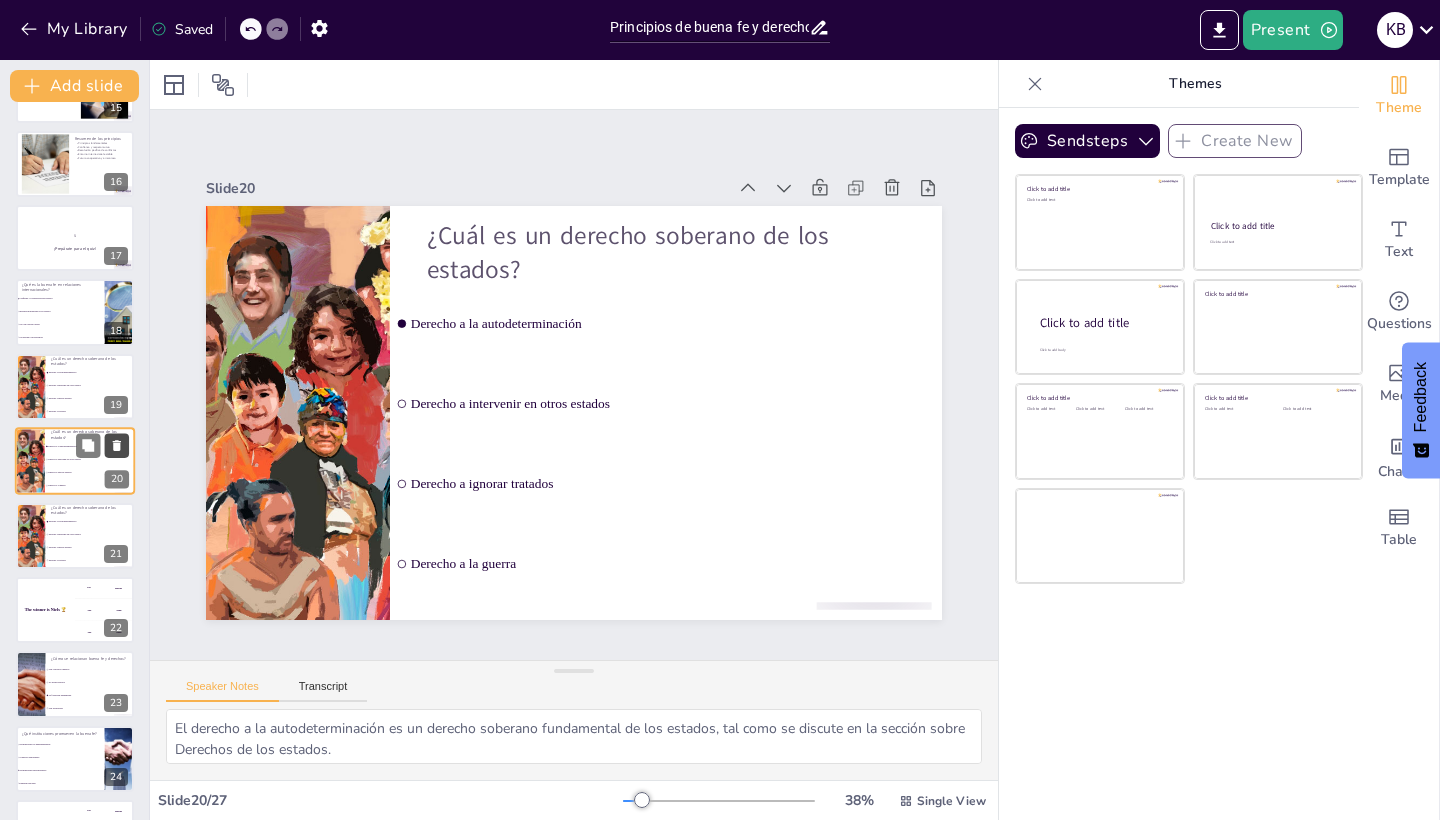 click 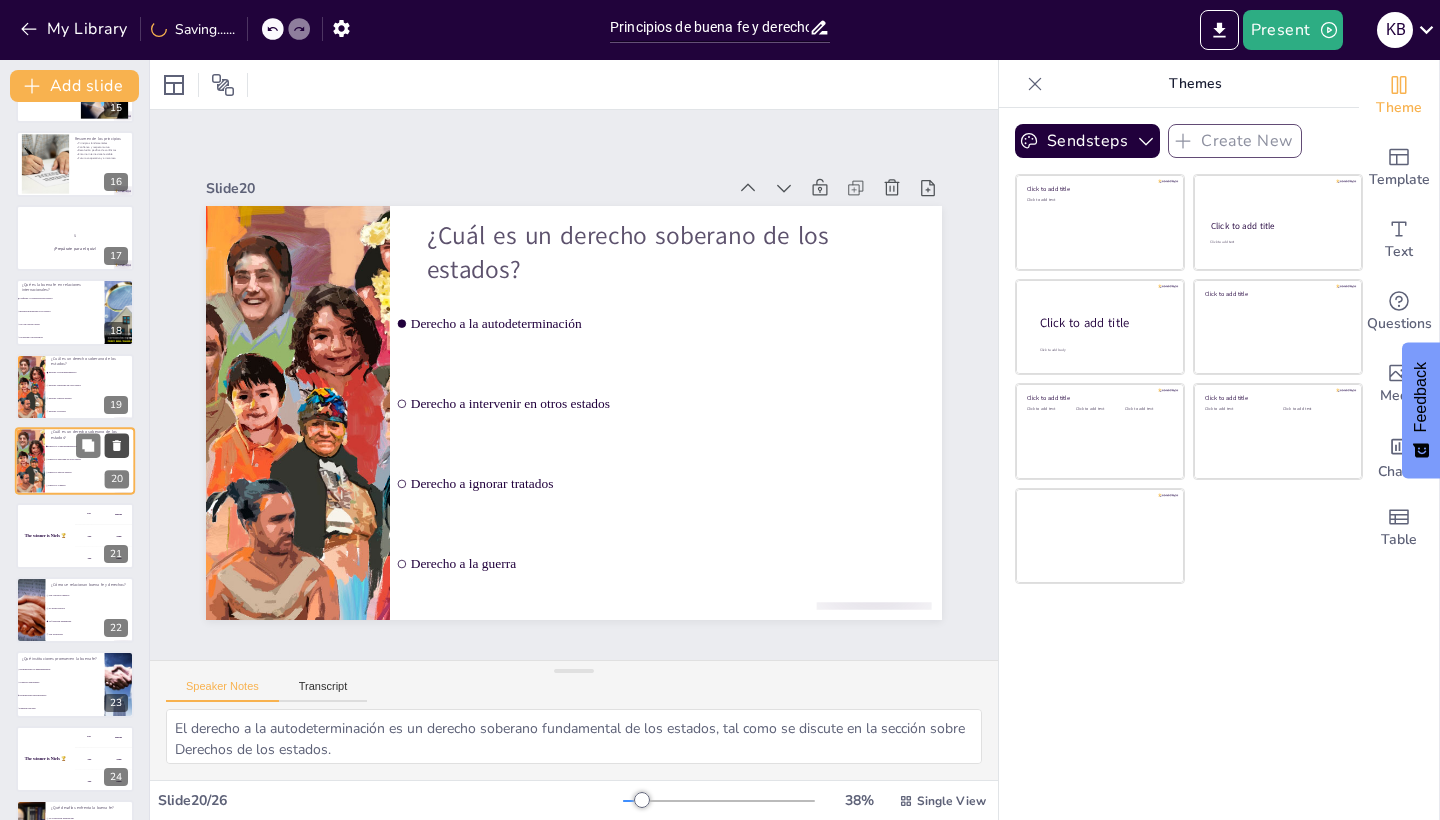 click 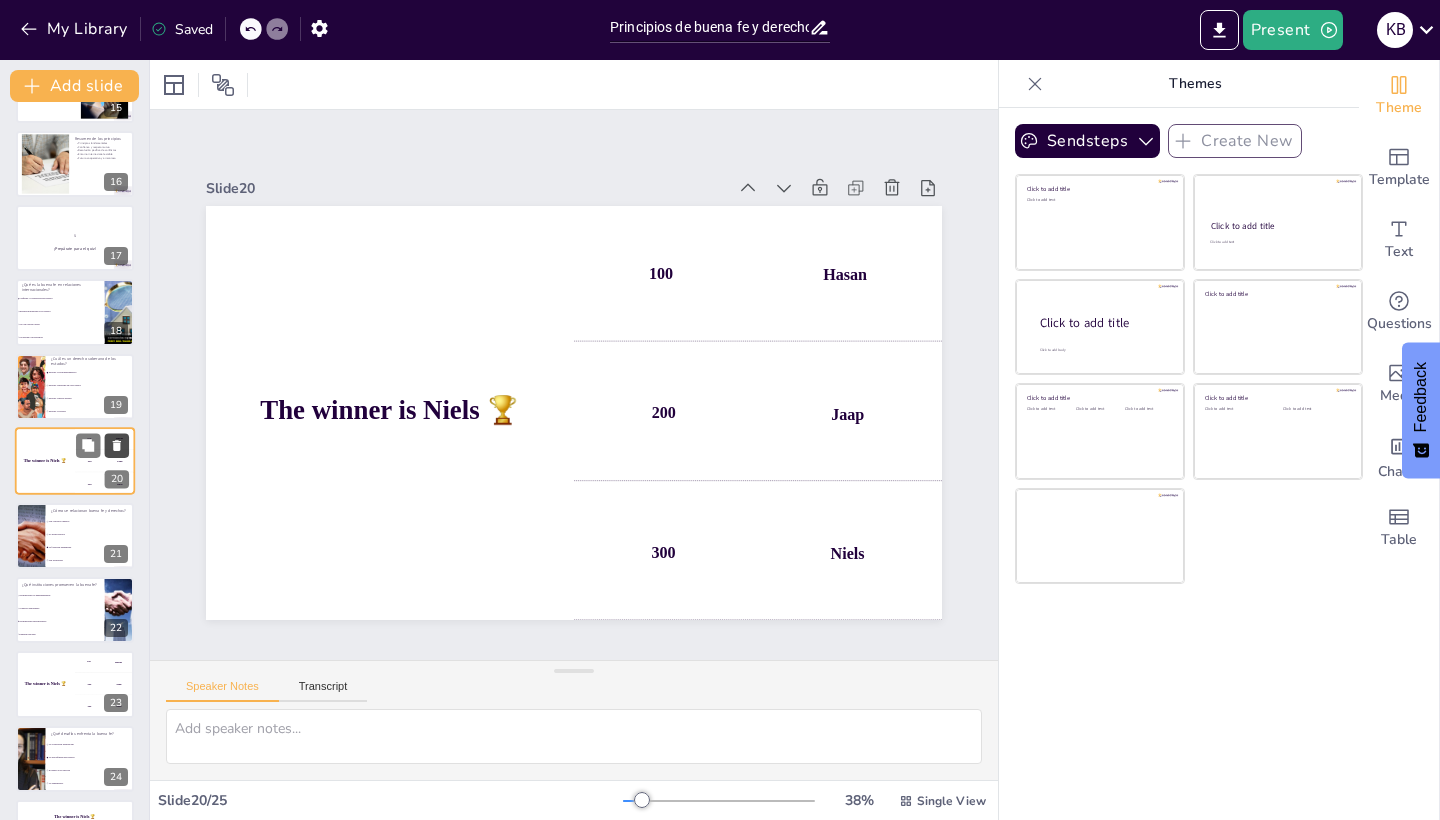 click 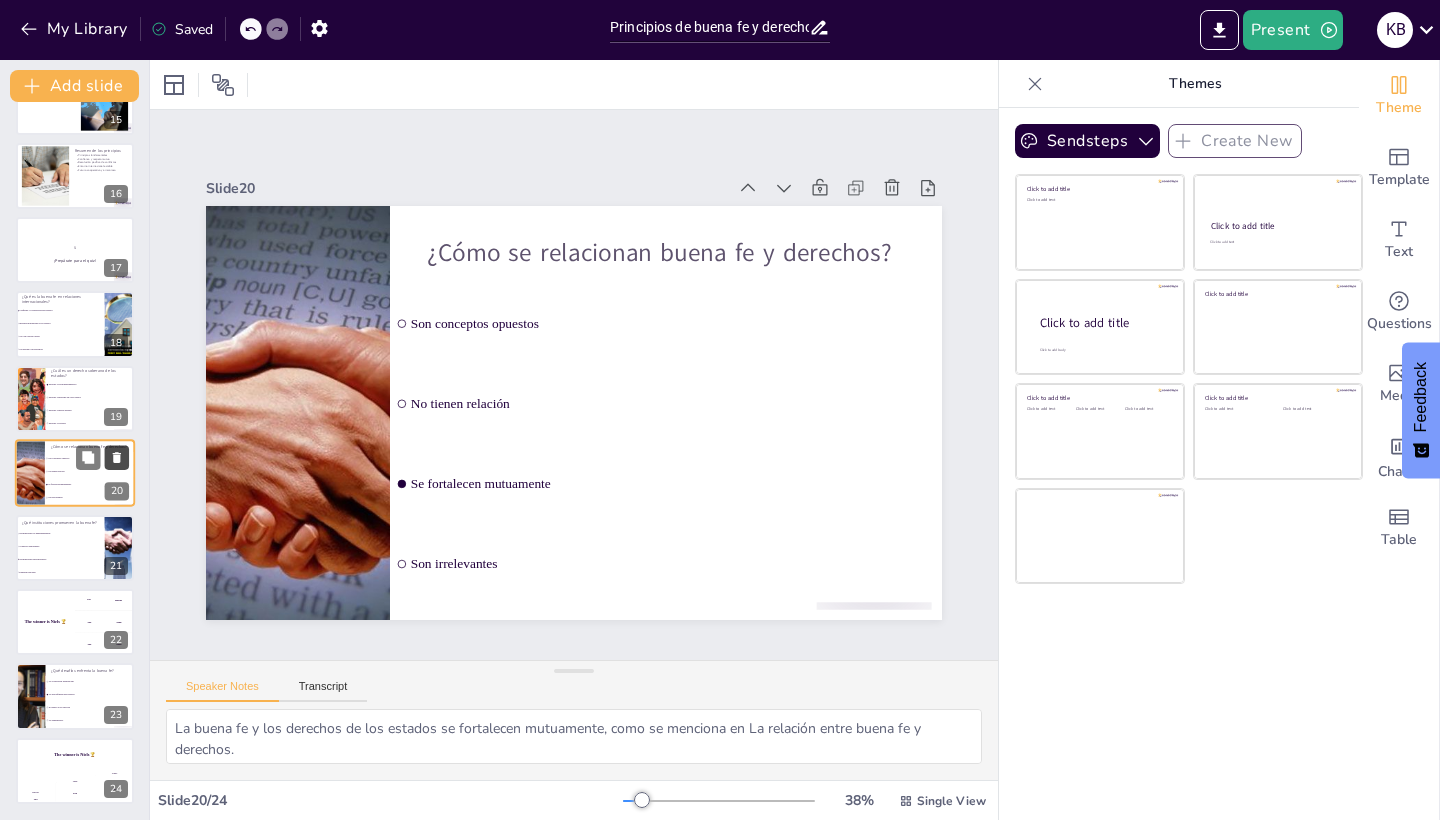 scroll, scrollTop: 1091, scrollLeft: 0, axis: vertical 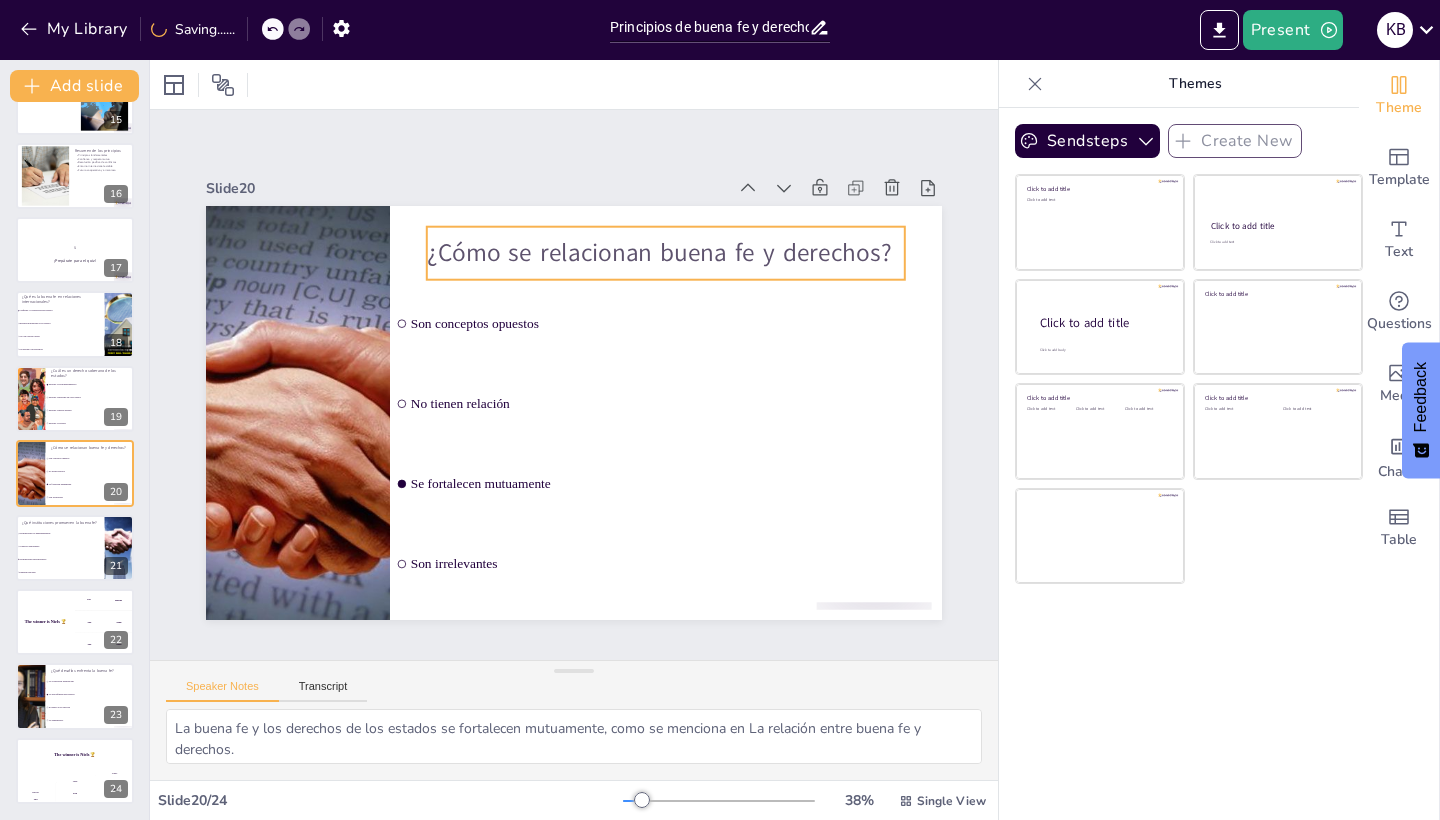 click on "¿Cómo se relacionan buena fe y derechos?" at bounding box center (679, 263) 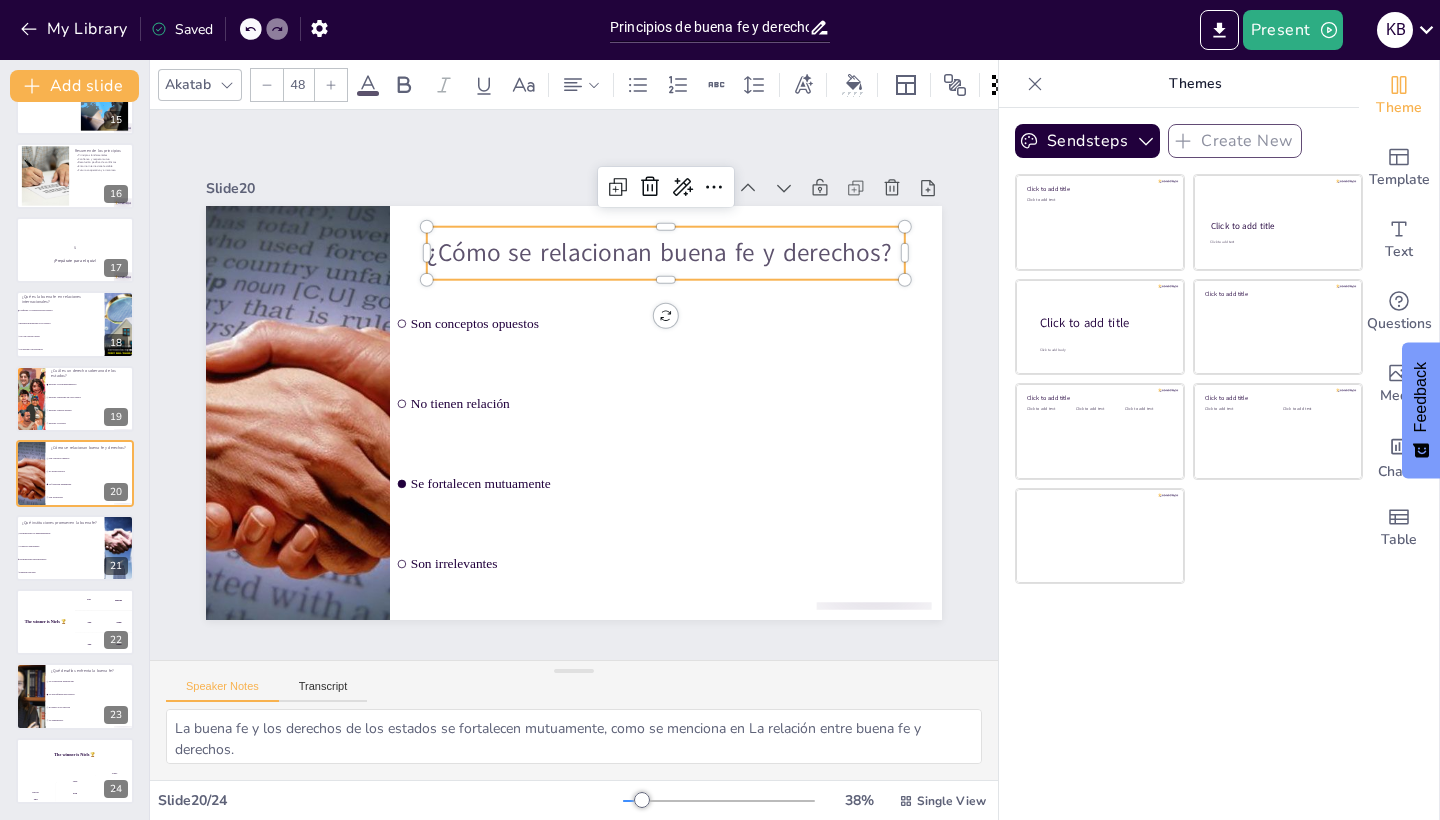click on "¿Cómo se relacionan buena fe y derechos?" at bounding box center (679, 263) 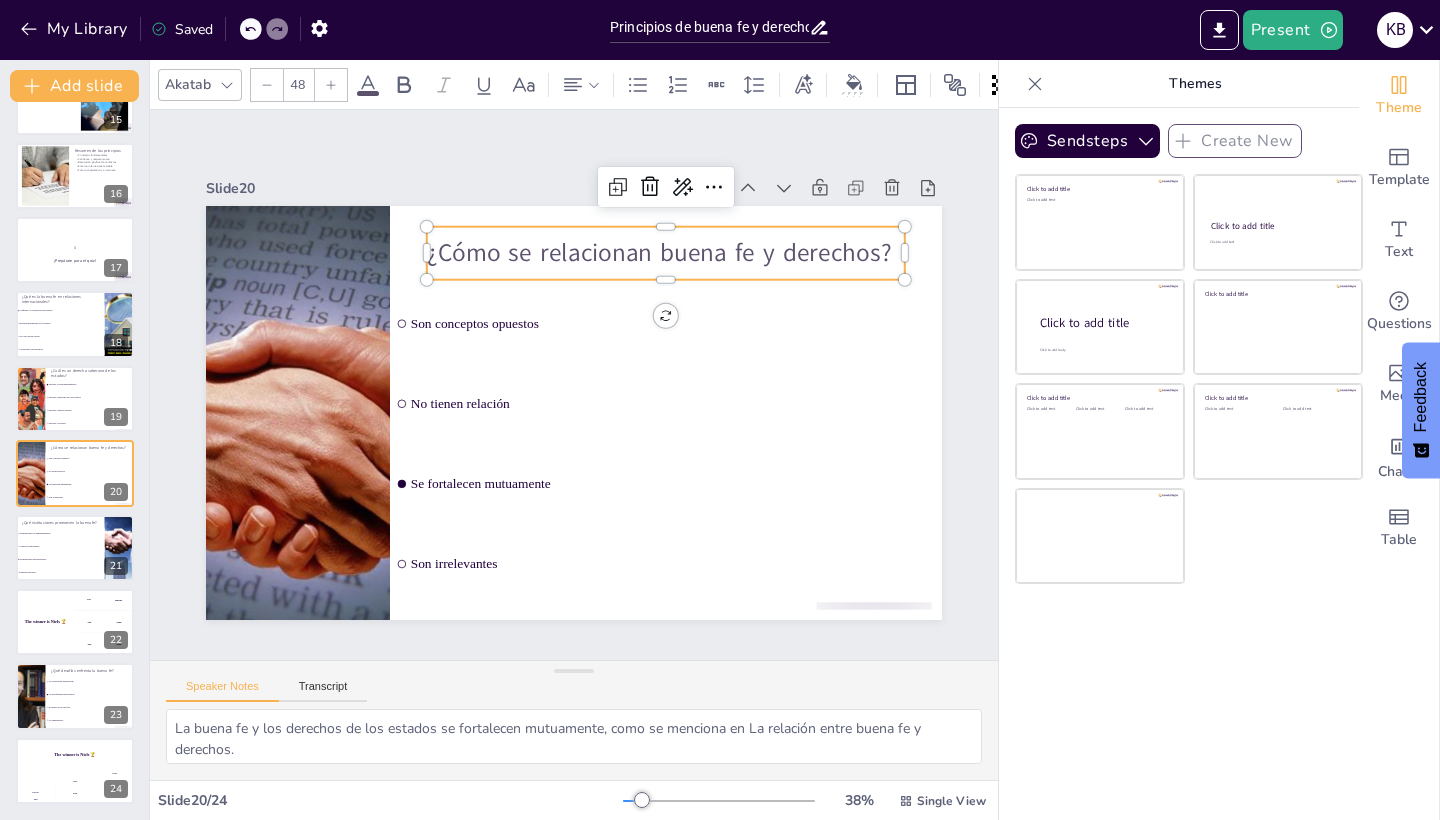 click on "¿Cómo se relacionan buena fe y derechos?" at bounding box center [679, 263] 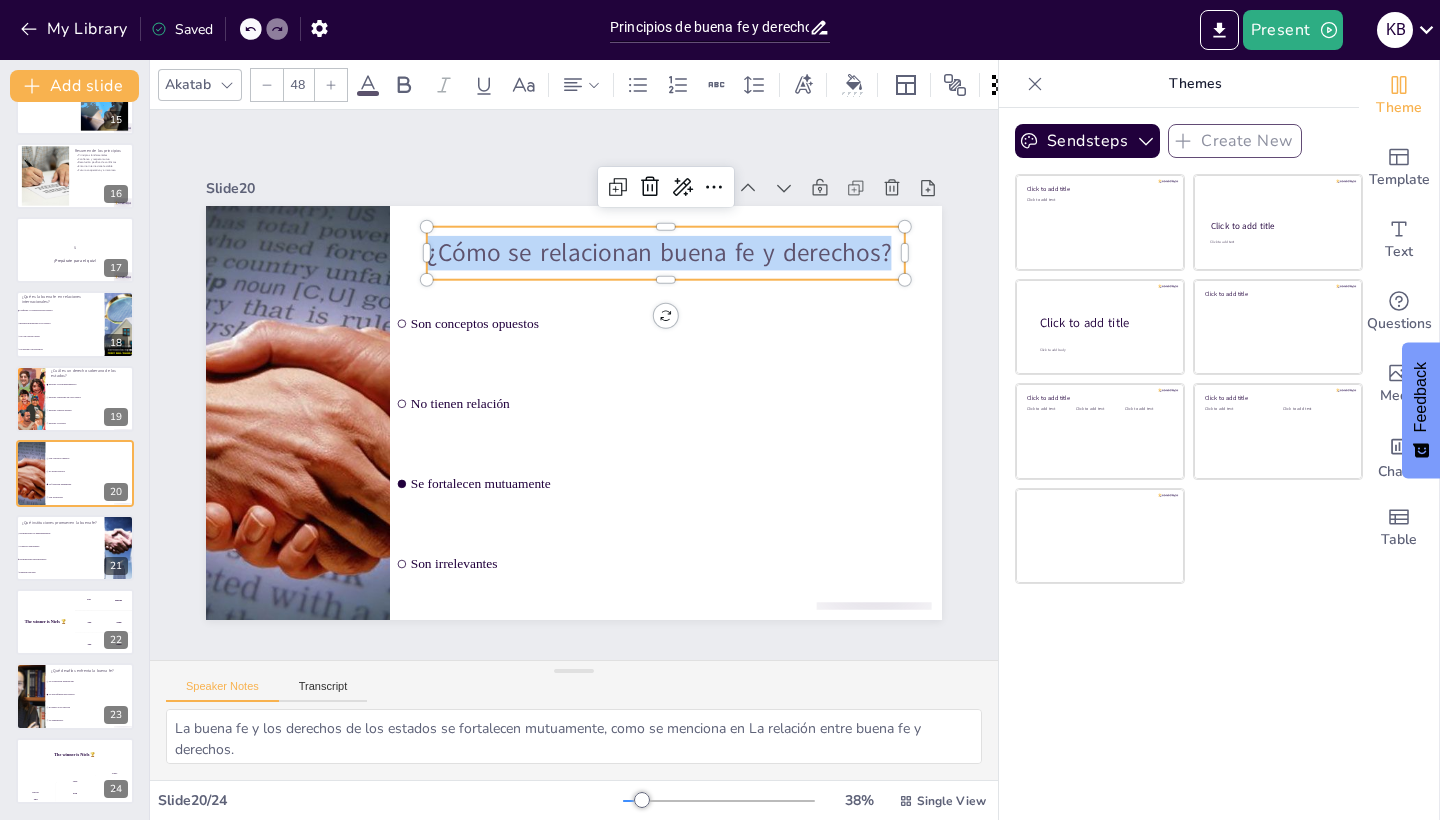 click on "¿Cómo se relacionan buena fe y derechos?" at bounding box center [711, 302] 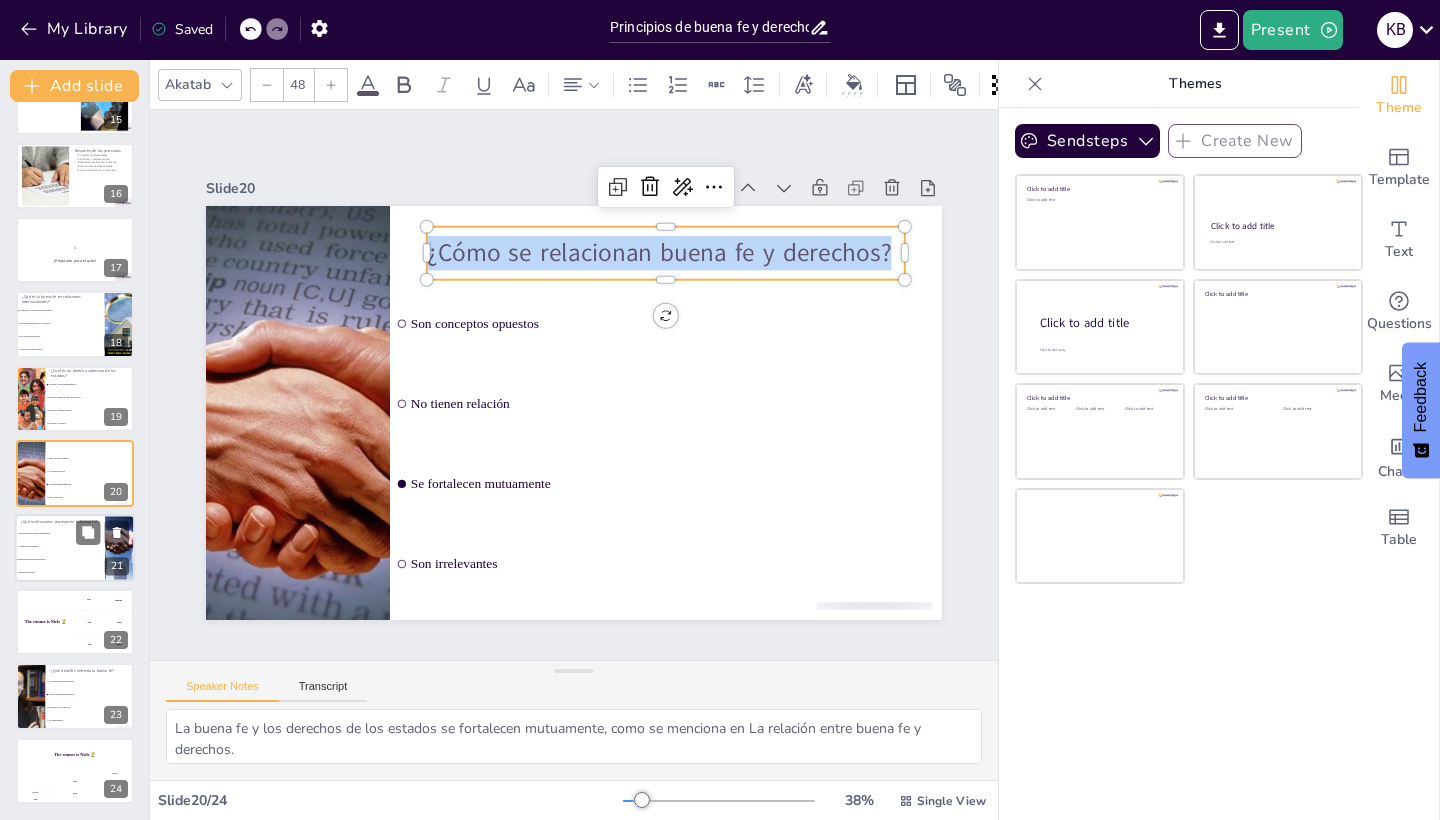 click on "Gobiernos individuales" at bounding box center [60, 546] 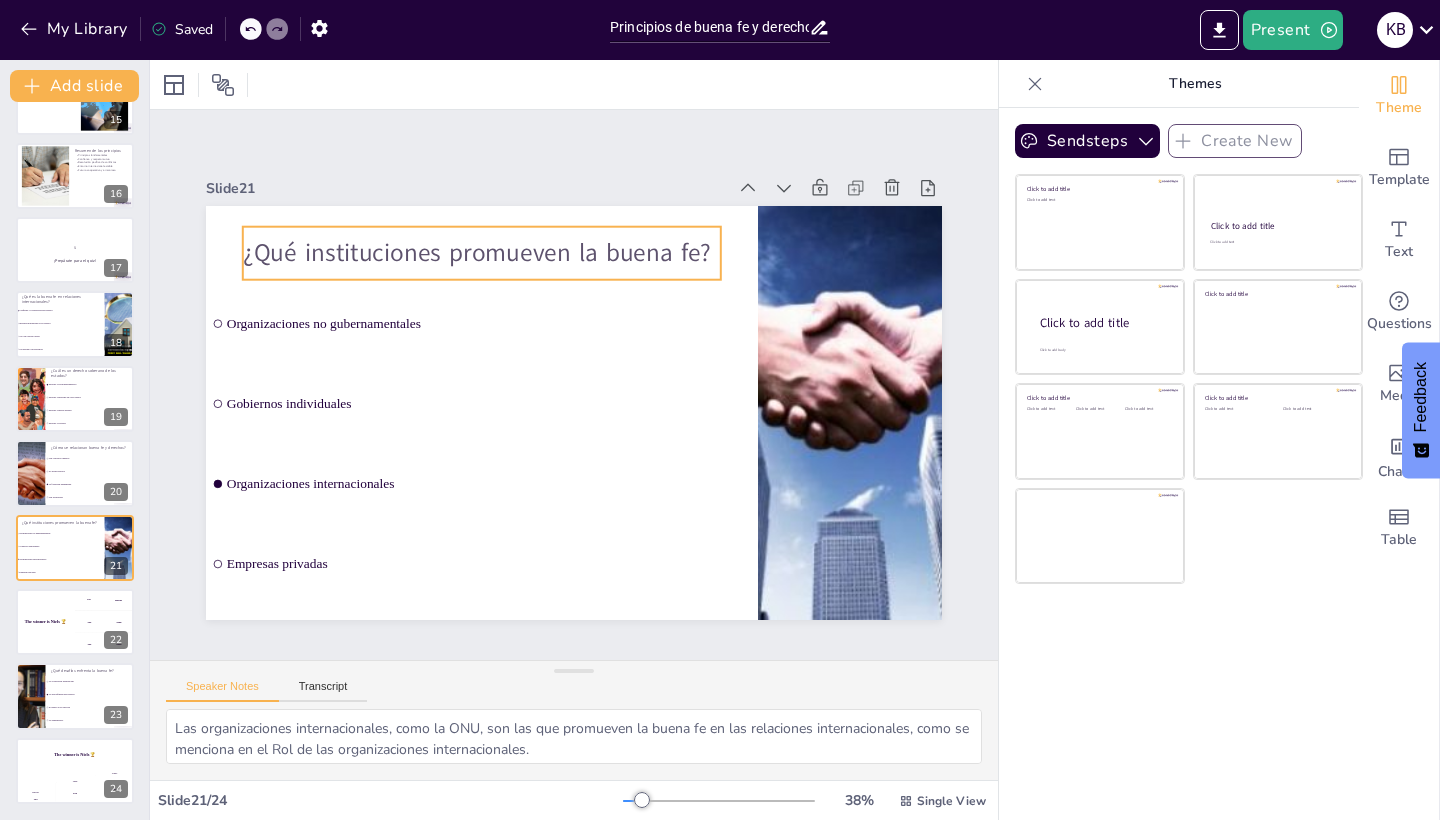click on "¿Qué instituciones promueven la buena fe?" at bounding box center [482, 253] 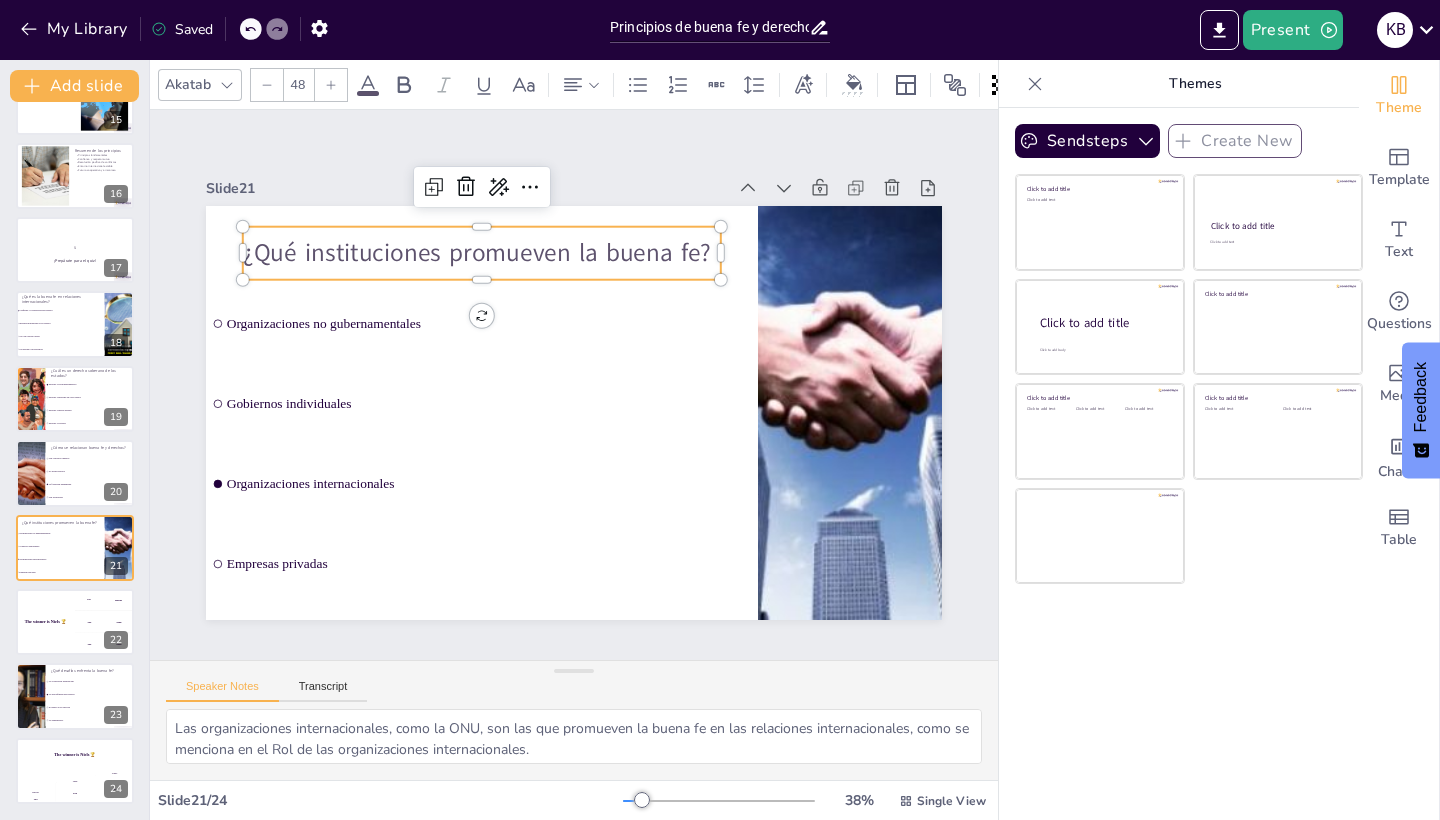click on "¿Qué instituciones promueven la buena fe?" at bounding box center [482, 253] 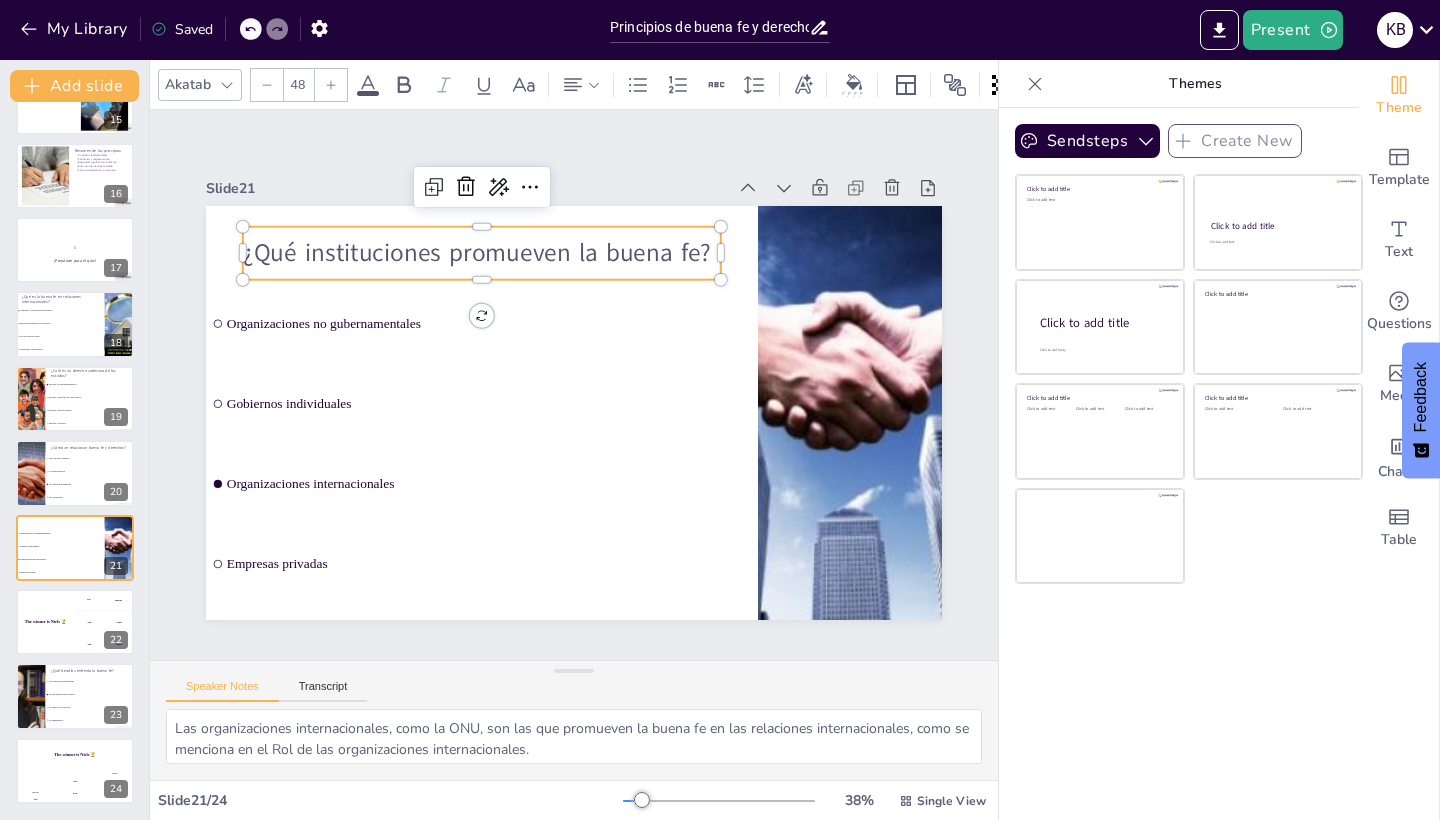 click on "¿Qué instituciones promueven la buena fe?" at bounding box center (496, 244) 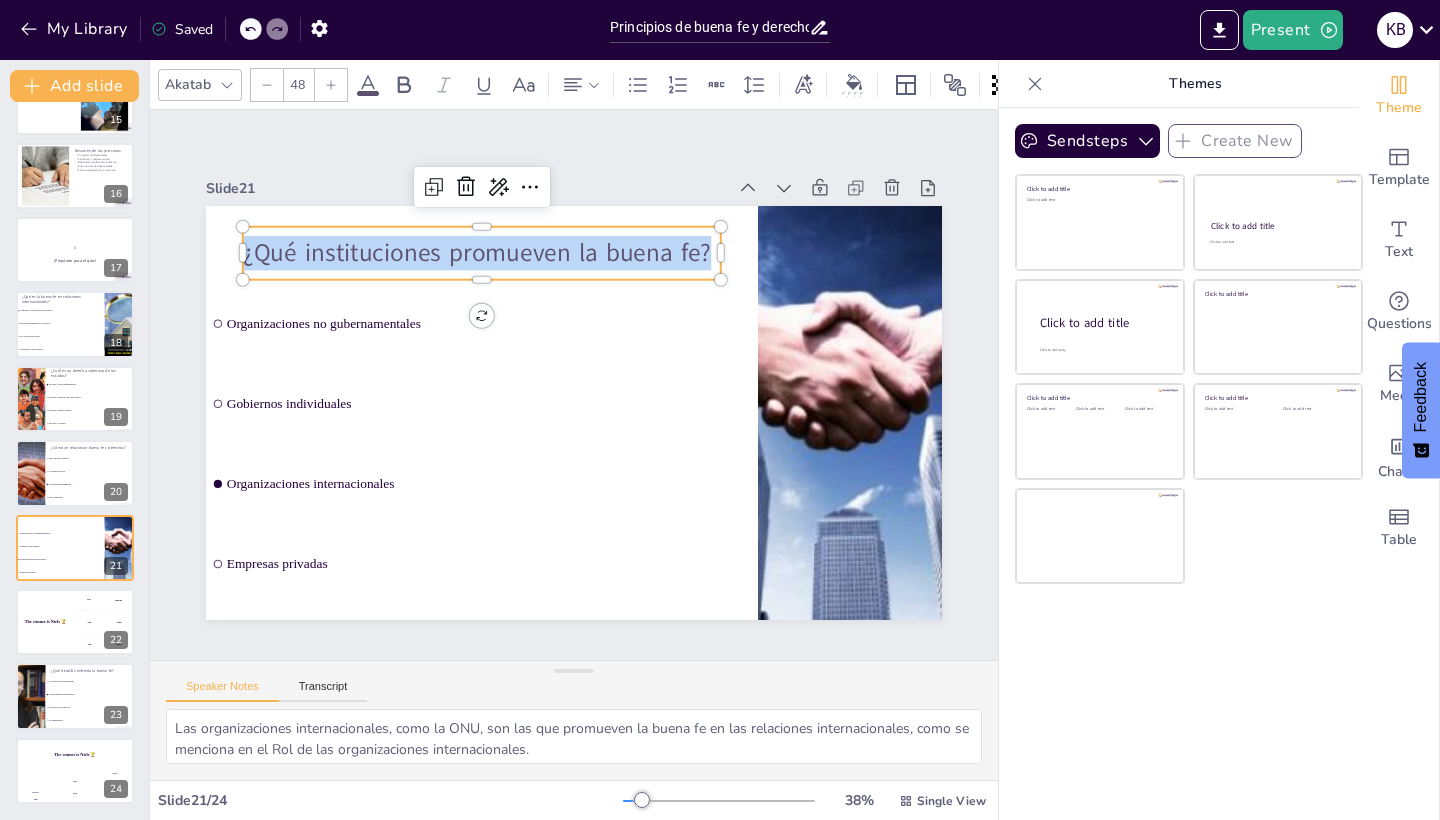 drag, startPoint x: 710, startPoint y: 256, endPoint x: 245, endPoint y: 257, distance: 465.00107 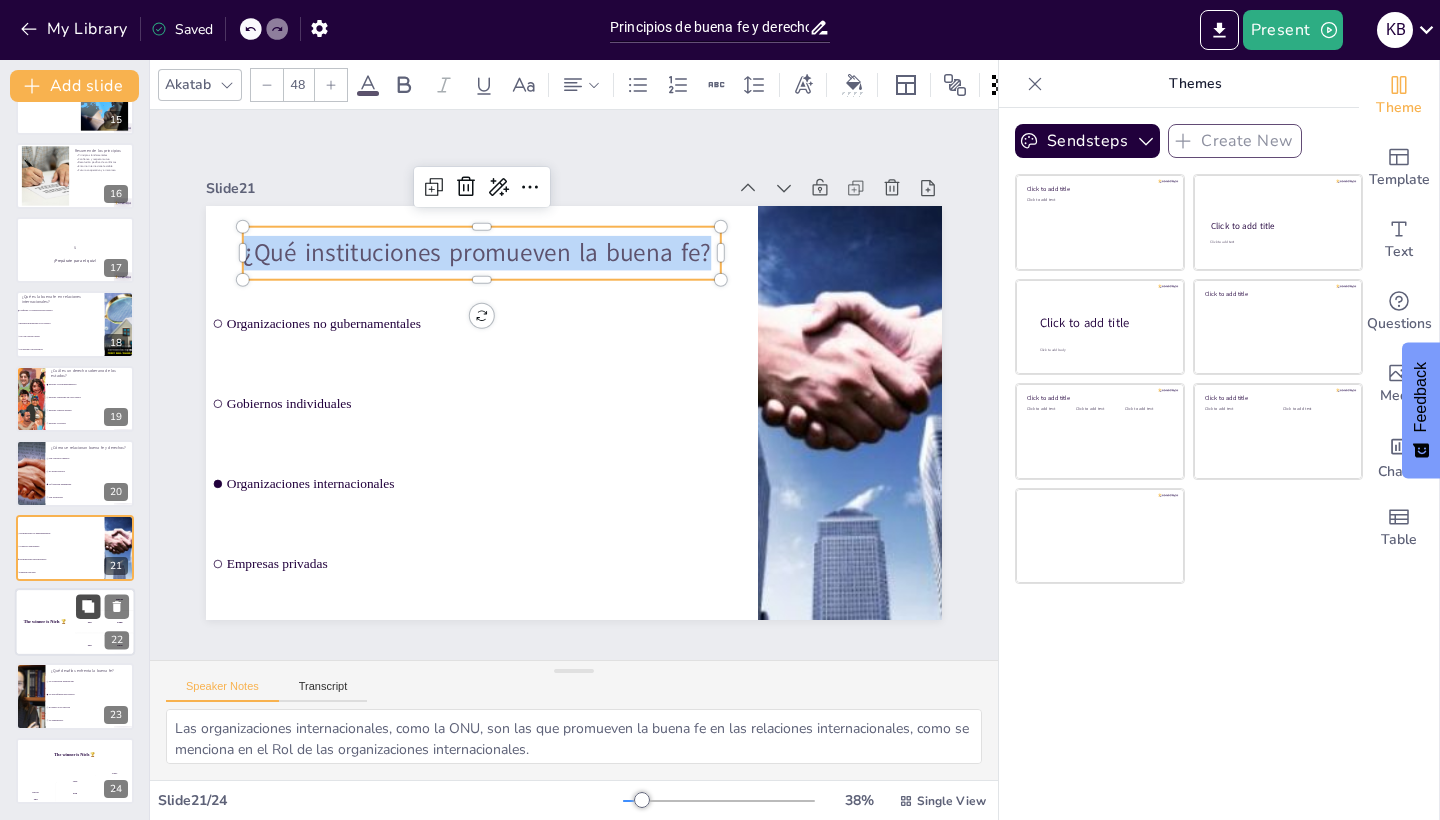 click 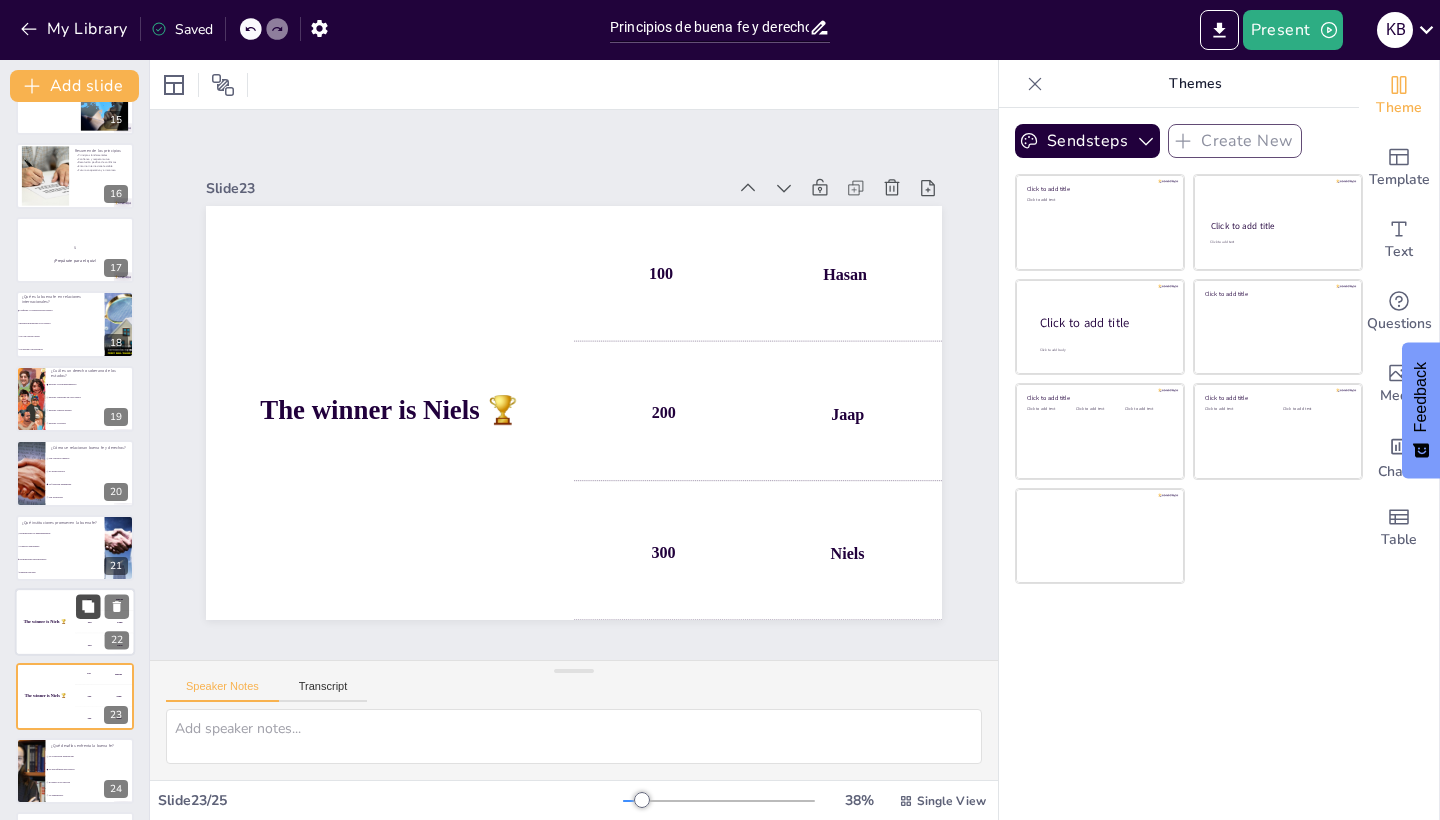 scroll, scrollTop: 1165, scrollLeft: 0, axis: vertical 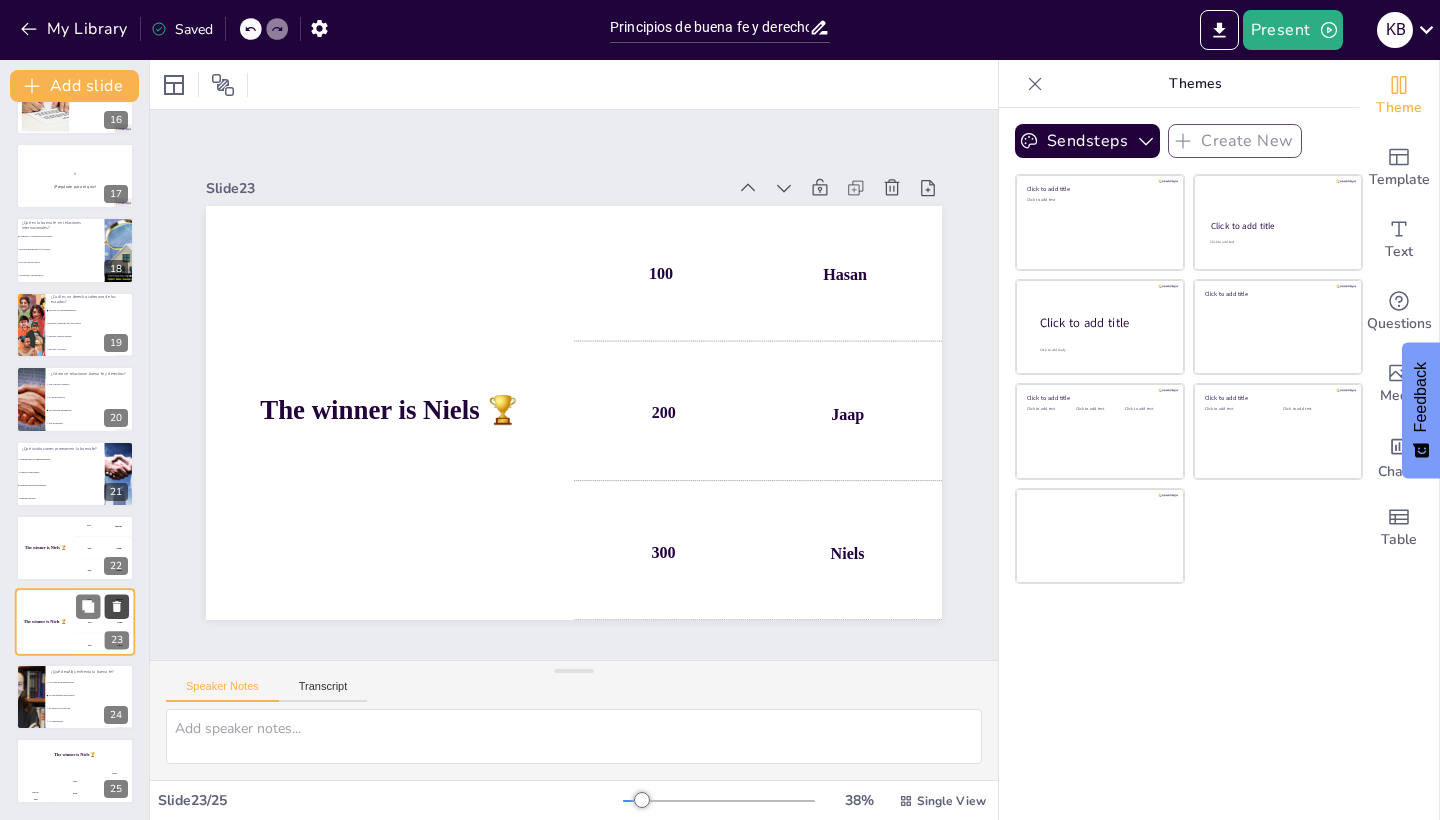 click 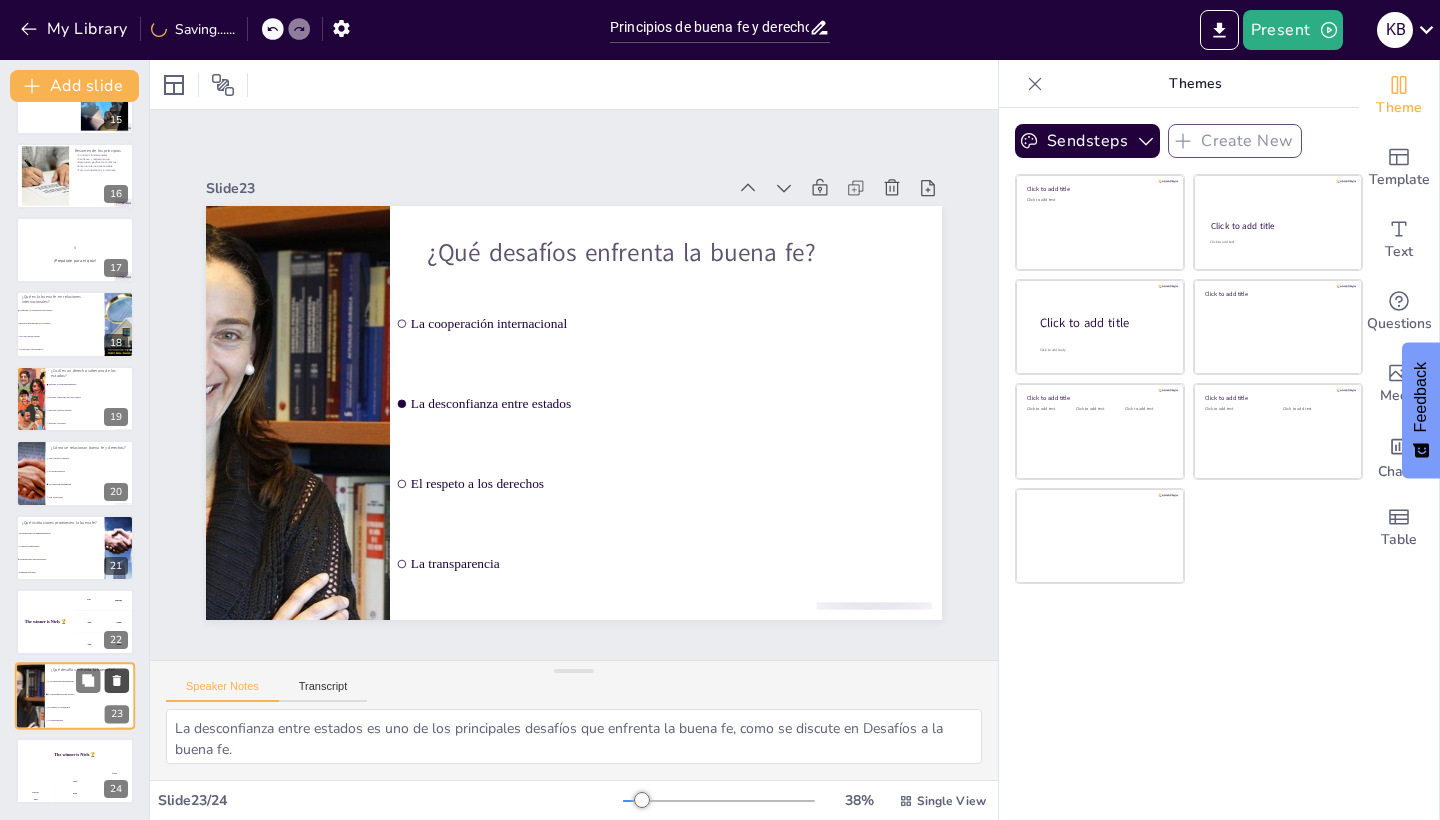 scroll, scrollTop: 1091, scrollLeft: 0, axis: vertical 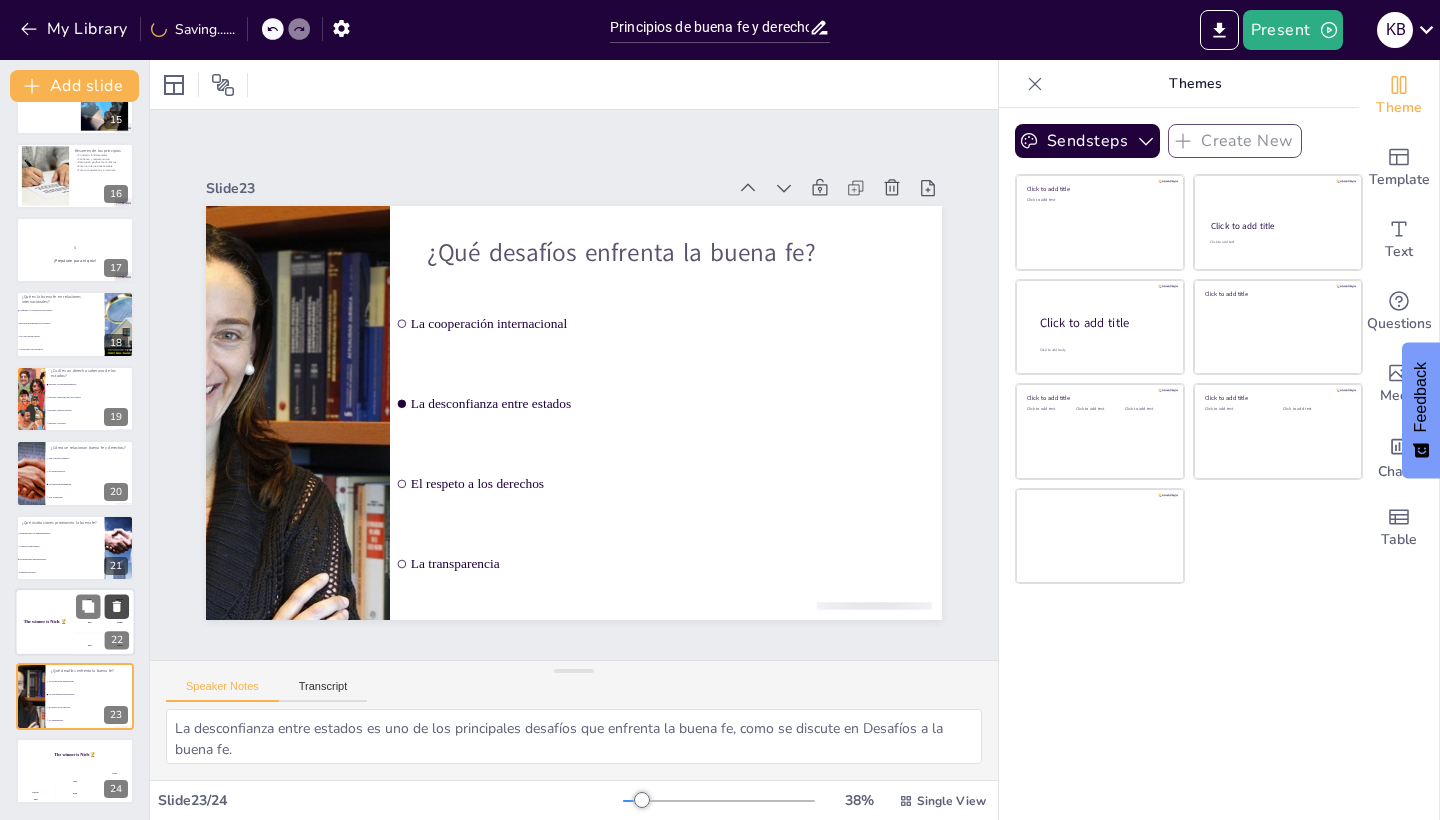 click 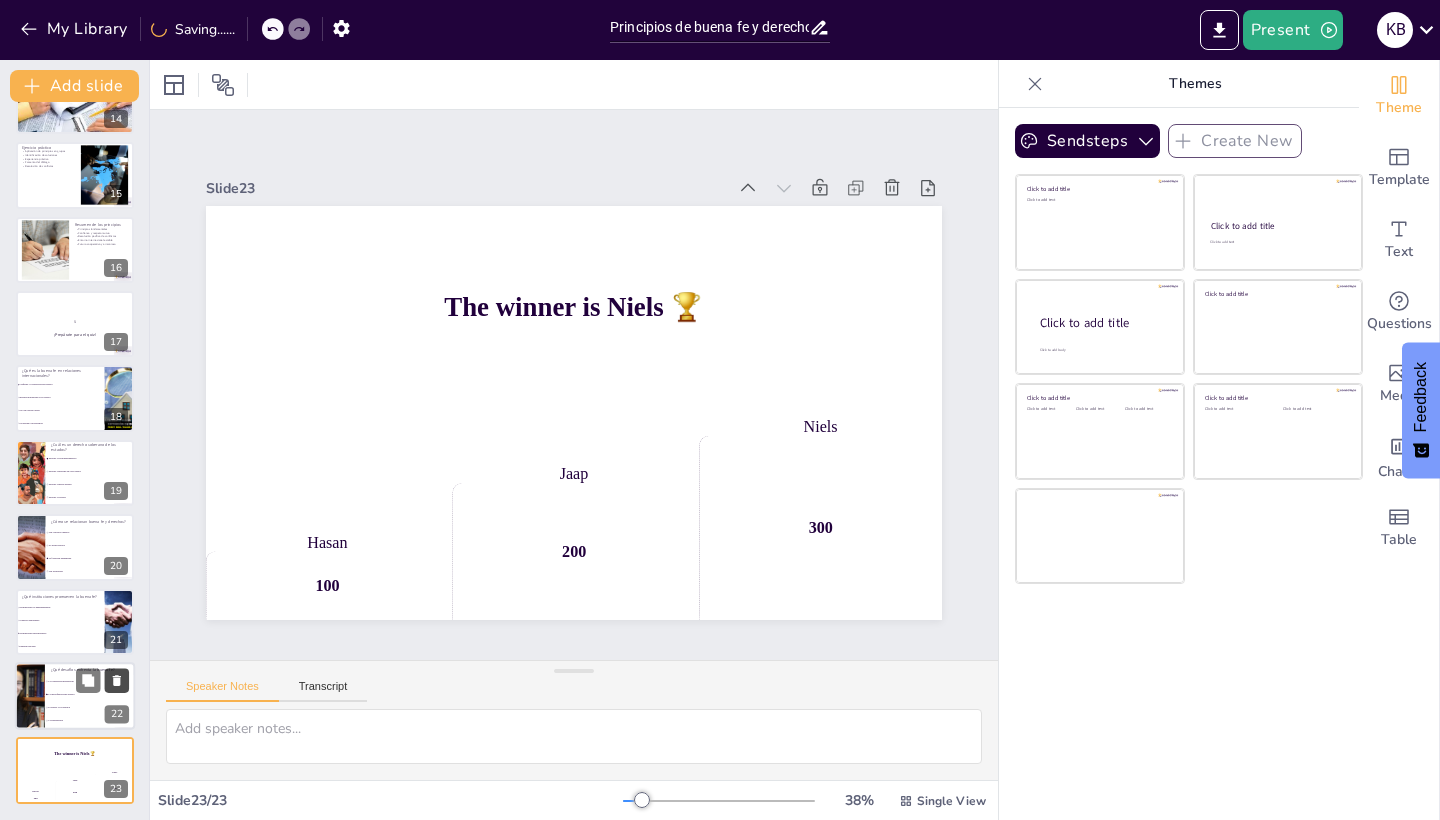 scroll, scrollTop: 1017, scrollLeft: 0, axis: vertical 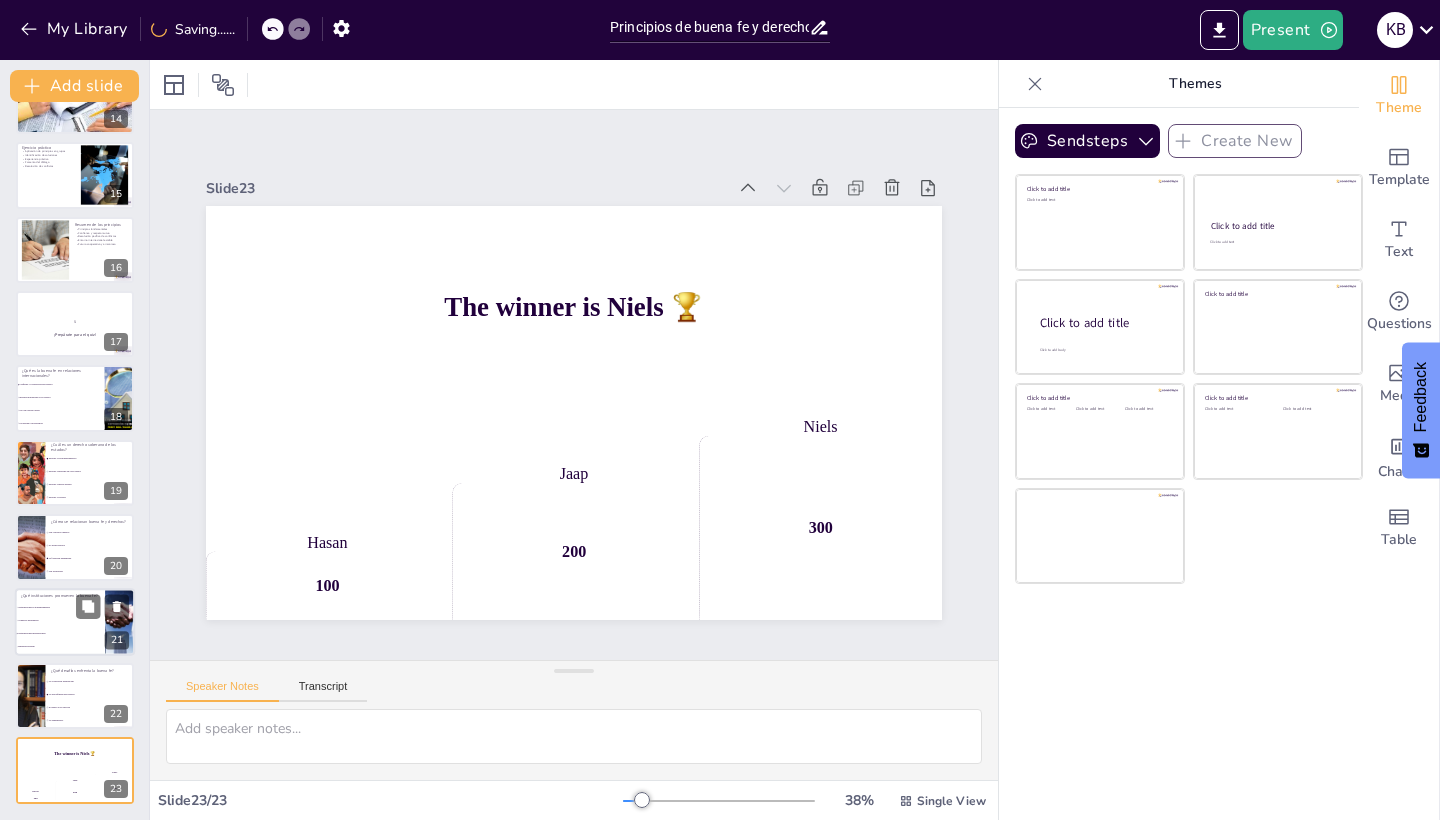 click on "Organizaciones internacionales" at bounding box center (60, 633) 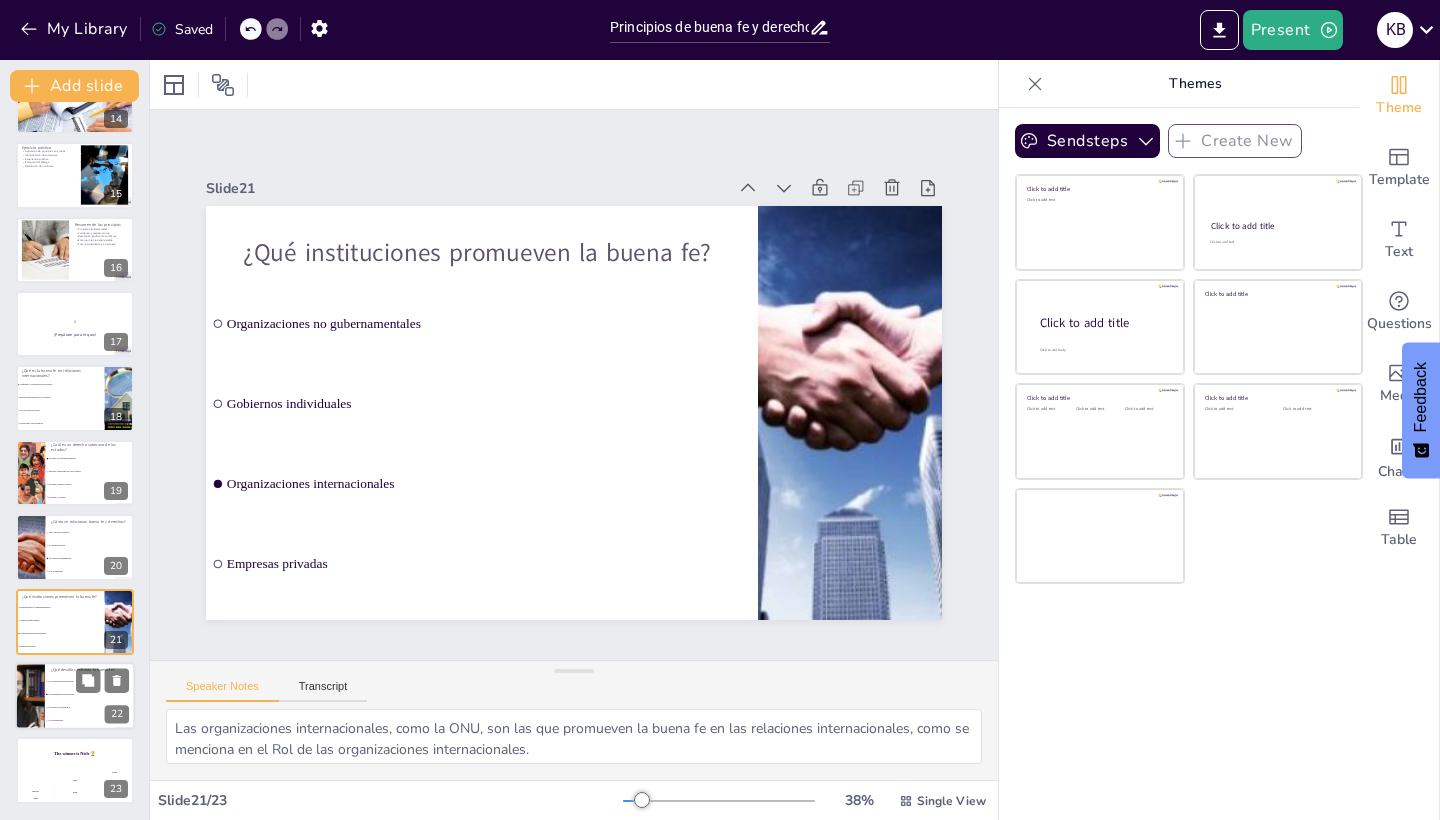 click at bounding box center [30, 696] 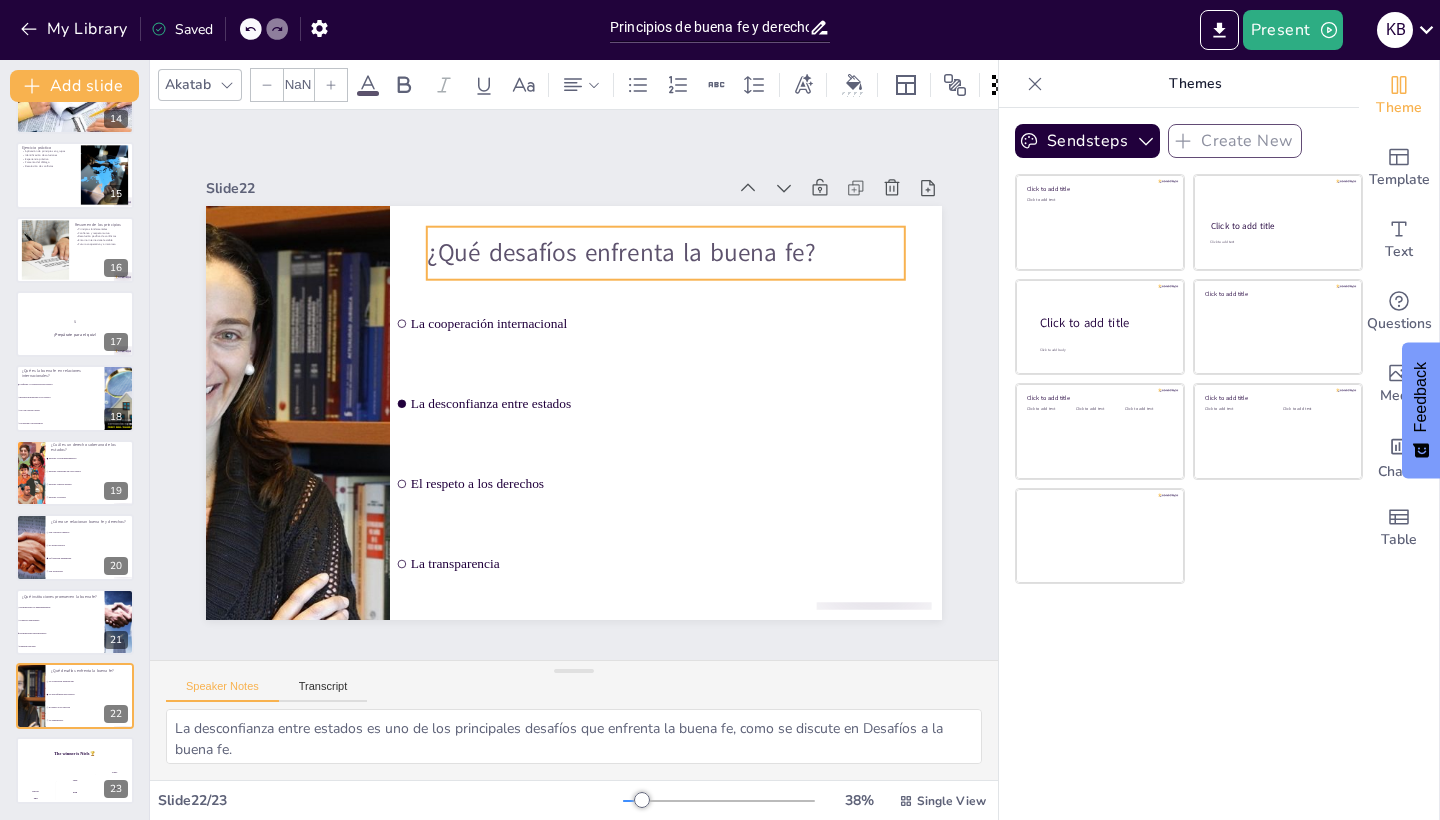 click on "¿Qué desafíos enfrenta la buena fe?" at bounding box center [691, 274] 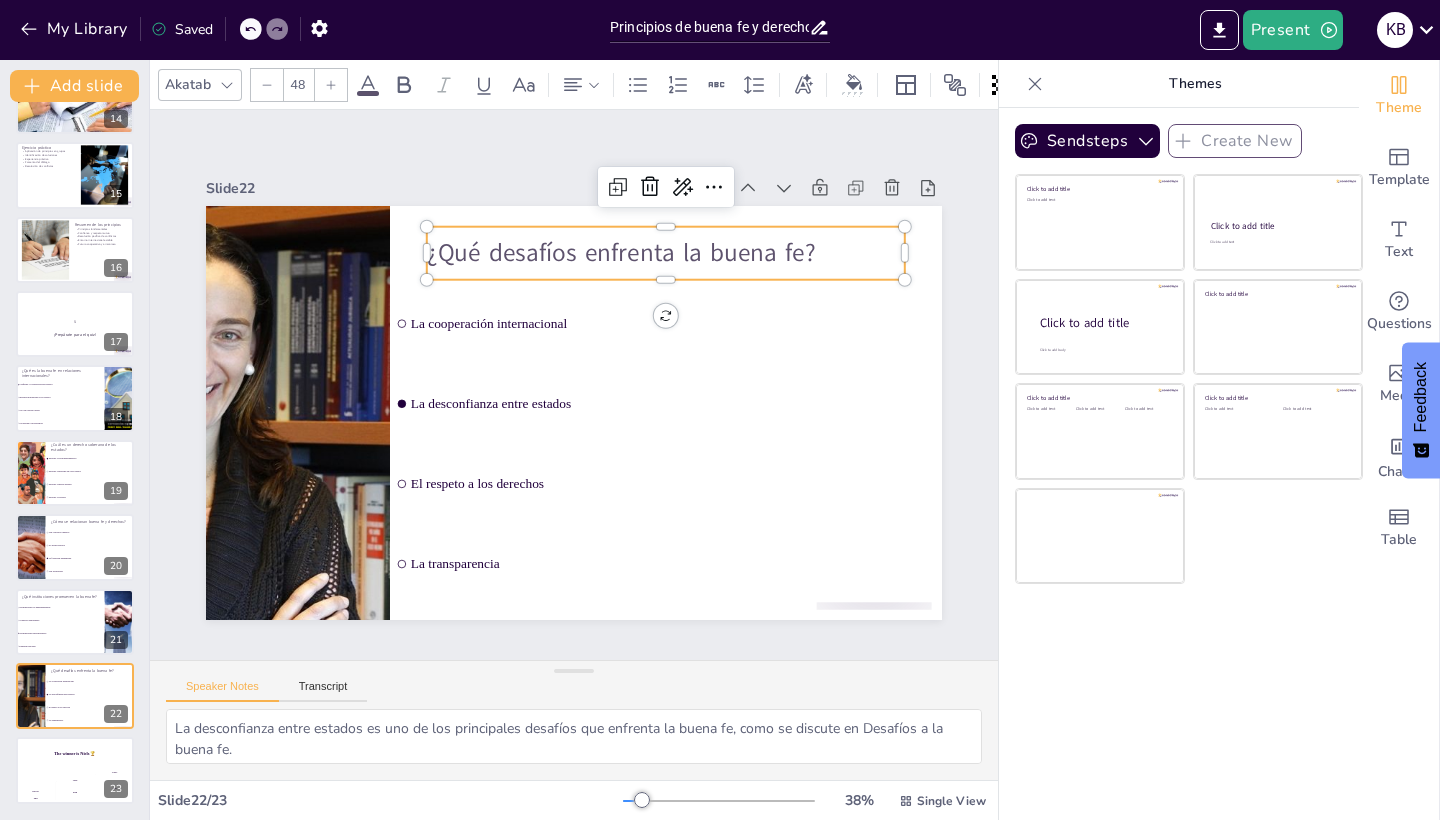 click on "¿Qué desafíos enfrenta la buena fe?" at bounding box center (679, 263) 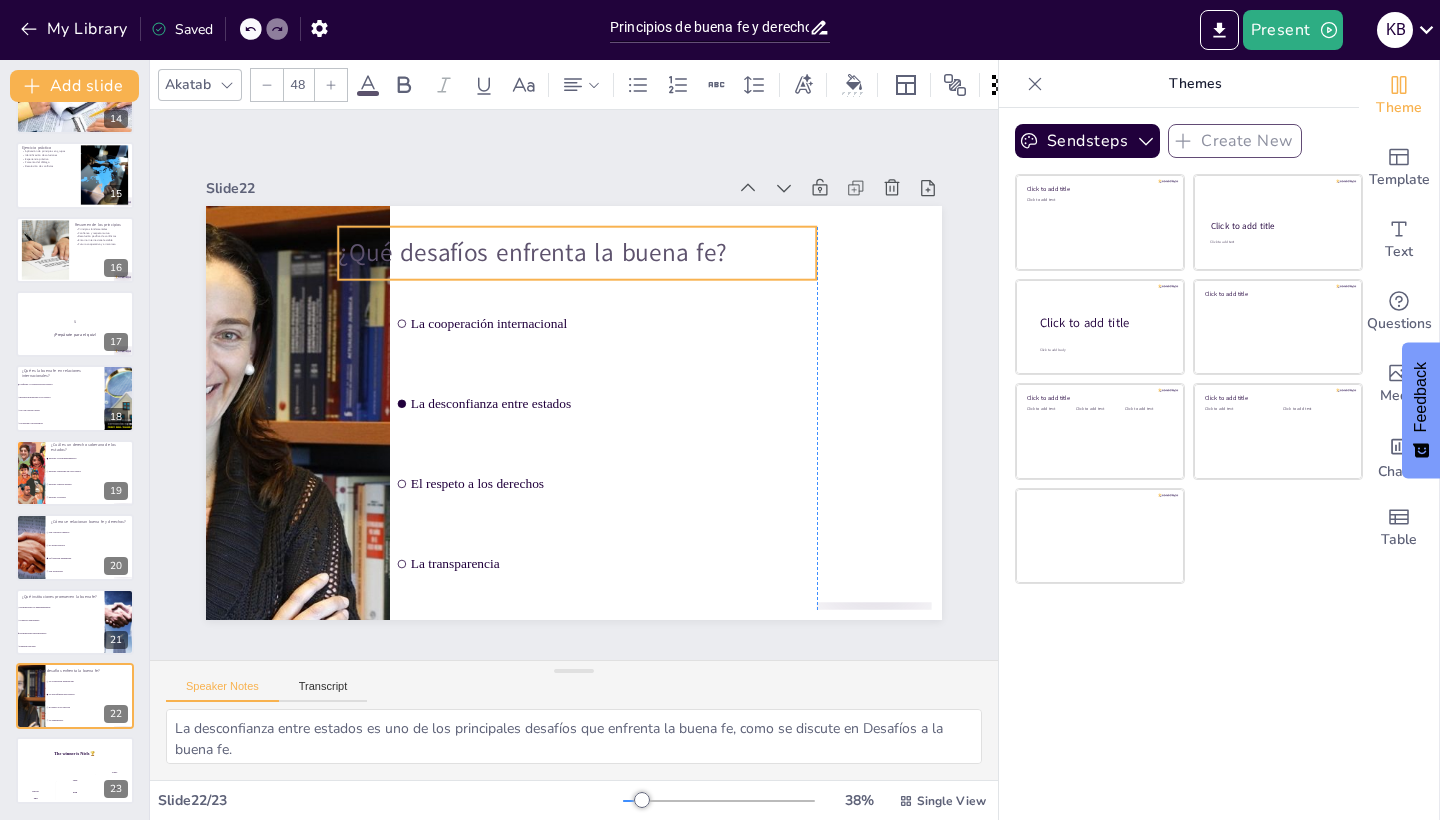 drag, startPoint x: 810, startPoint y: 255, endPoint x: 640, endPoint y: 251, distance: 170.04706 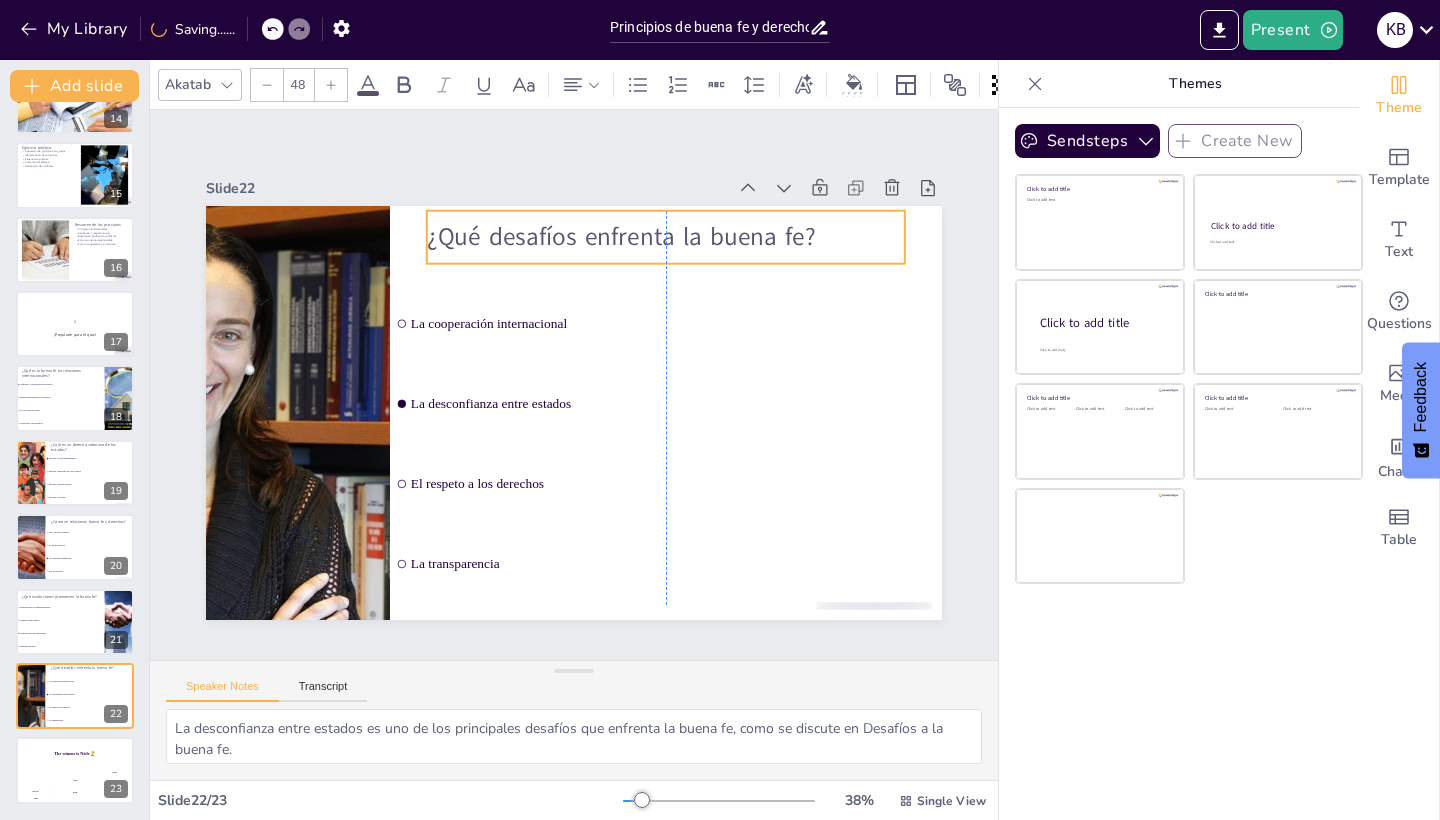drag, startPoint x: 650, startPoint y: 250, endPoint x: 930, endPoint y: 257, distance: 280.0875 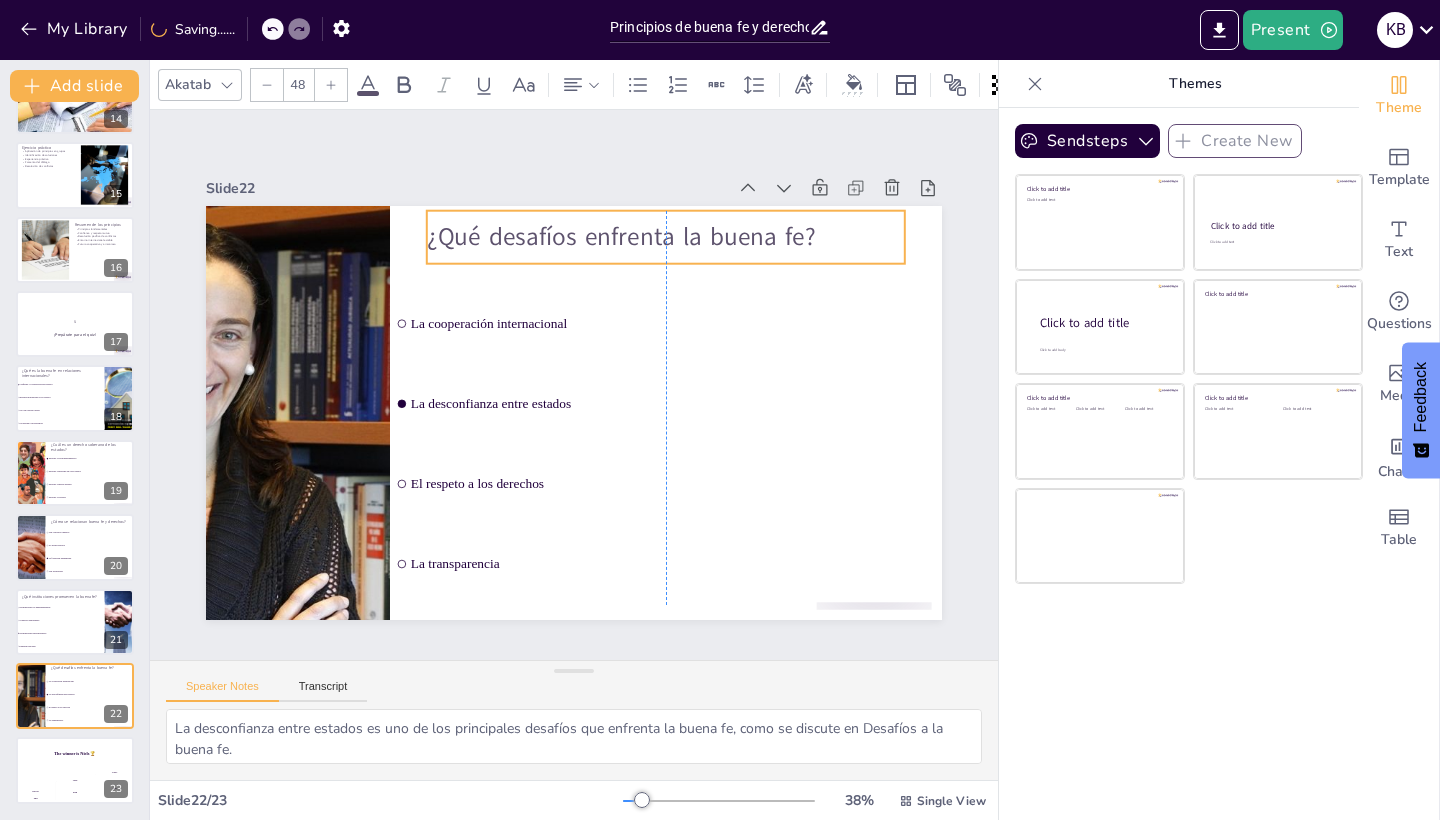 click on "¿Qué desafíos enfrenta la buena fe?" at bounding box center (666, 237) 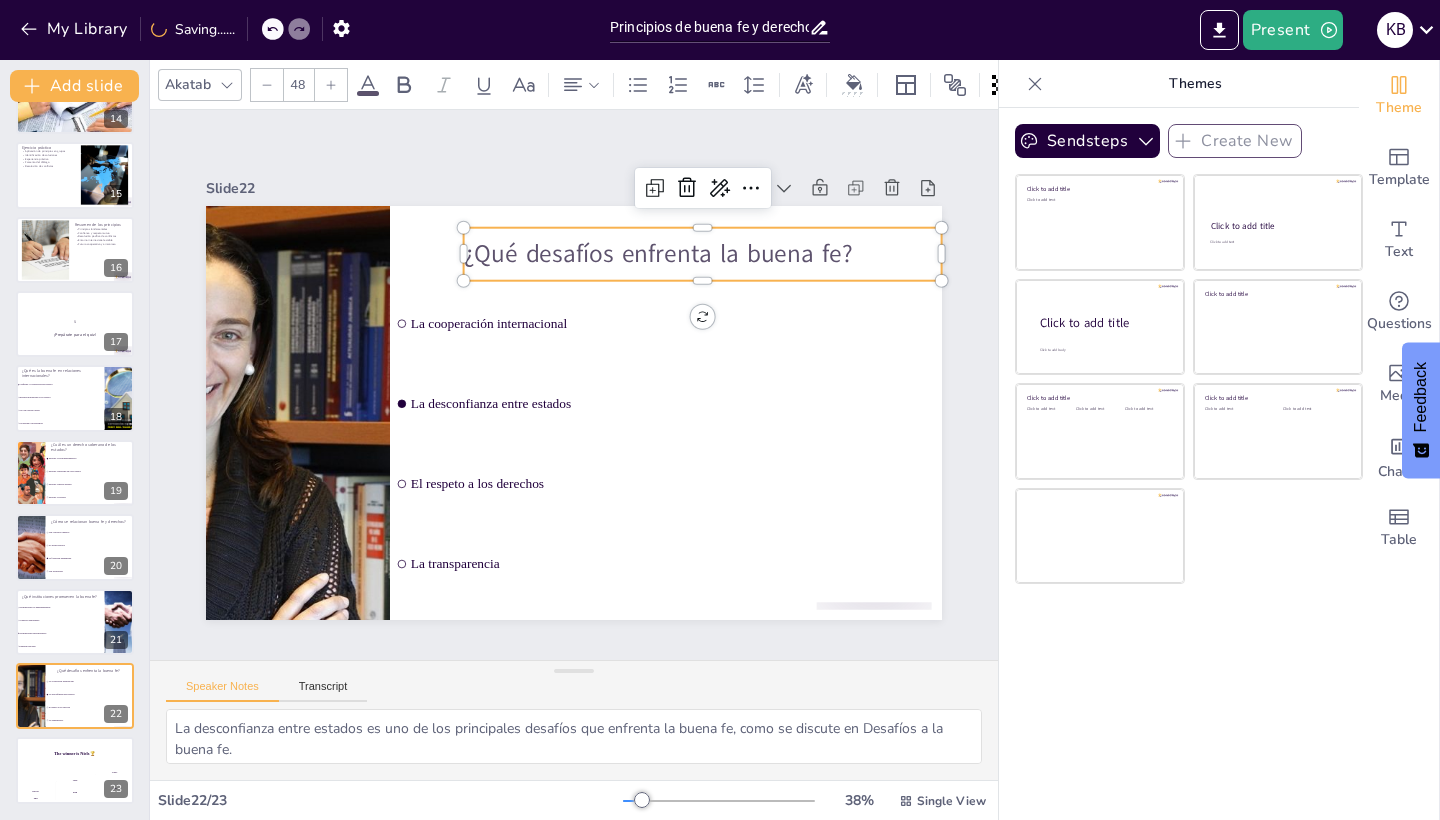 click on "¿Qué desafíos enfrenta la buena fe?" at bounding box center (715, 268) 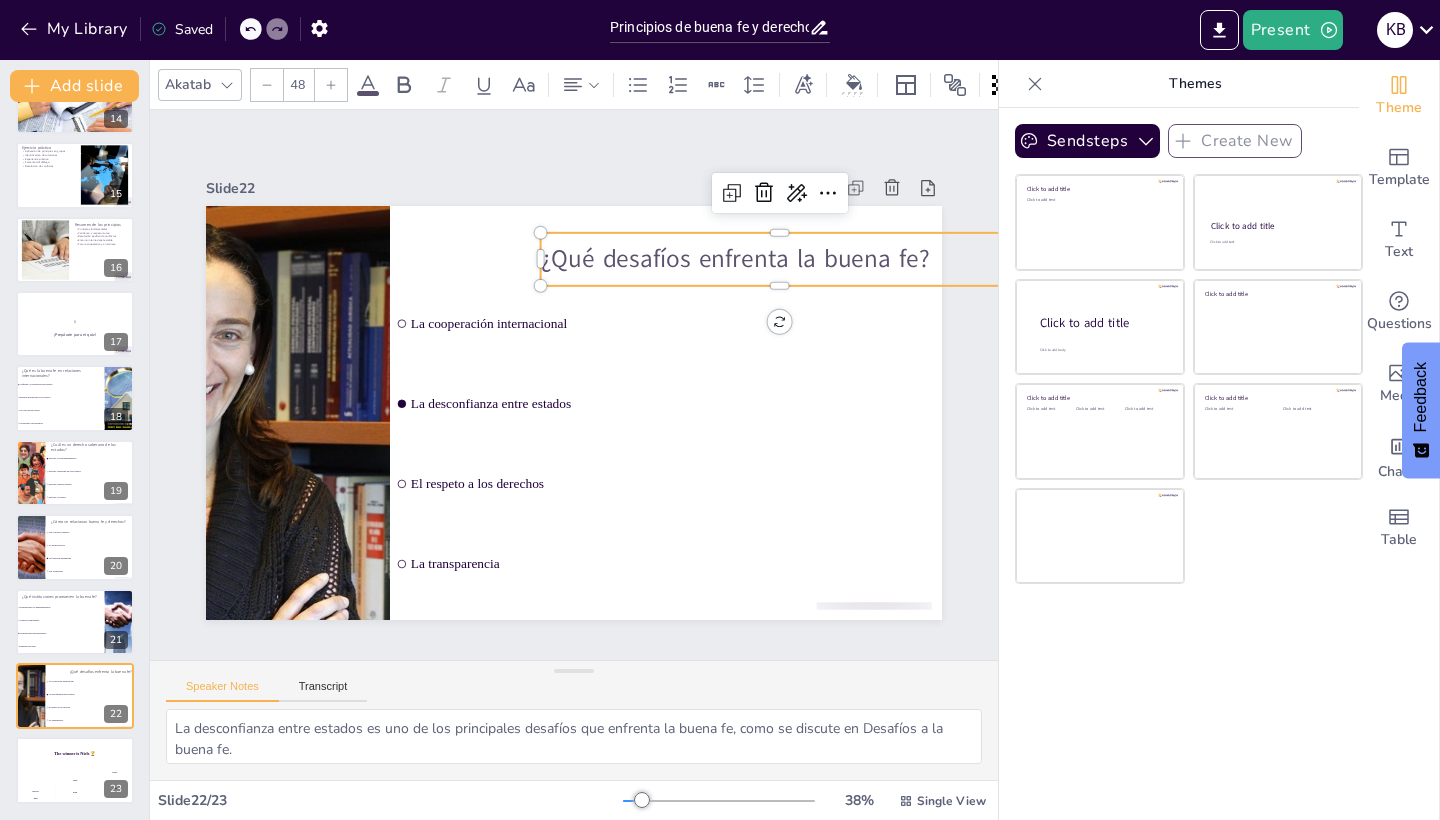 click on "¿Qué desafíos enfrenta la buena fe?" at bounding box center (791, 281) 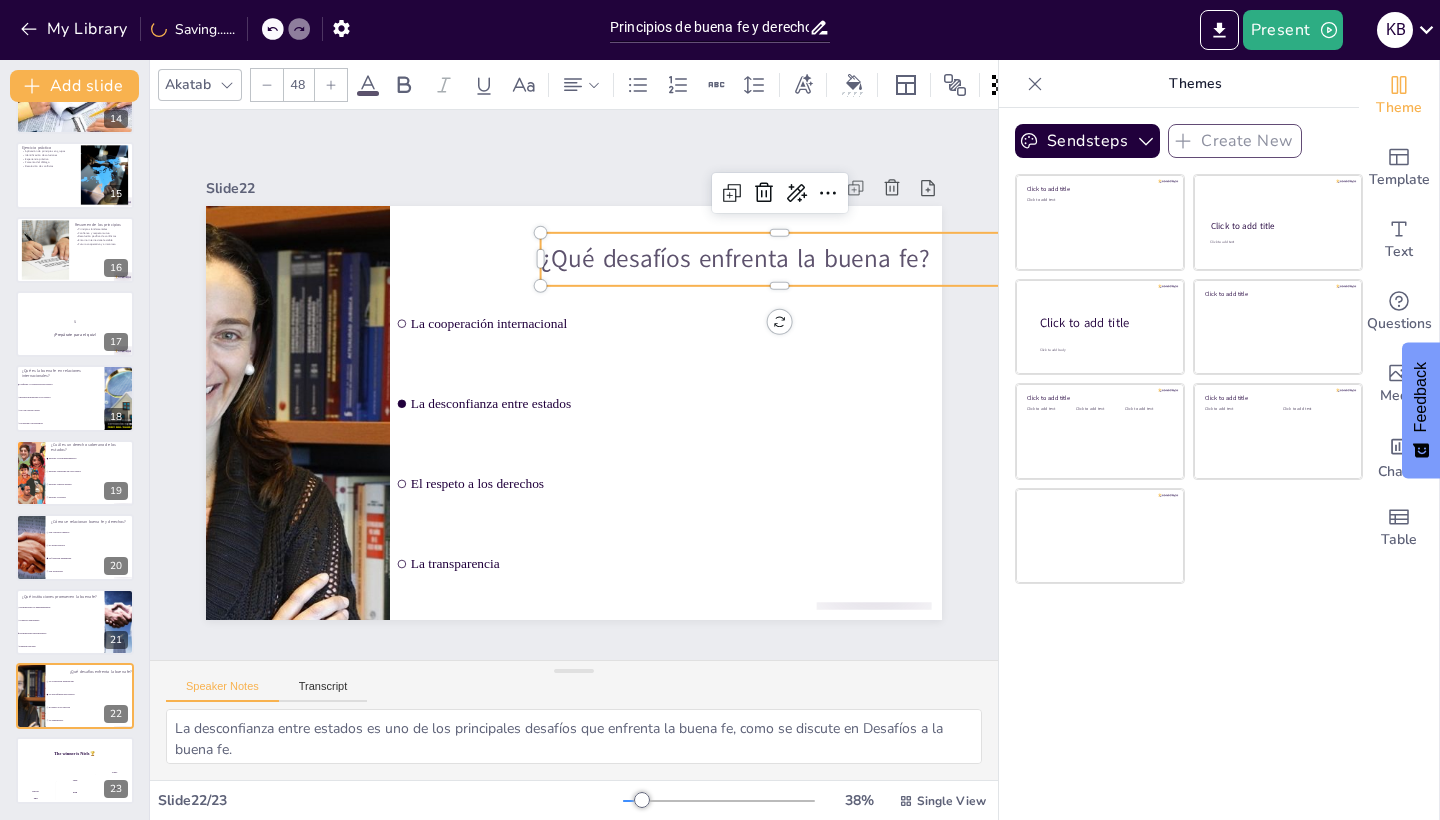 click on "¿Qué desafíos enfrenta la buena fe?" at bounding box center [780, 259] 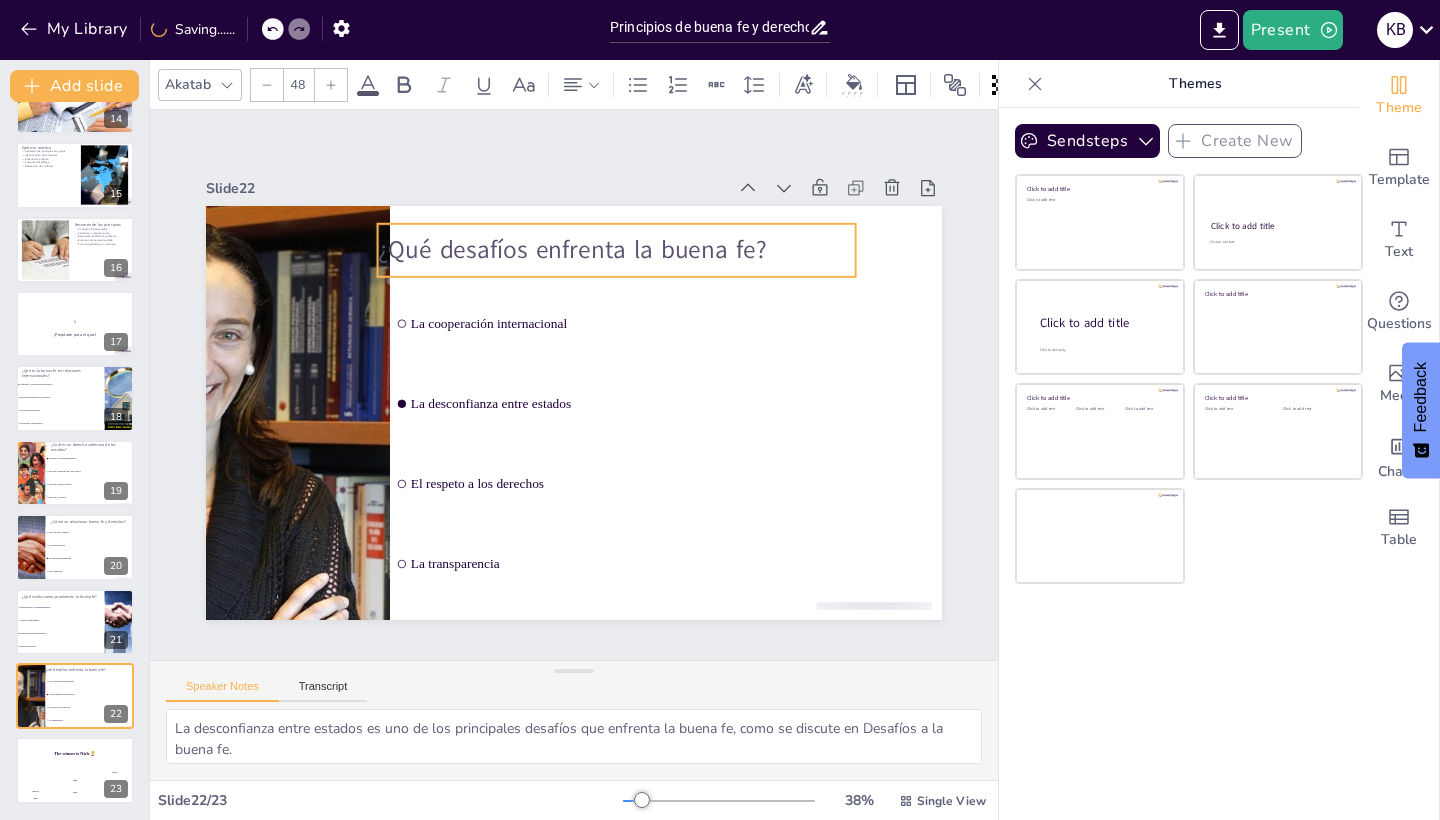 drag, startPoint x: 926, startPoint y: 259, endPoint x: 773, endPoint y: 250, distance: 153.26448 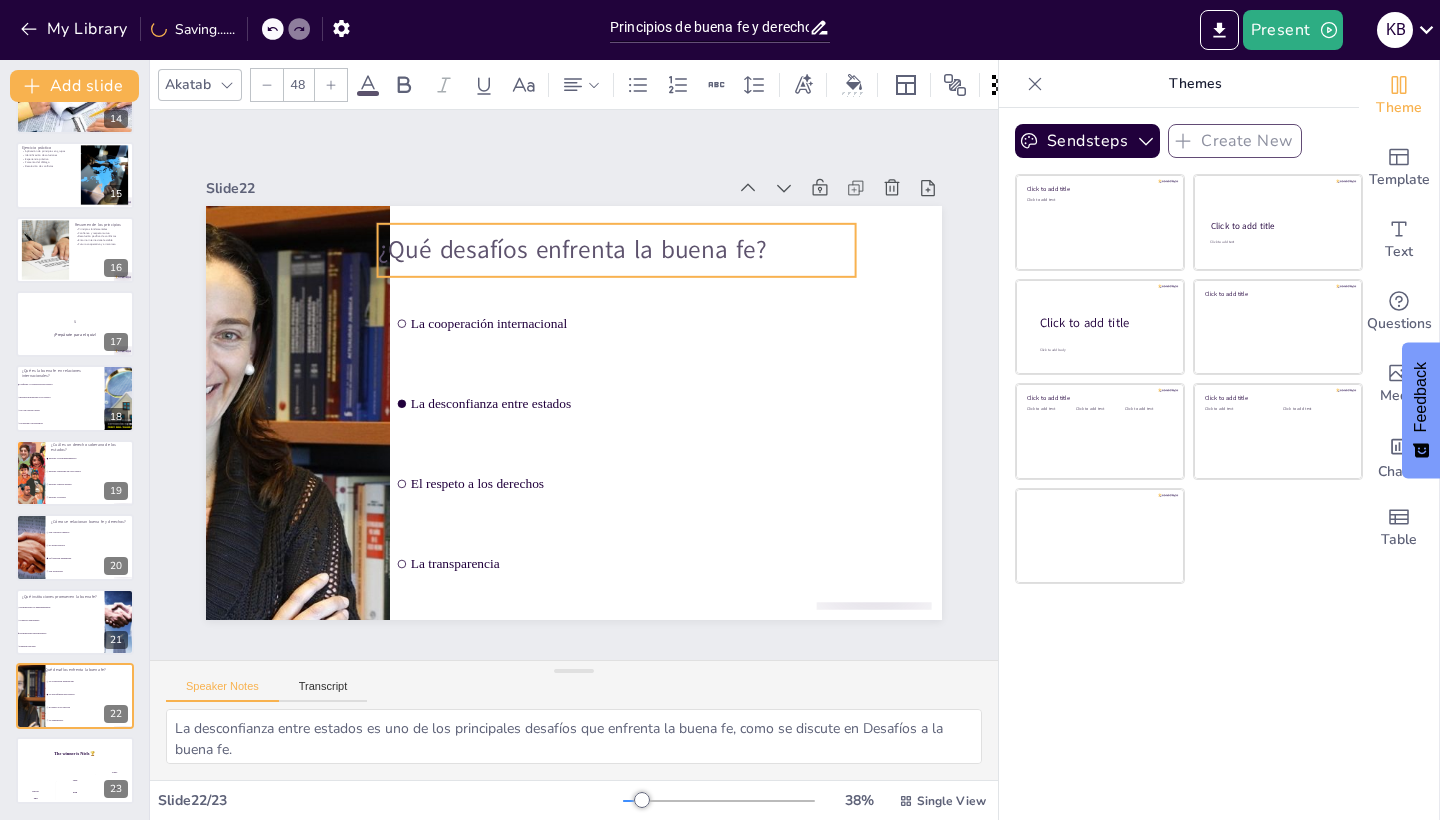 click on "¿Qué desafíos enfrenta la buena fe?" at bounding box center [617, 250] 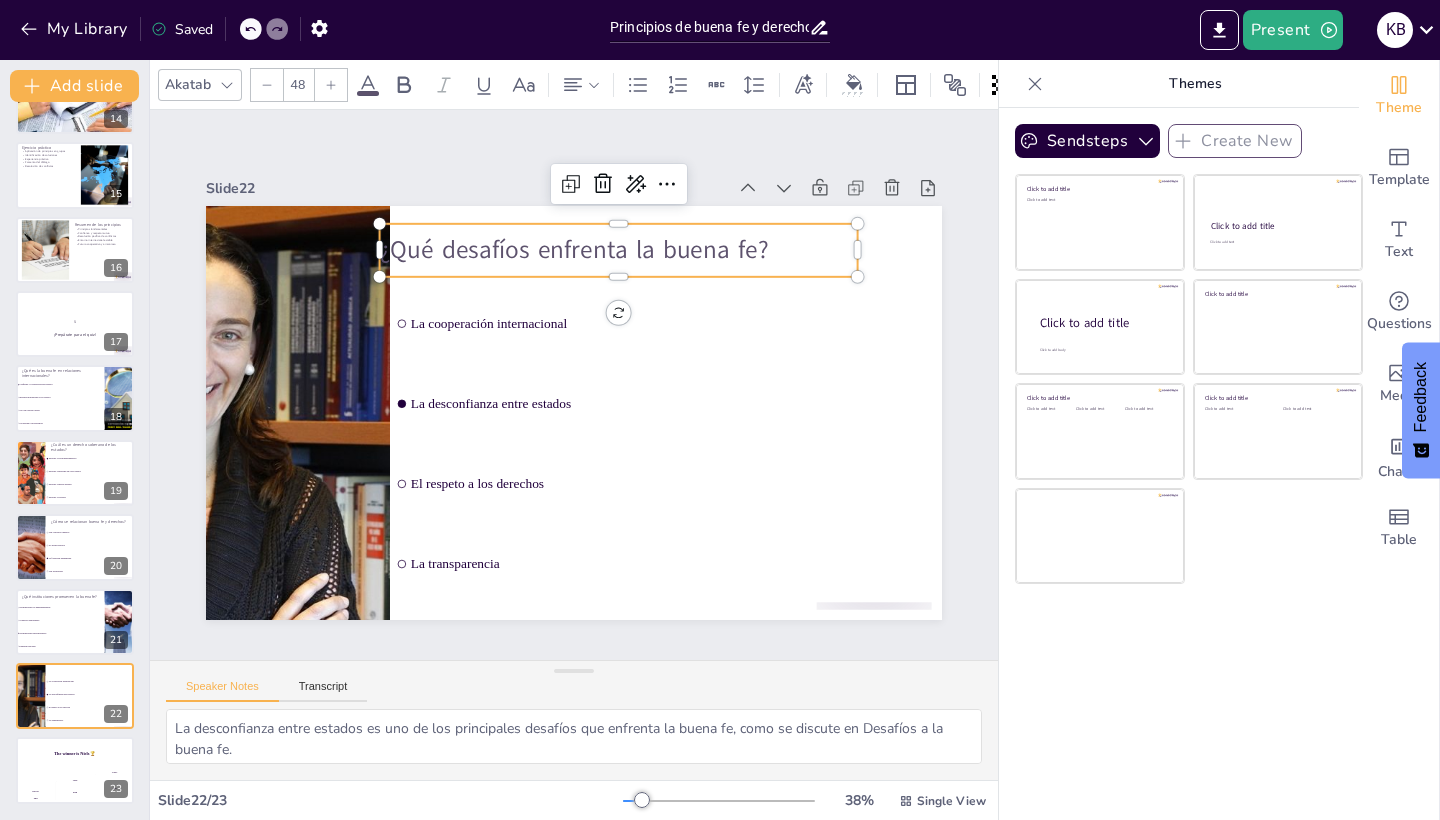 click on "¿Qué desafíos enfrenta la buena fe?" at bounding box center (632, 255) 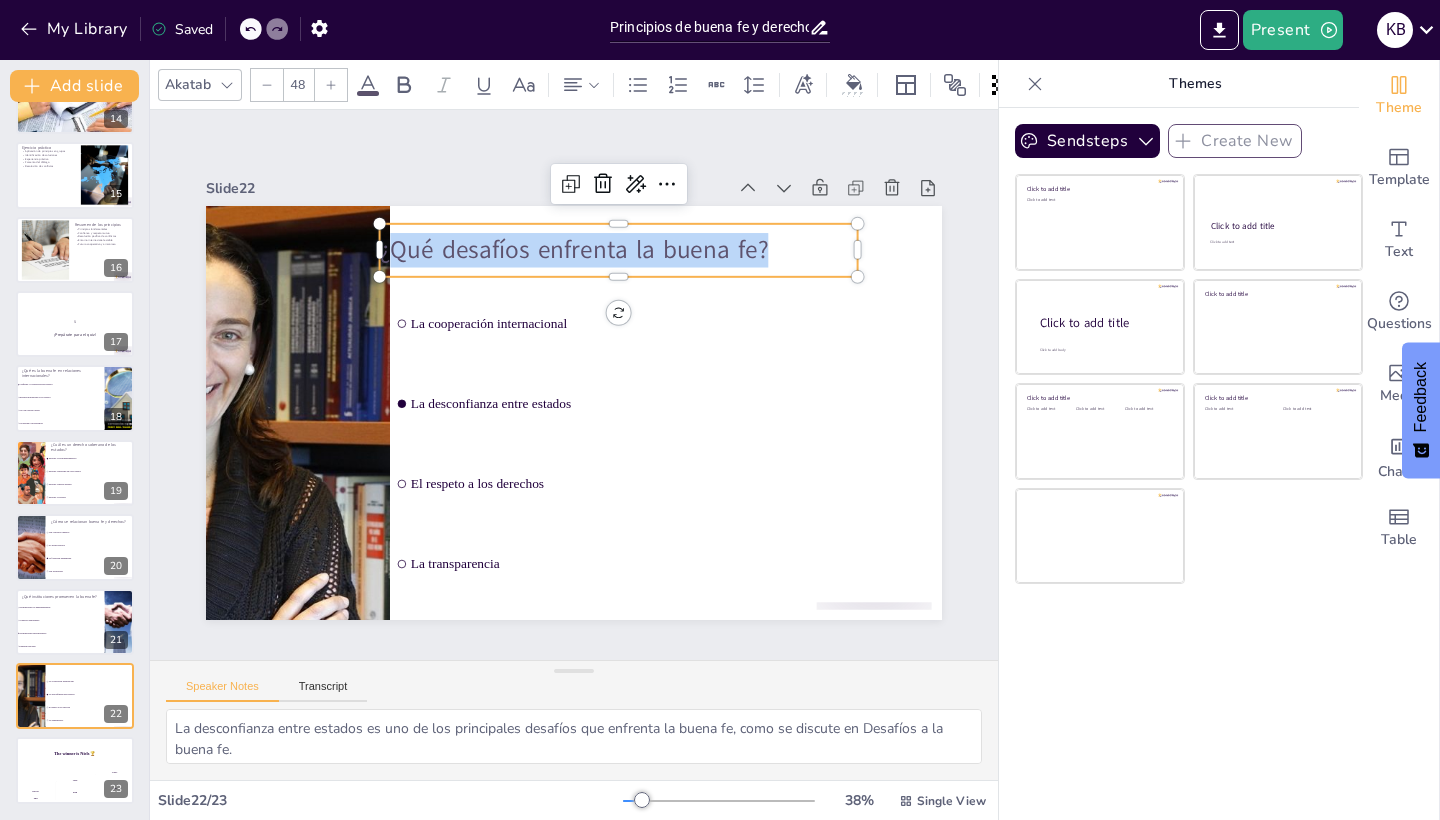 drag, startPoint x: 773, startPoint y: 250, endPoint x: 389, endPoint y: 250, distance: 384 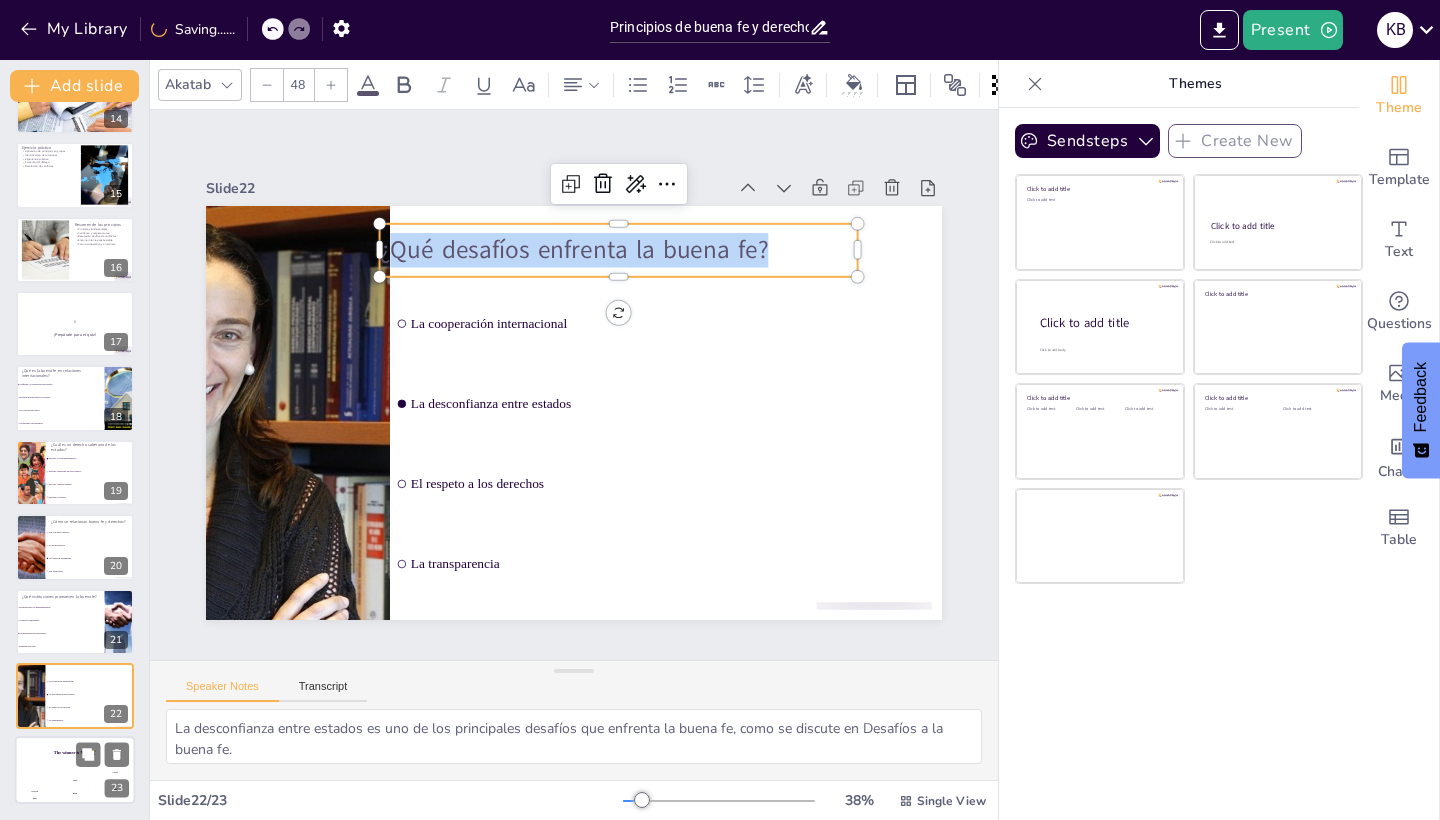 click on "The winner is   Niels 🏆" at bounding box center [75, 753] 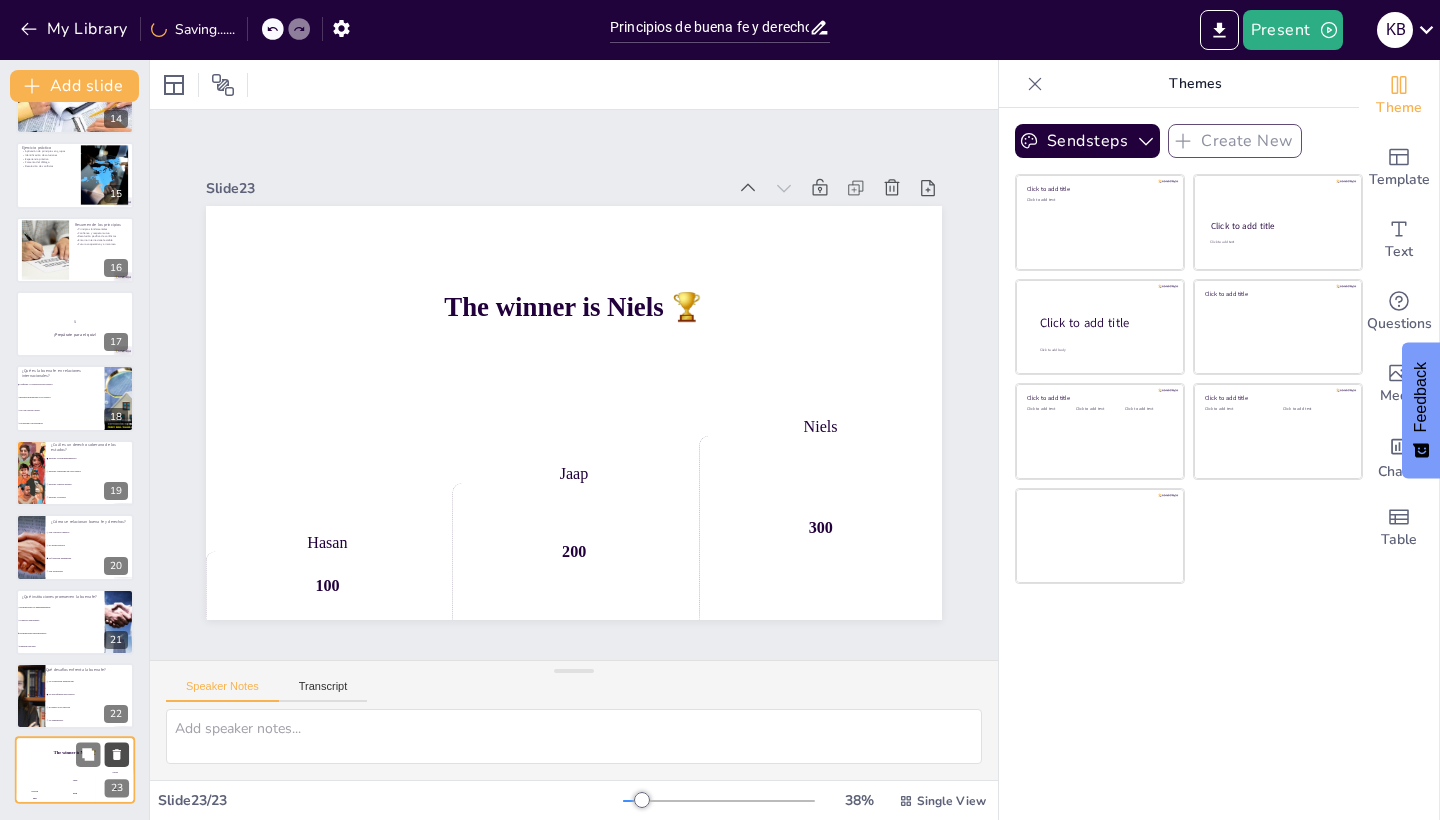click at bounding box center [117, 755] 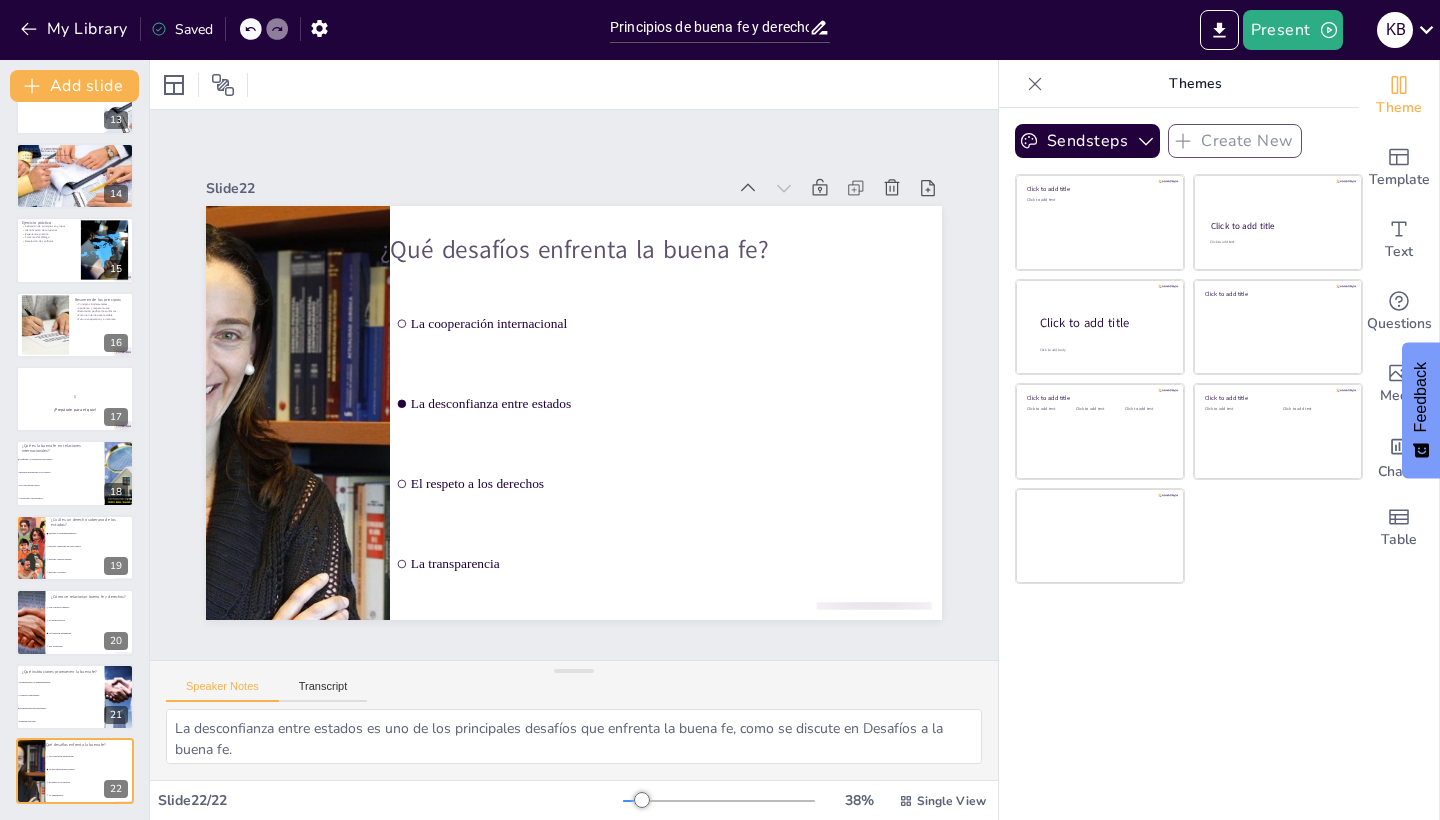 scroll, scrollTop: 942, scrollLeft: 0, axis: vertical 